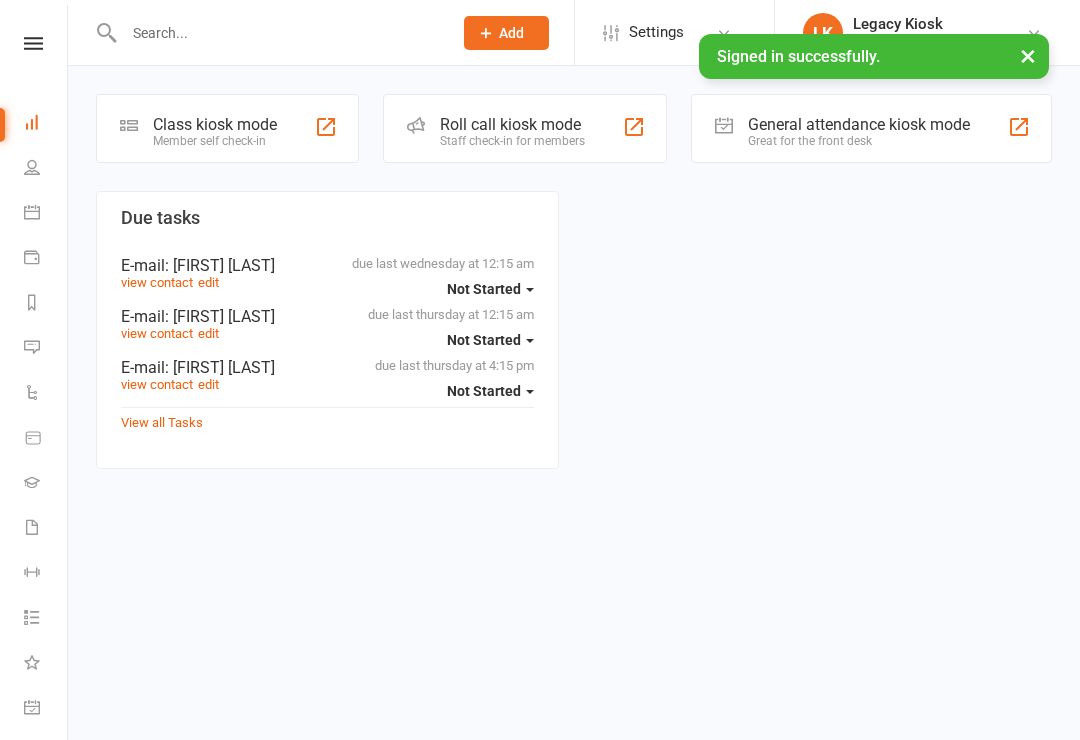 scroll, scrollTop: 0, scrollLeft: 0, axis: both 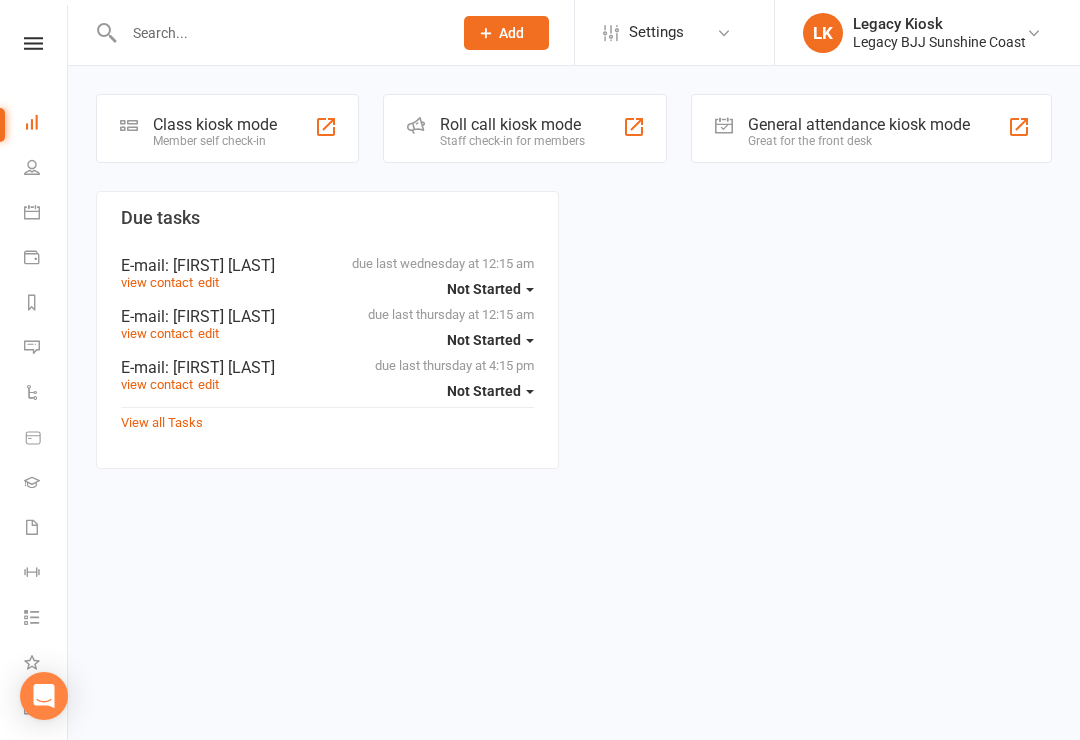 click on "Class kiosk mode Member self check-in" at bounding box center [227, 128] 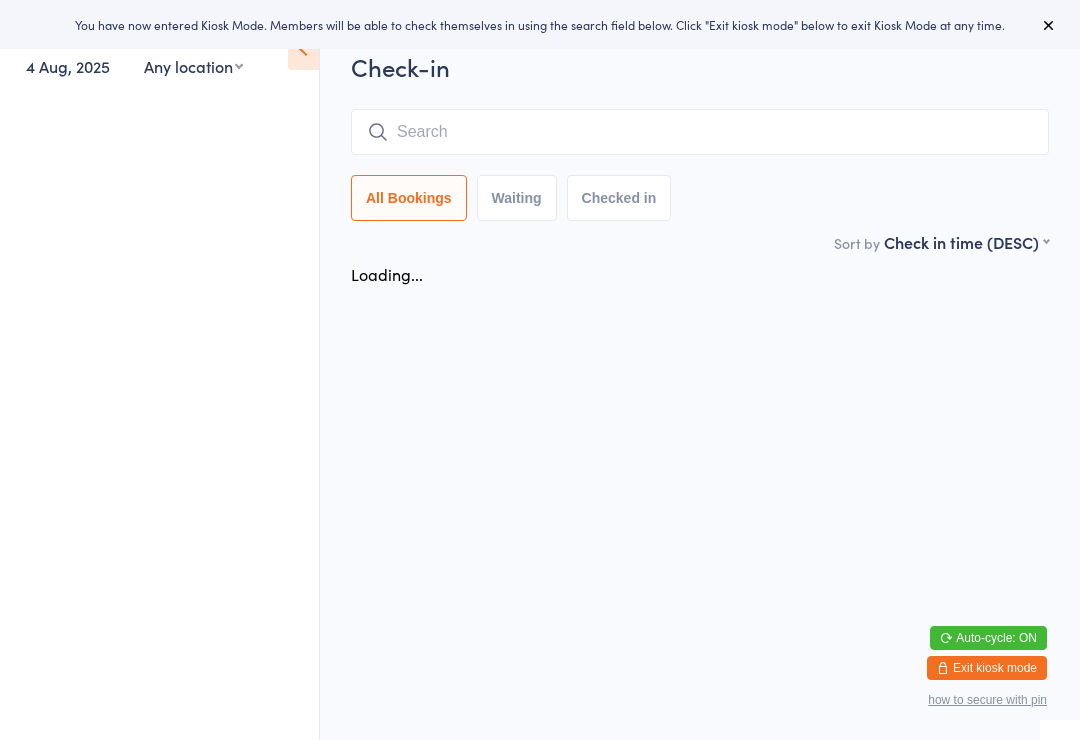 scroll, scrollTop: 0, scrollLeft: 0, axis: both 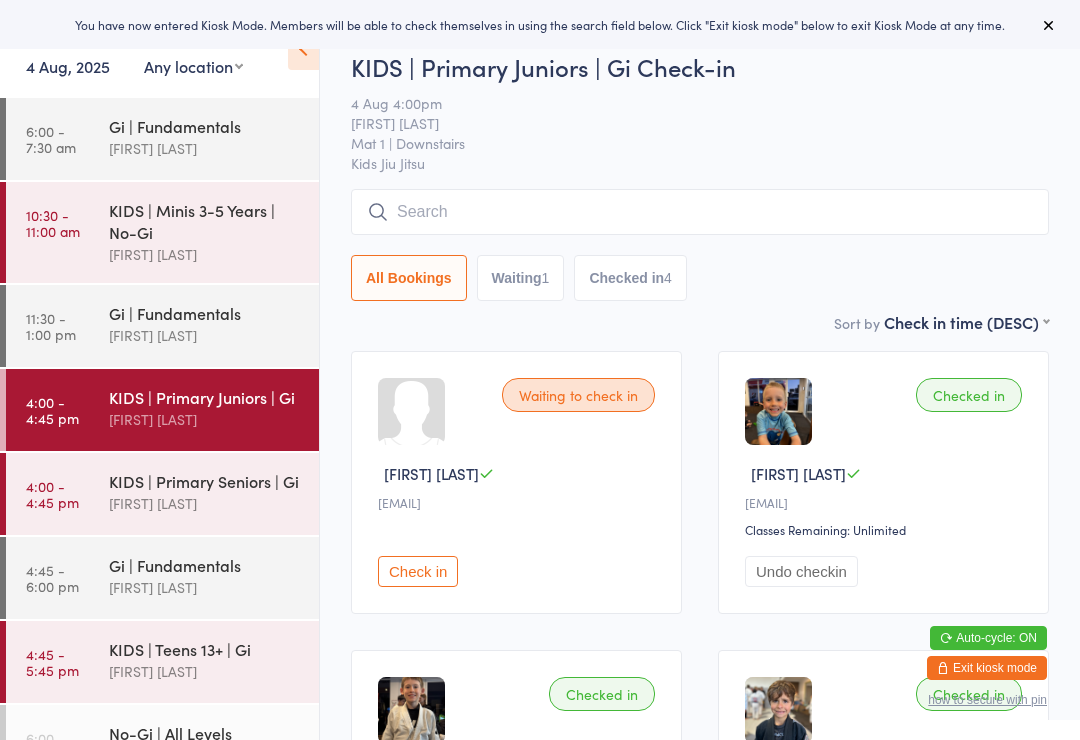 click on "KIDS | Primary Seniors | Gi" at bounding box center (205, 481) 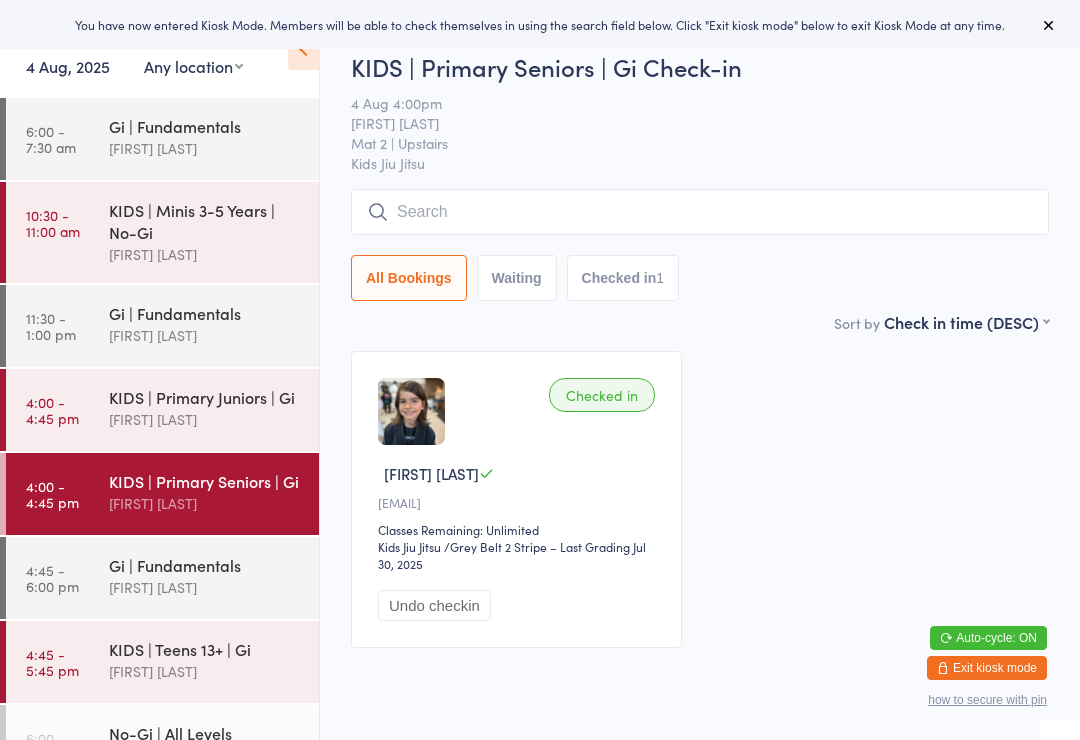 click at bounding box center [700, 212] 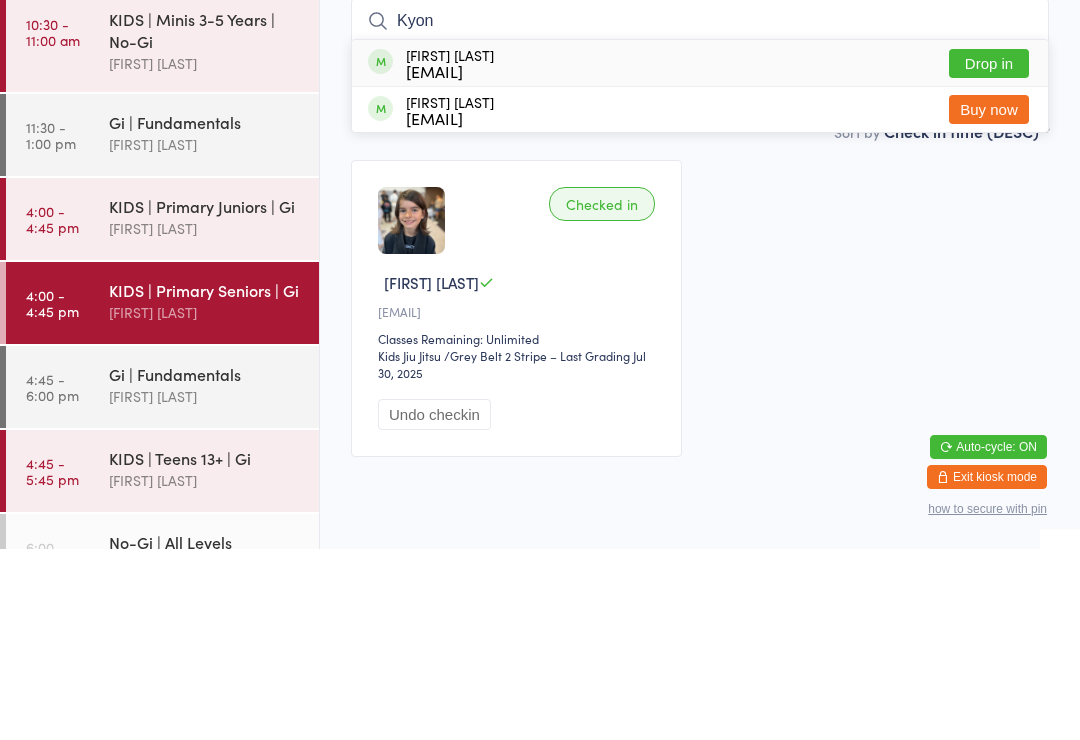 type on "Kyon" 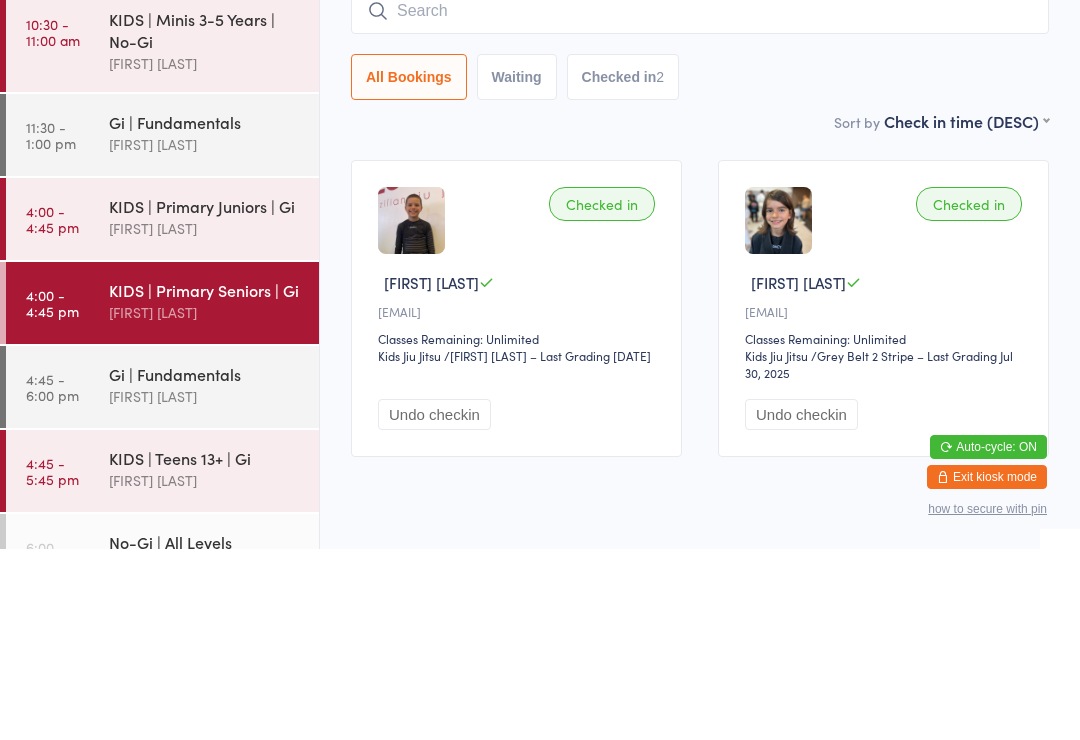 click on "KIDS | Primary Seniors | Gi Check-in [DATE] [FIRST] [LAST] Mat 2 | Upstairs Kids Jiu Jitsu Manual search Scanner input All Bookings Waiting Checked in [FIRST] [LAST] [EMAIL] Classes Remaining: Unlimited Kids Jiu Jitsu Kids Jiu Jitsu / [FIRST] [LAST] – Last Grading [DATE] Undo checkin Checked in [FIRST] [LAST] [EMAIL] Classes Remaining: Unlimited Kids Jiu Jitsu Kids Jiu Jitsu / [FIRST] [LAST] – Last Grading [DATE] Undo checkin" at bounding box center [700, 347] 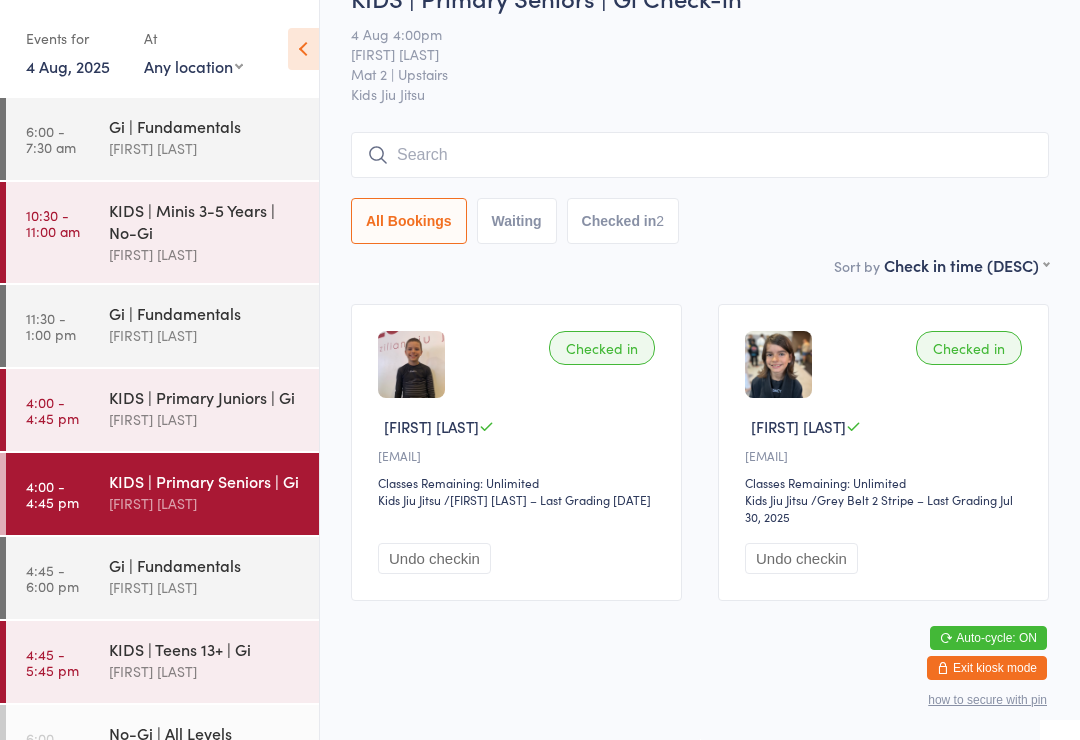 click on "KIDS | Teens 13+ | Gi" at bounding box center [205, 649] 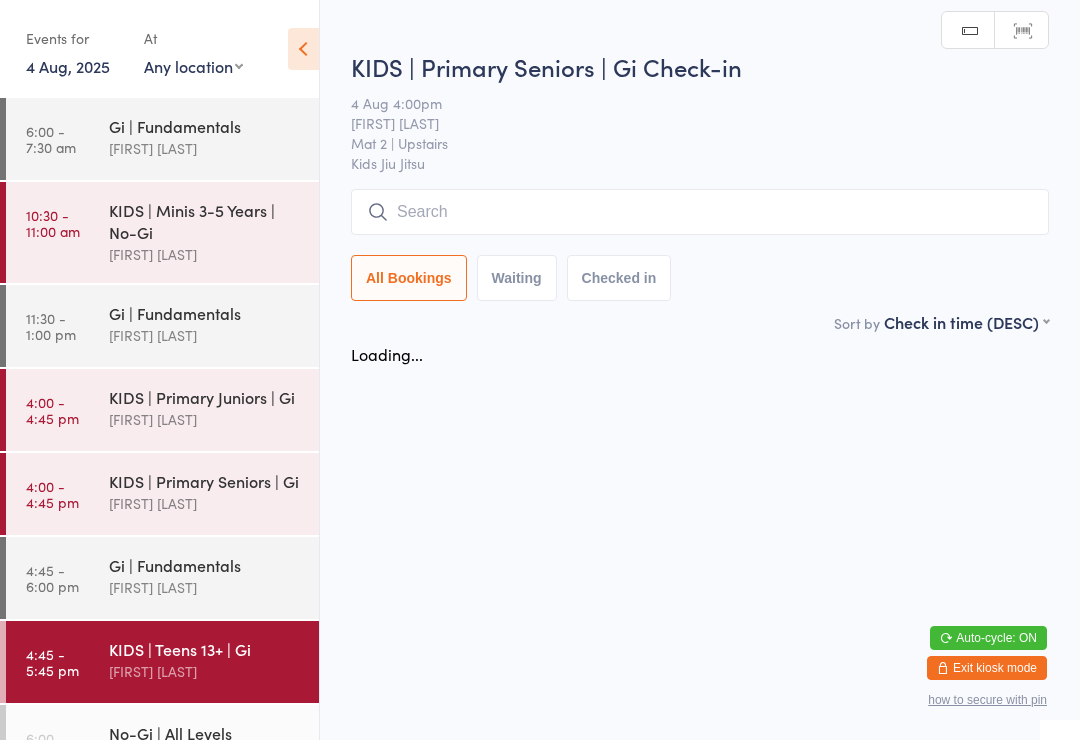 scroll, scrollTop: 0, scrollLeft: 0, axis: both 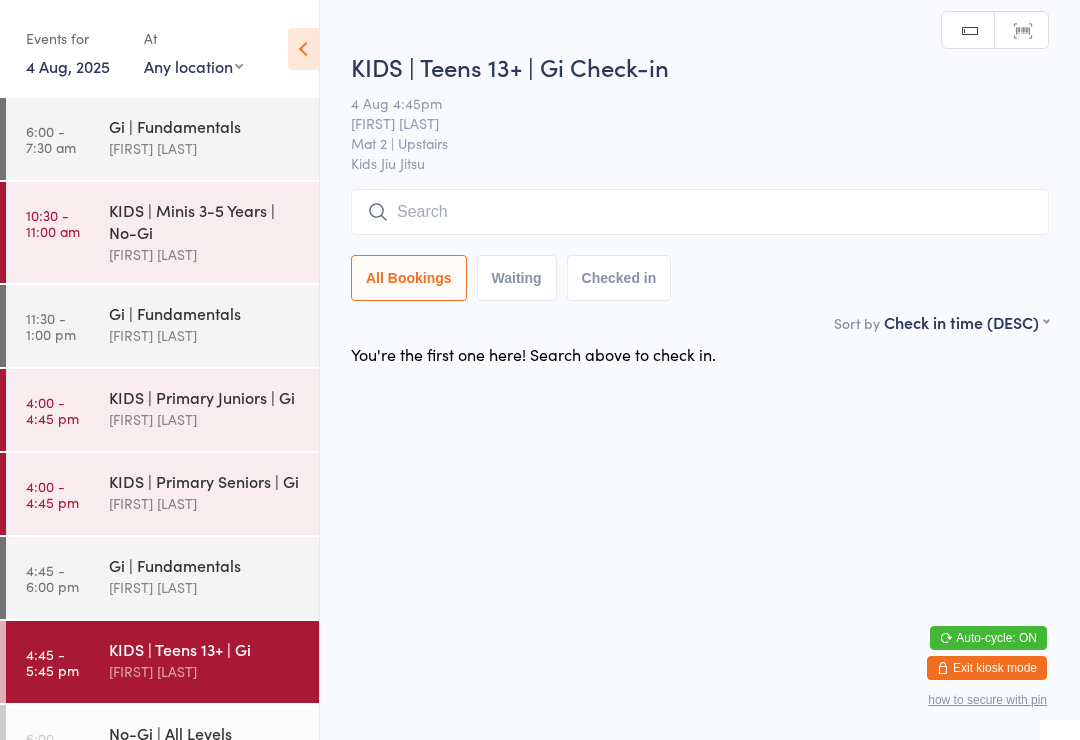 click at bounding box center [700, 212] 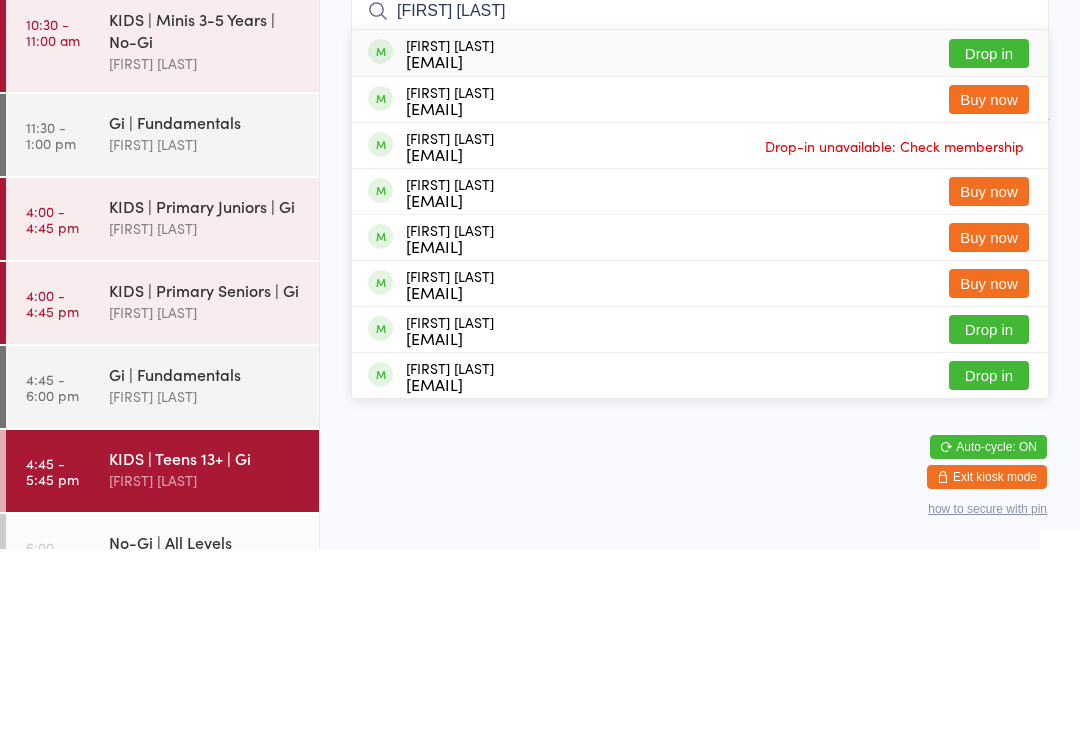 type on "[FIRST] [LAST]" 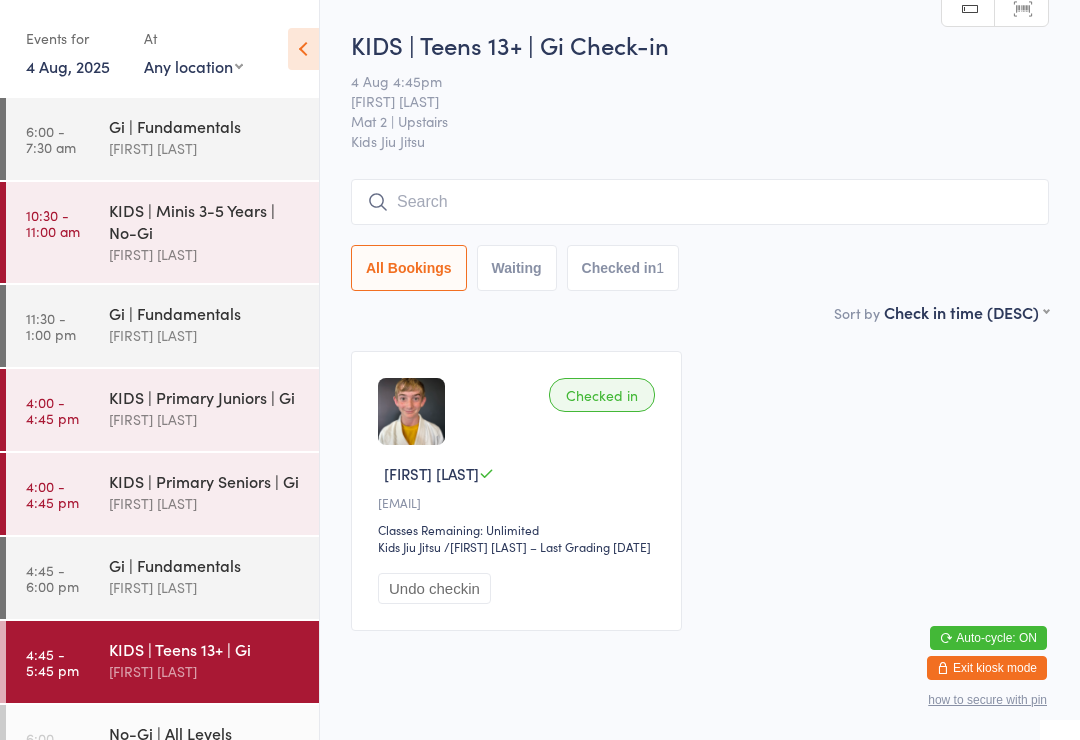 click at bounding box center [700, 202] 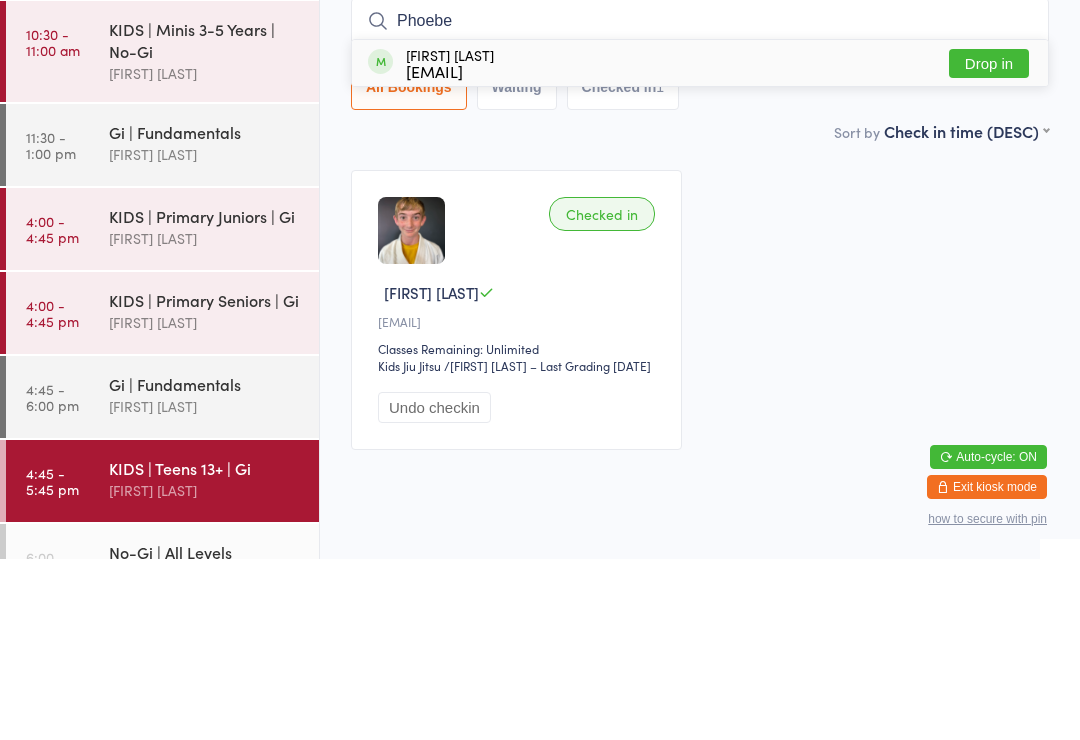 type on "Phoebe" 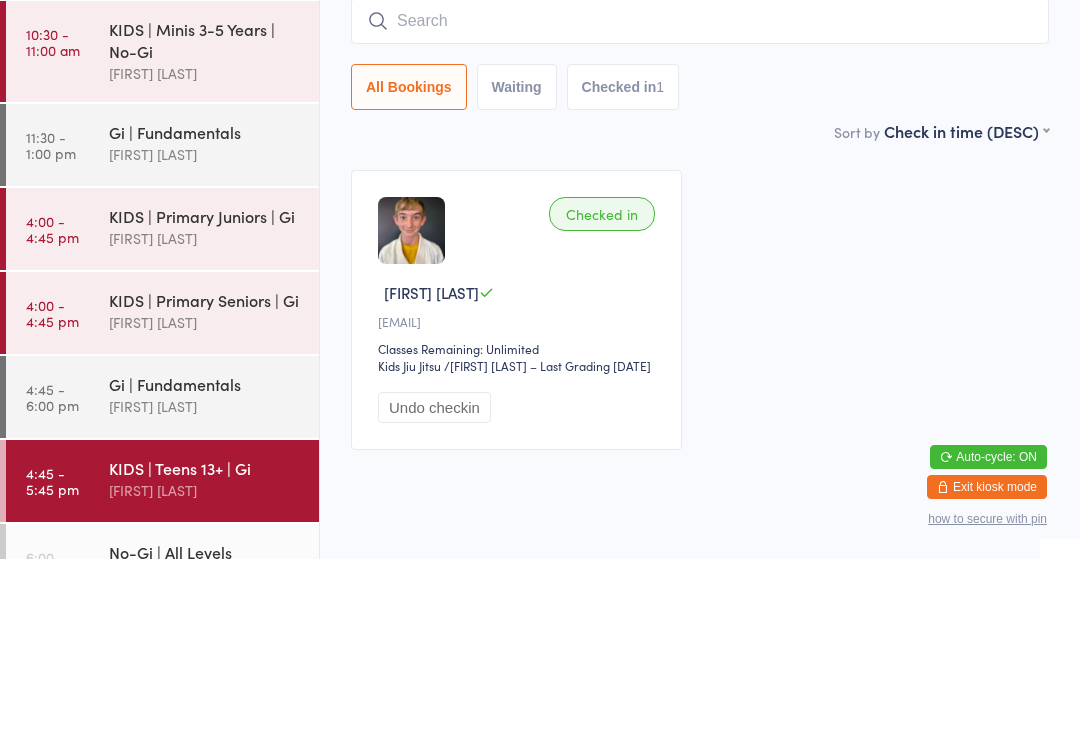 scroll, scrollTop: 70, scrollLeft: 0, axis: vertical 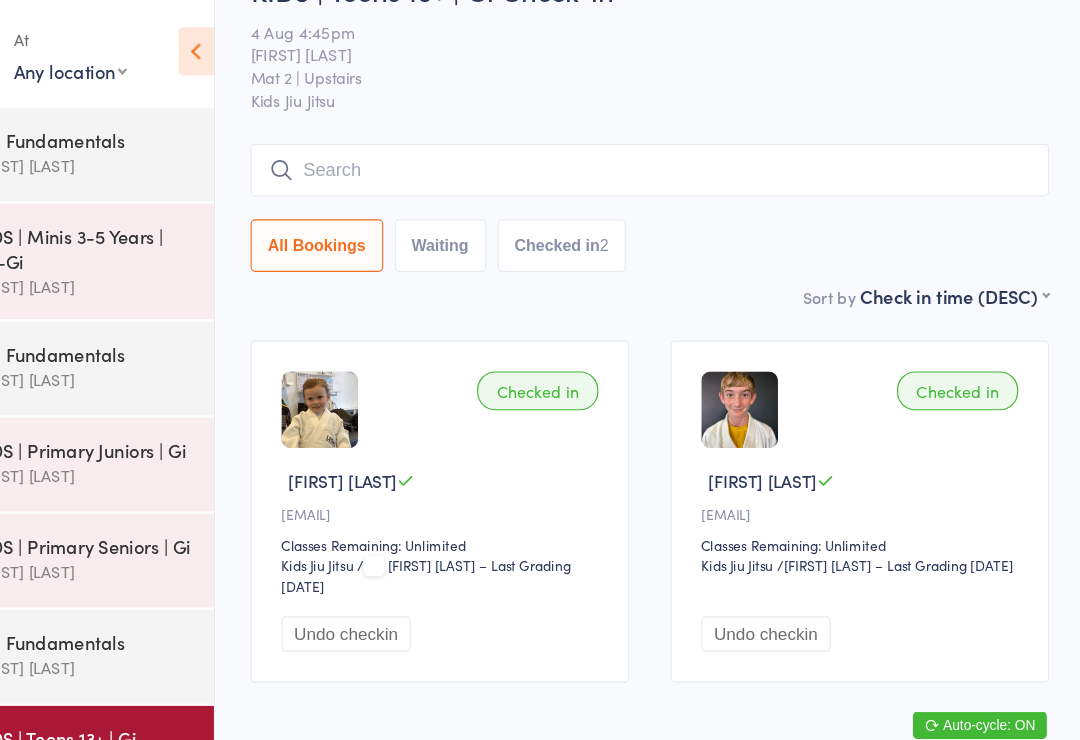 click at bounding box center (411, 362) 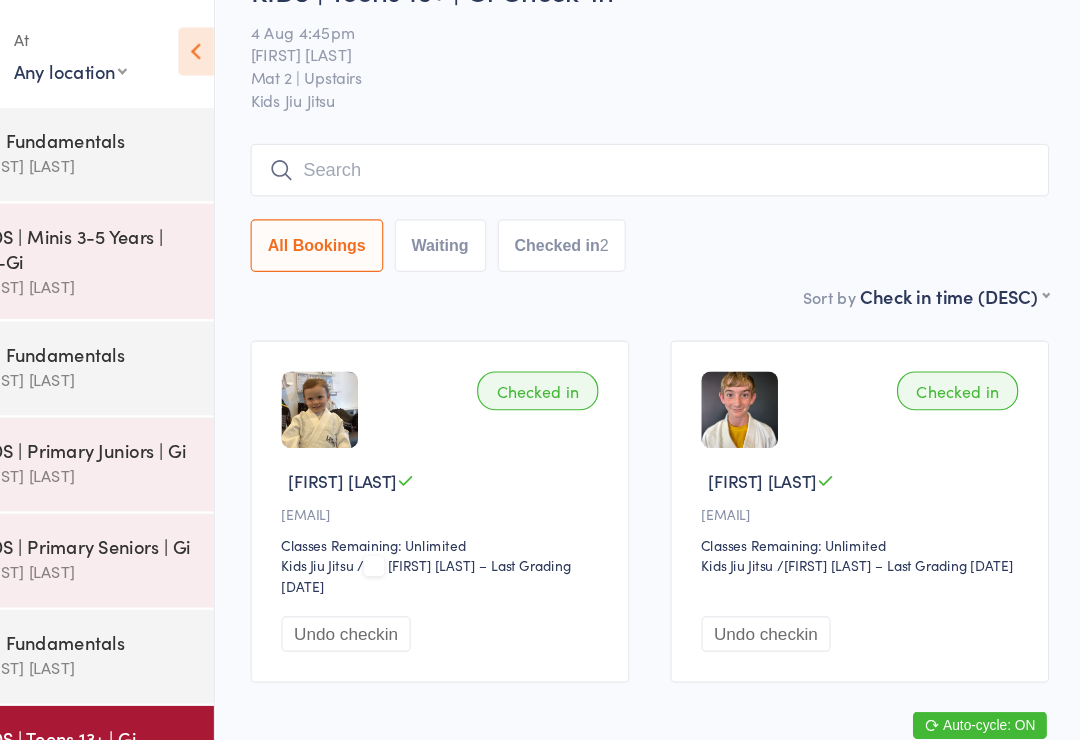 click at bounding box center [411, 362] 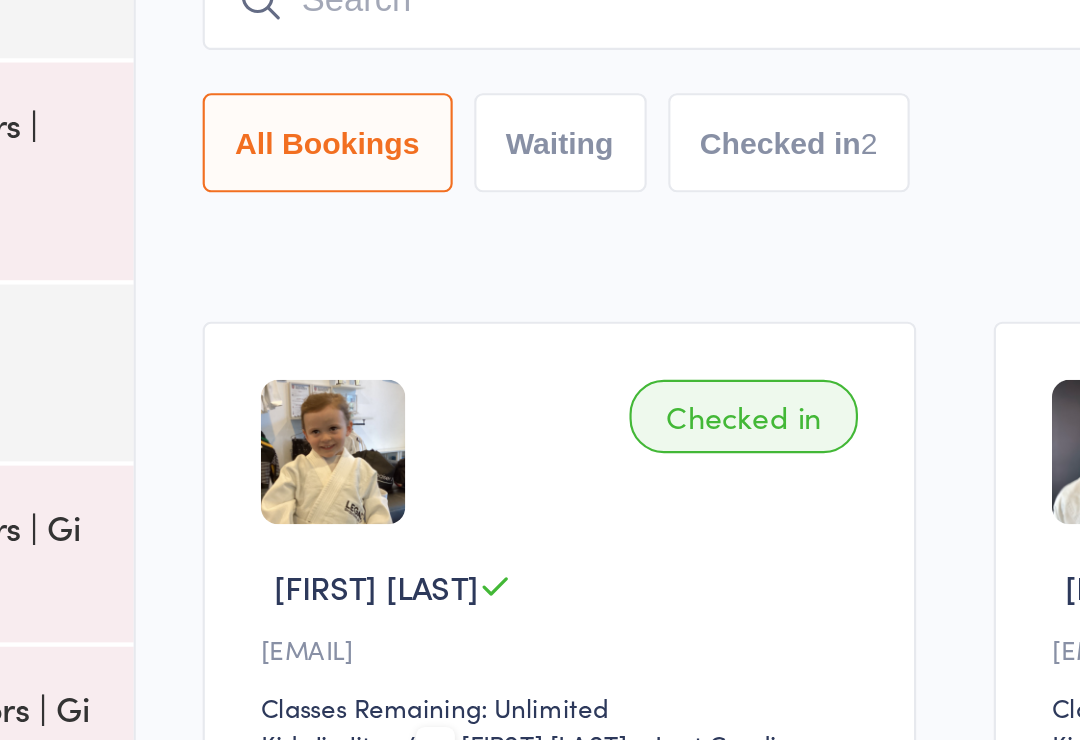 click on "Checked in" at bounding box center (602, 346) 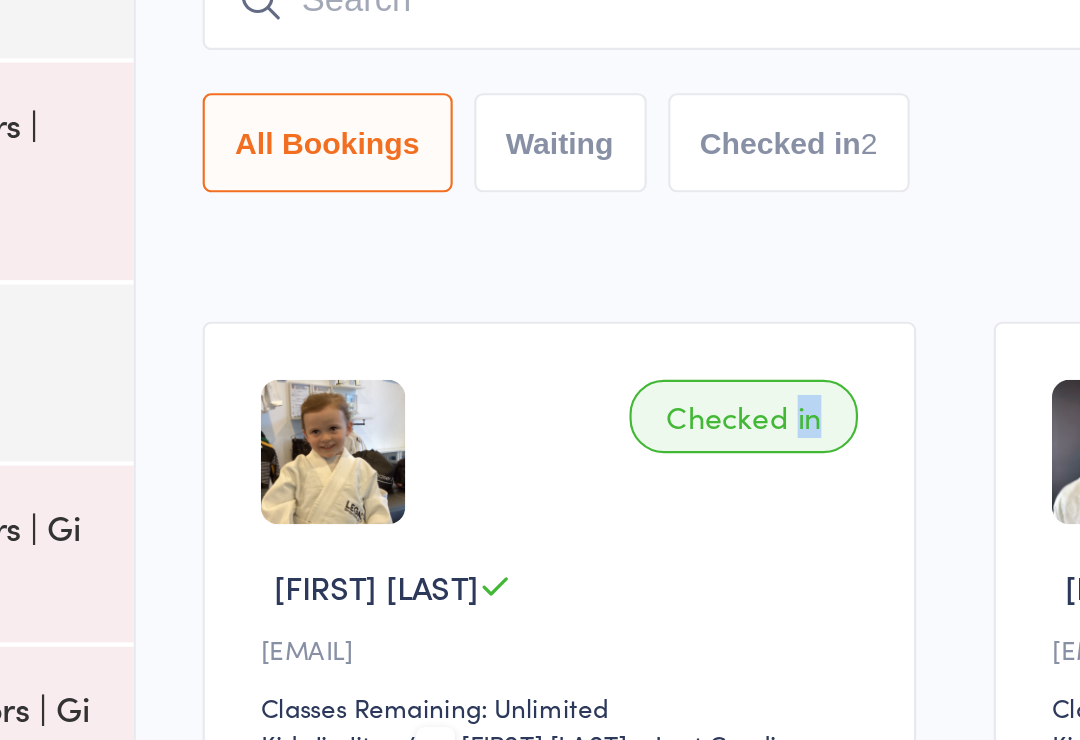 click on "Checked in" at bounding box center [602, 346] 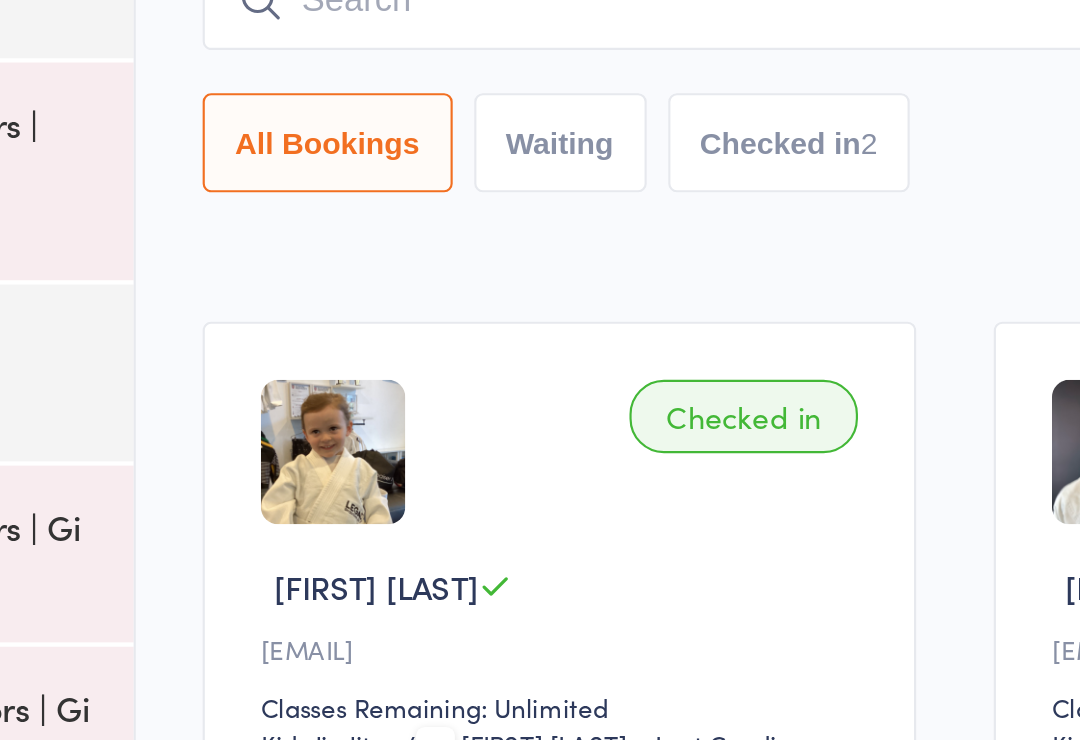 click on "Checked in" at bounding box center (602, 346) 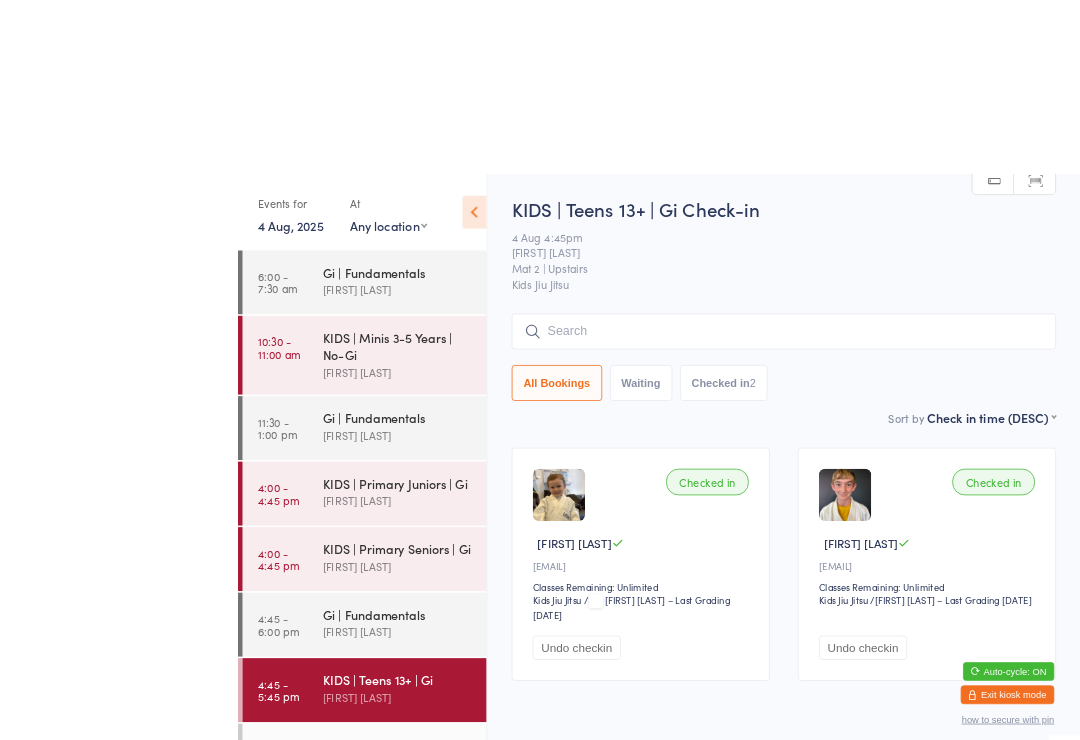 scroll, scrollTop: 36, scrollLeft: 0, axis: vertical 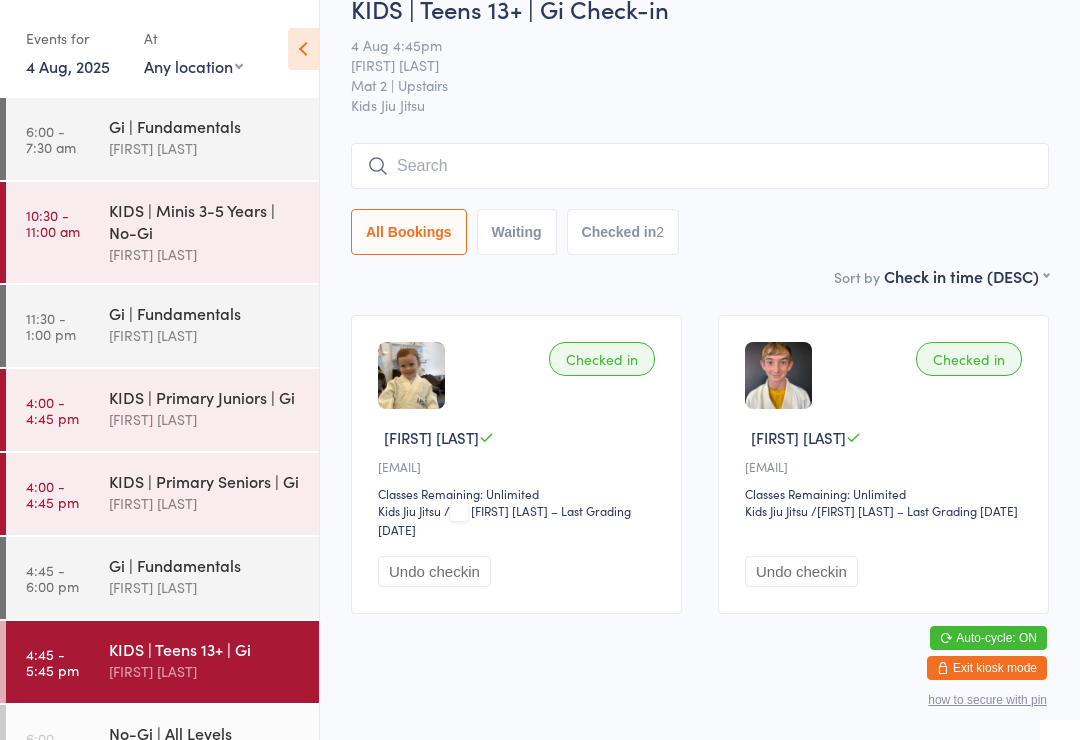 click on "4:00 - 4:45 pm KIDS | Primary Juniors | Gi Daniel Vinci" at bounding box center (162, 410) 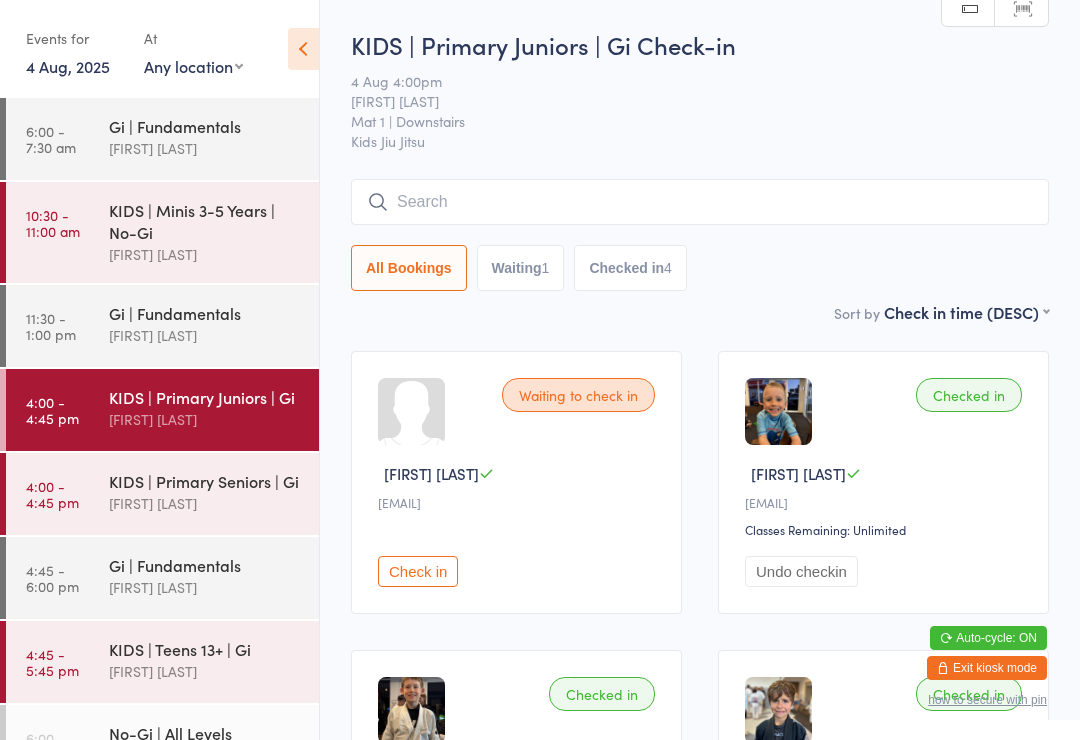 click at bounding box center [700, 202] 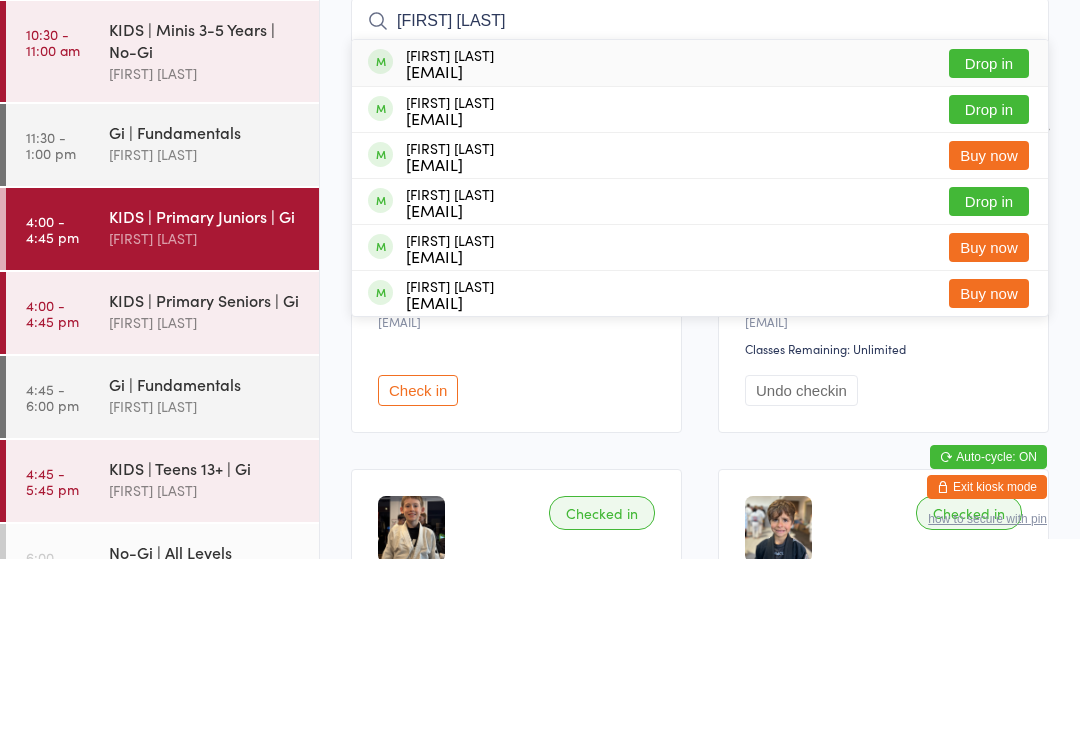 type on "Olivia f" 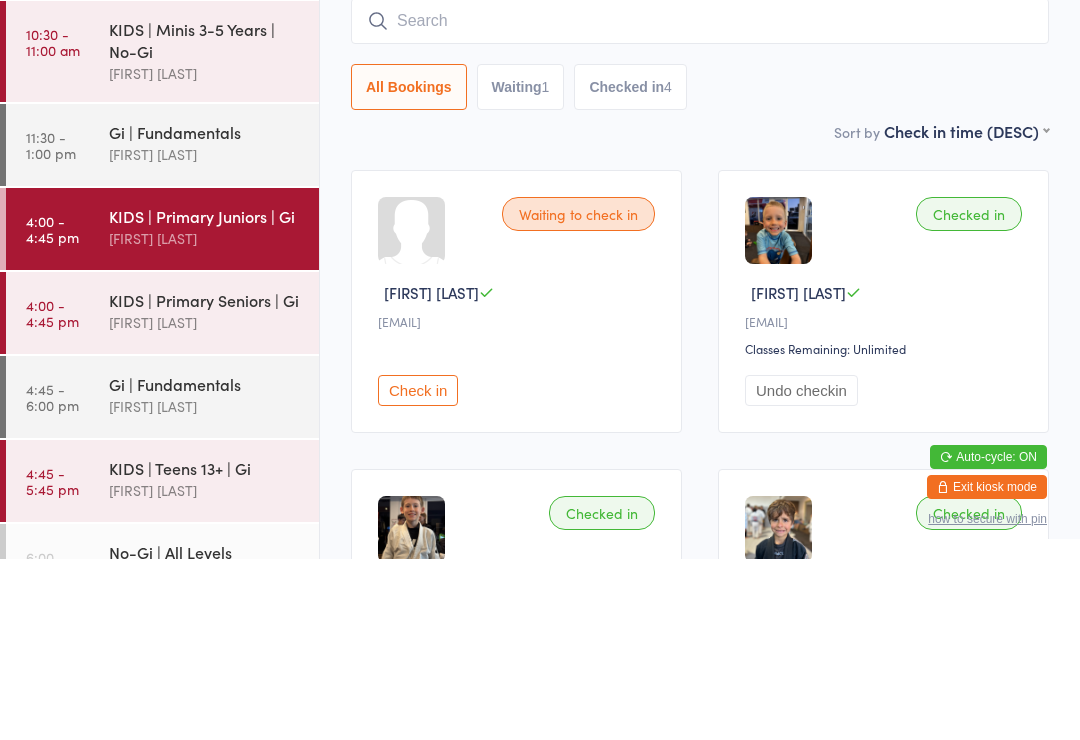 scroll, scrollTop: 181, scrollLeft: 0, axis: vertical 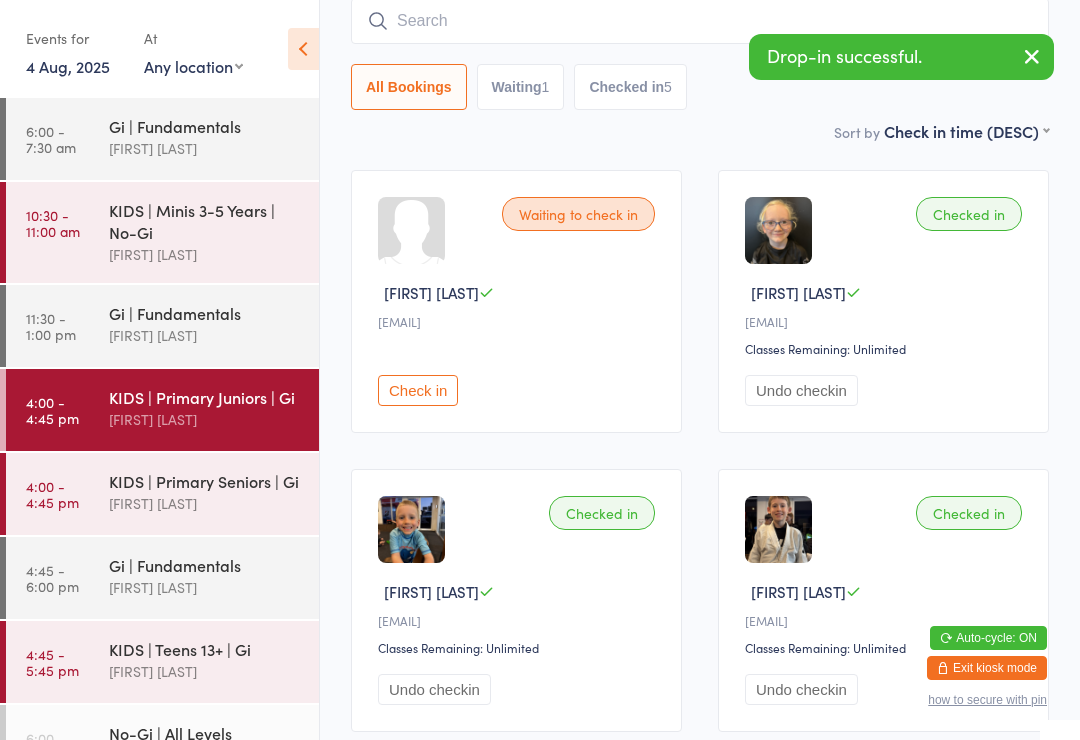 click on "Exit kiosk mode" at bounding box center [987, 668] 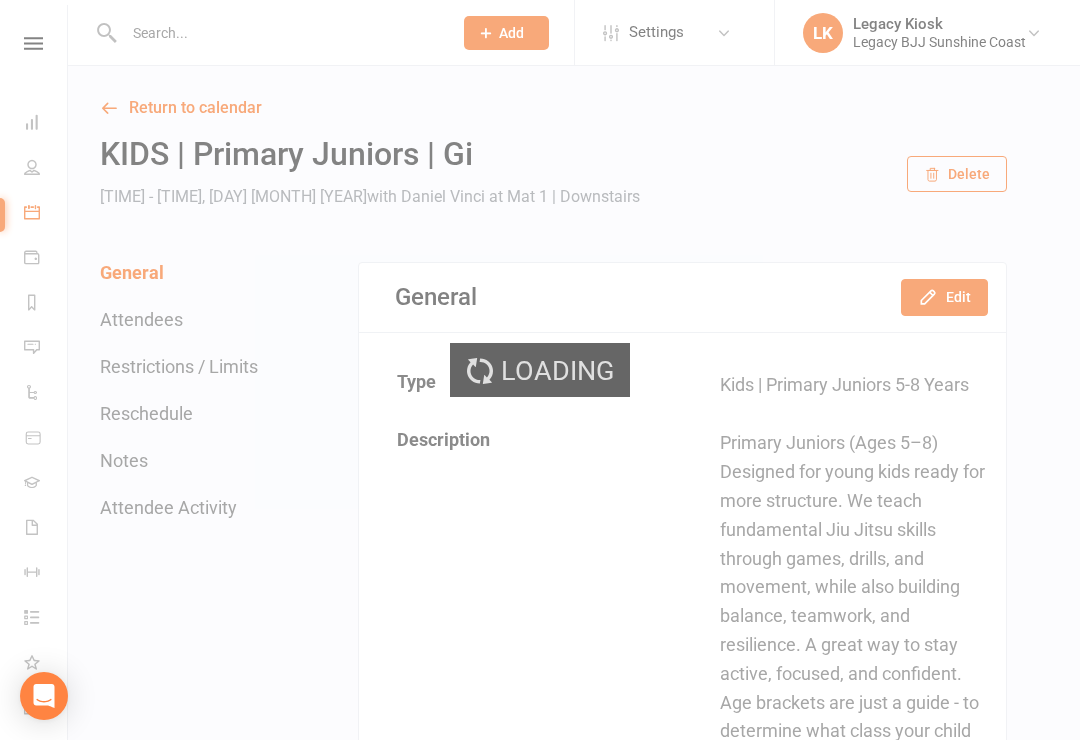 scroll, scrollTop: 0, scrollLeft: 0, axis: both 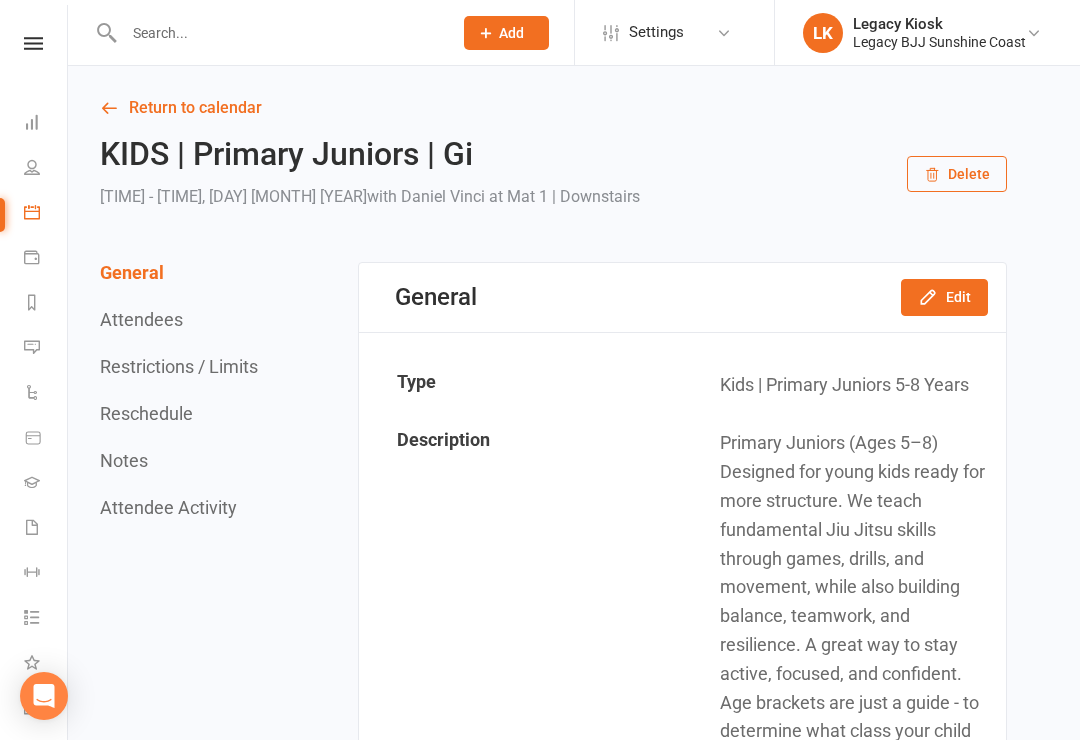 click at bounding box center [278, 33] 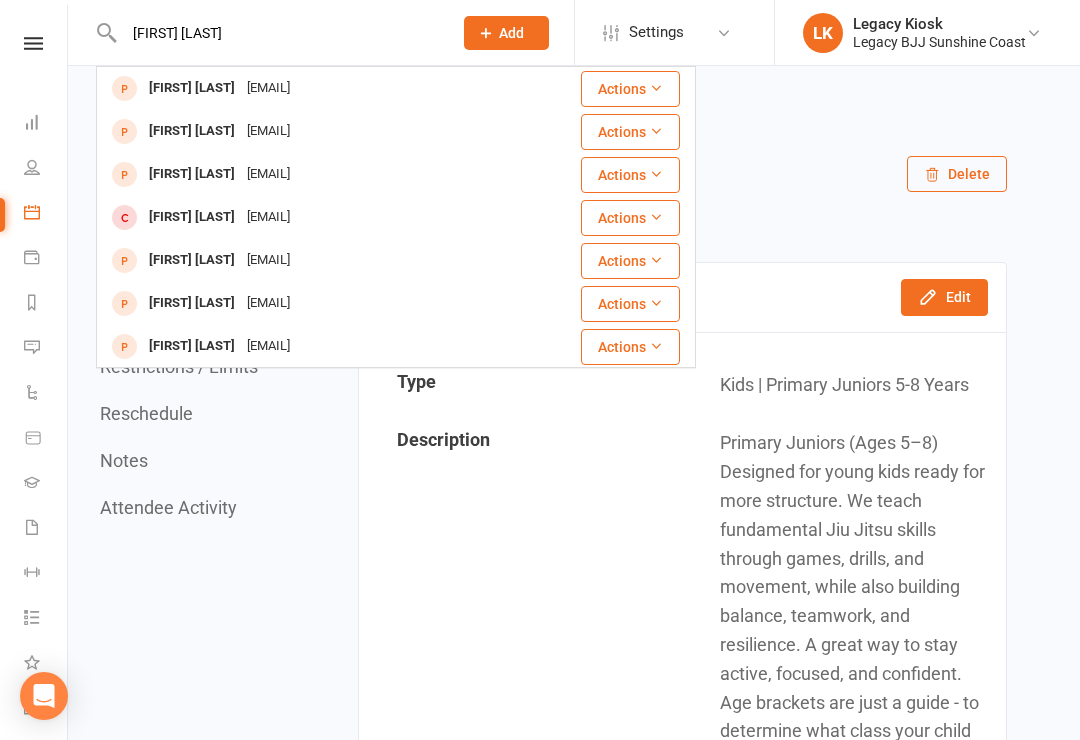 type on "[FIRST] [LAST]" 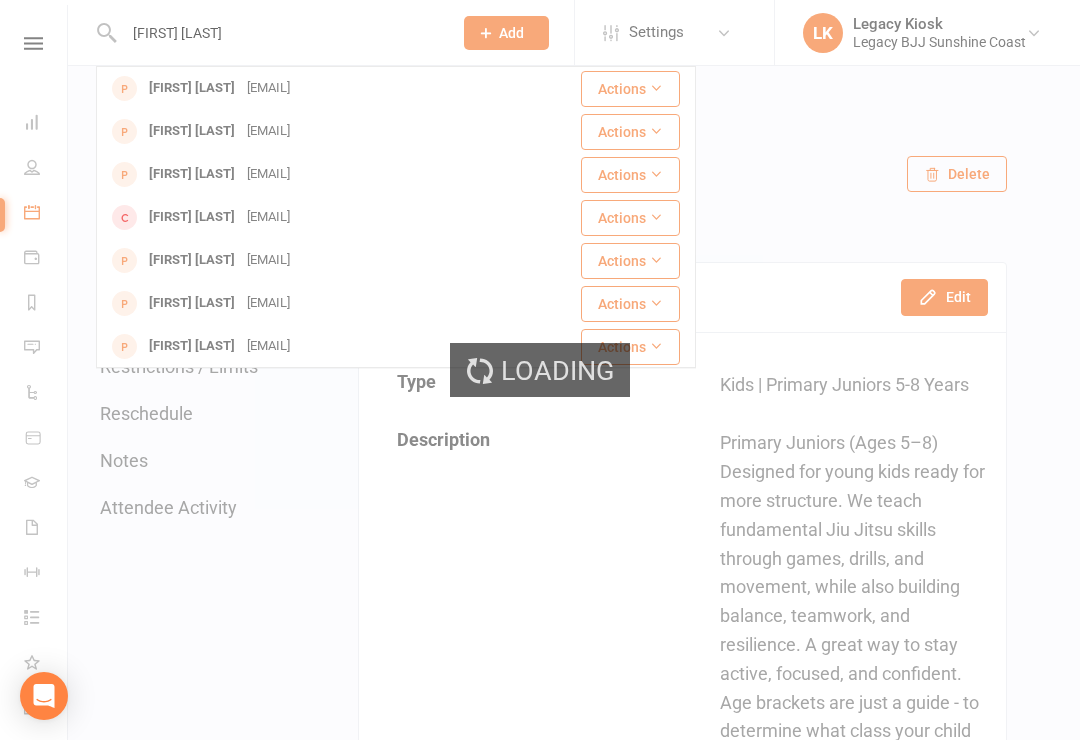 type 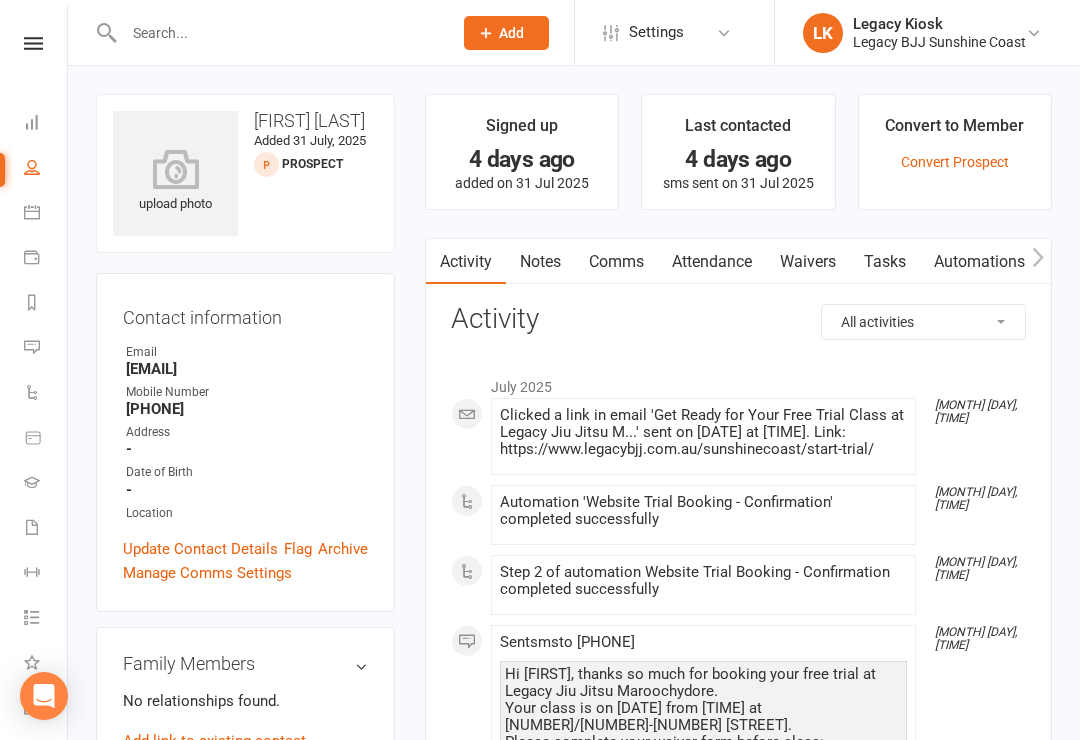 click on "Waivers" at bounding box center [808, 262] 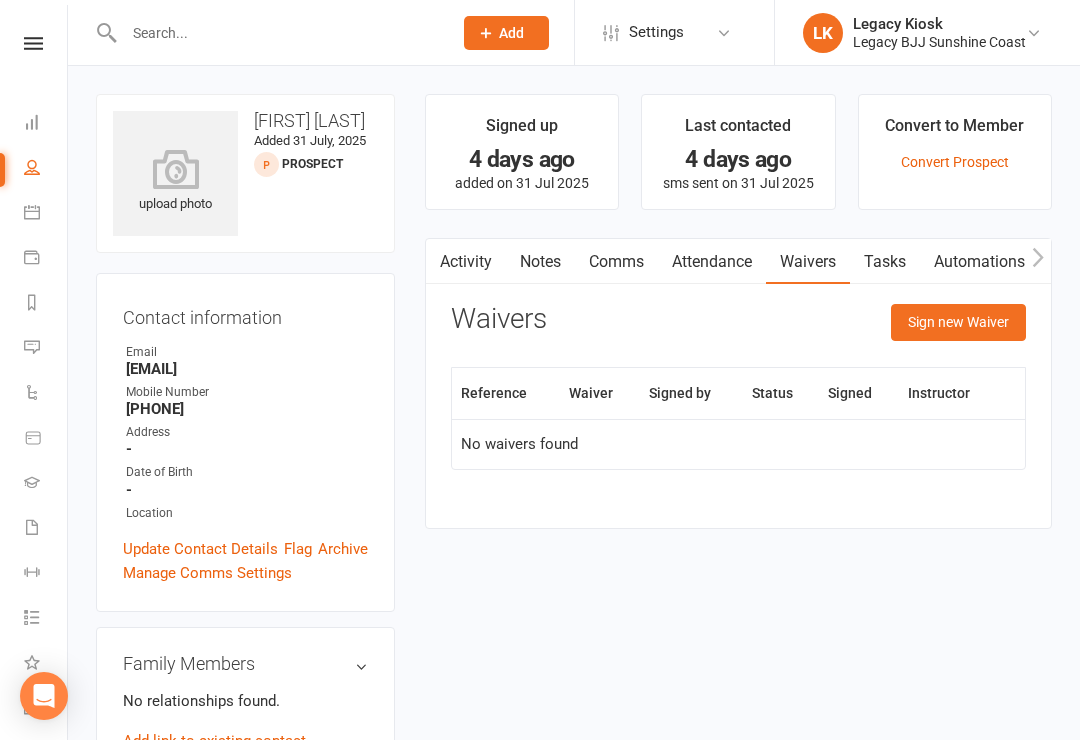 click on "Sign new Waiver" at bounding box center [958, 322] 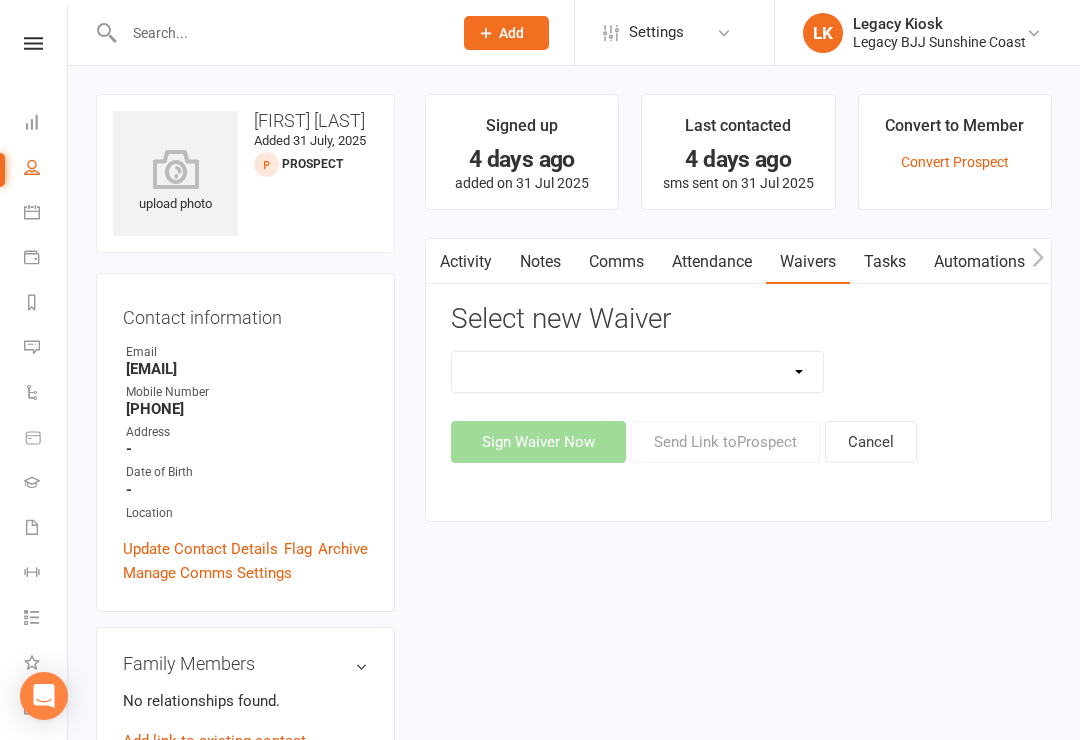 click on "Cancellation Form Collect Payment Details FREE TRIAL MEMBERSHIP SIGN UP MEMBERSHIP SIGN UP PROSPECT GENERAL WAIVER Second Week Trial Sponsored Athlete | Tier 1 Suspension Form Women's Program" at bounding box center (638, 372) 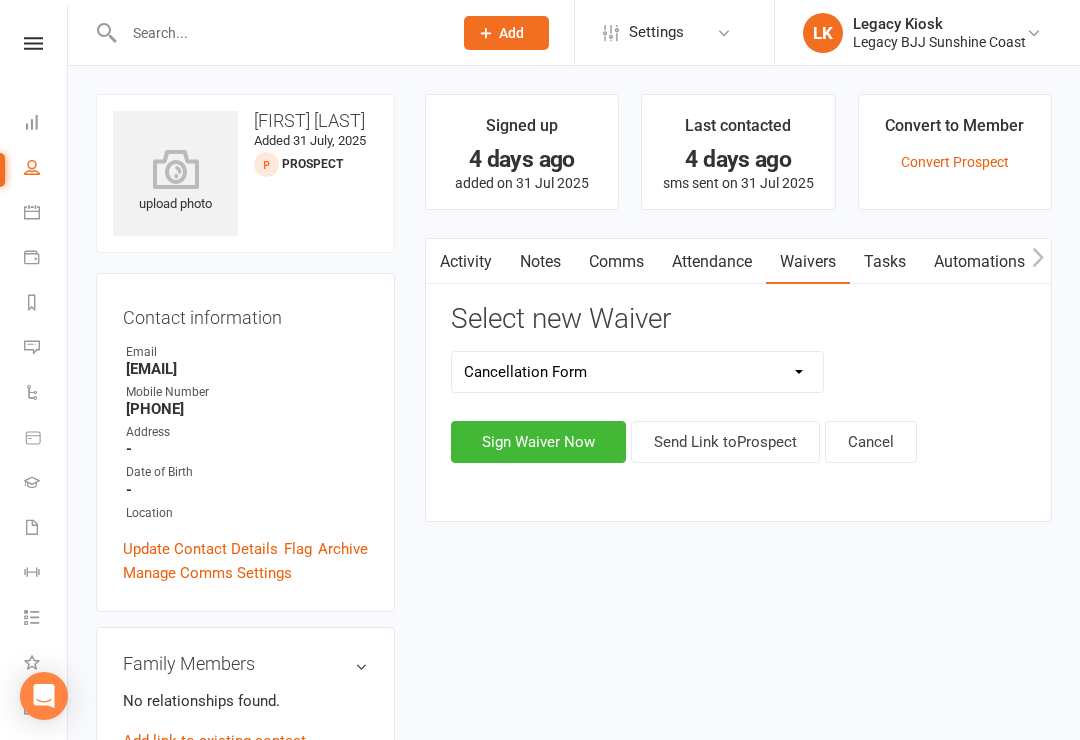 click on "Sign Waiver Now" at bounding box center (538, 442) 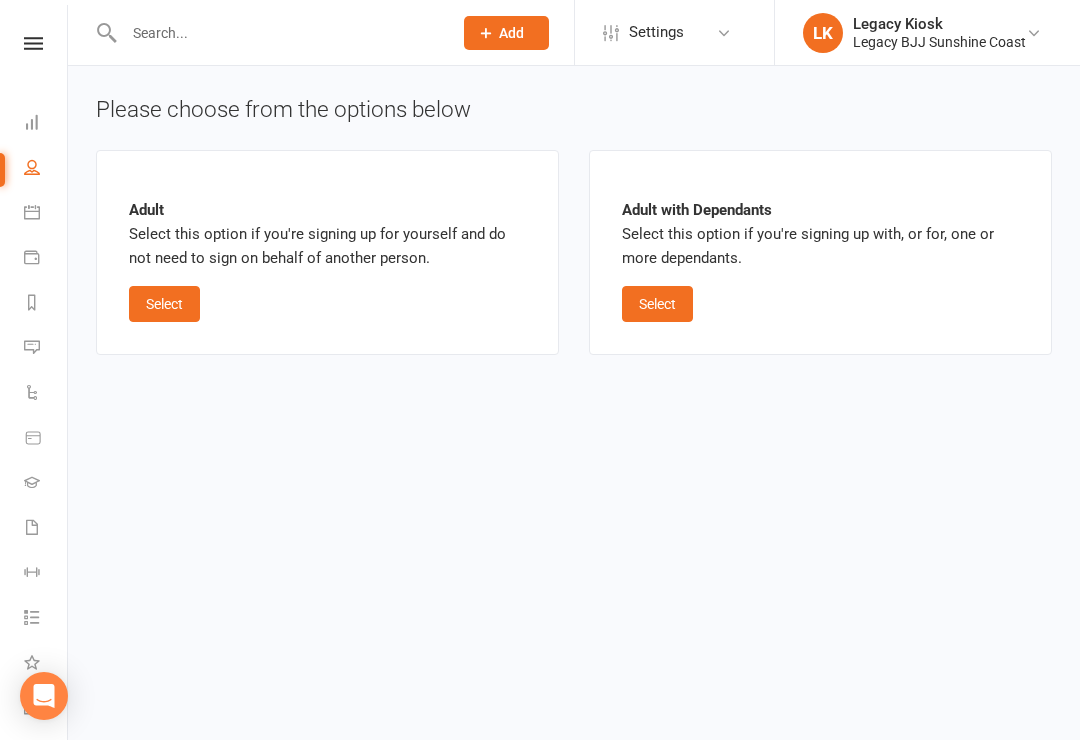 click on "Select" at bounding box center [657, 304] 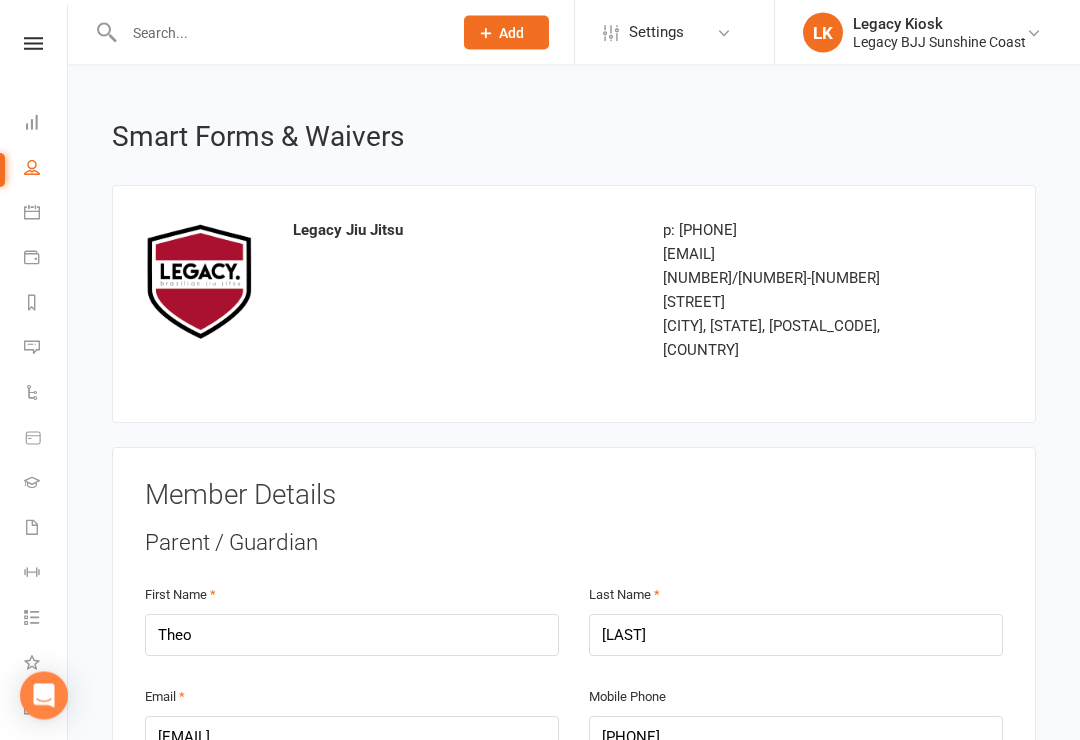 scroll, scrollTop: 0, scrollLeft: 0, axis: both 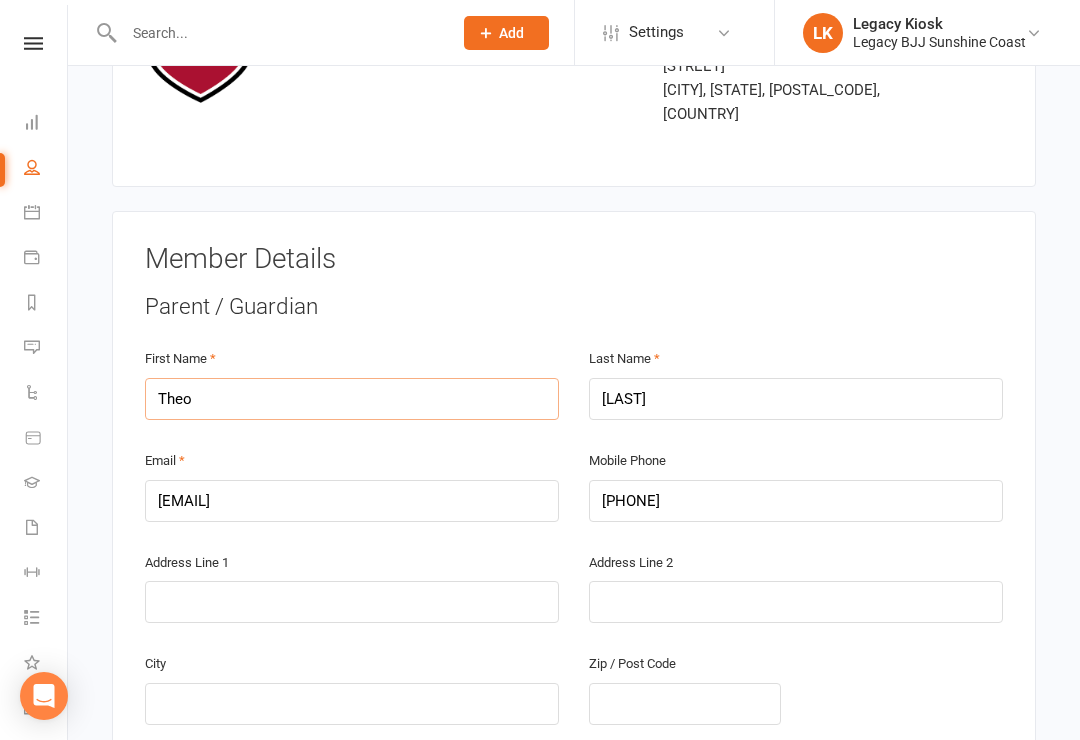 click on "Theo" at bounding box center [352, 399] 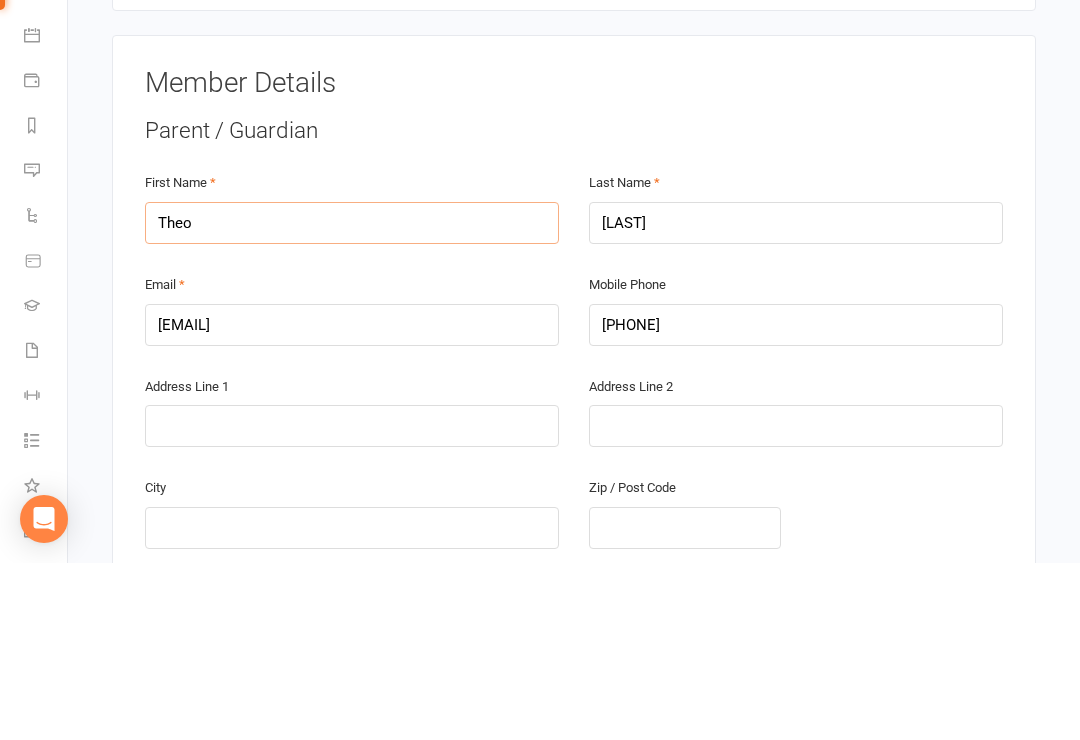 click on "Theo" at bounding box center (352, 400) 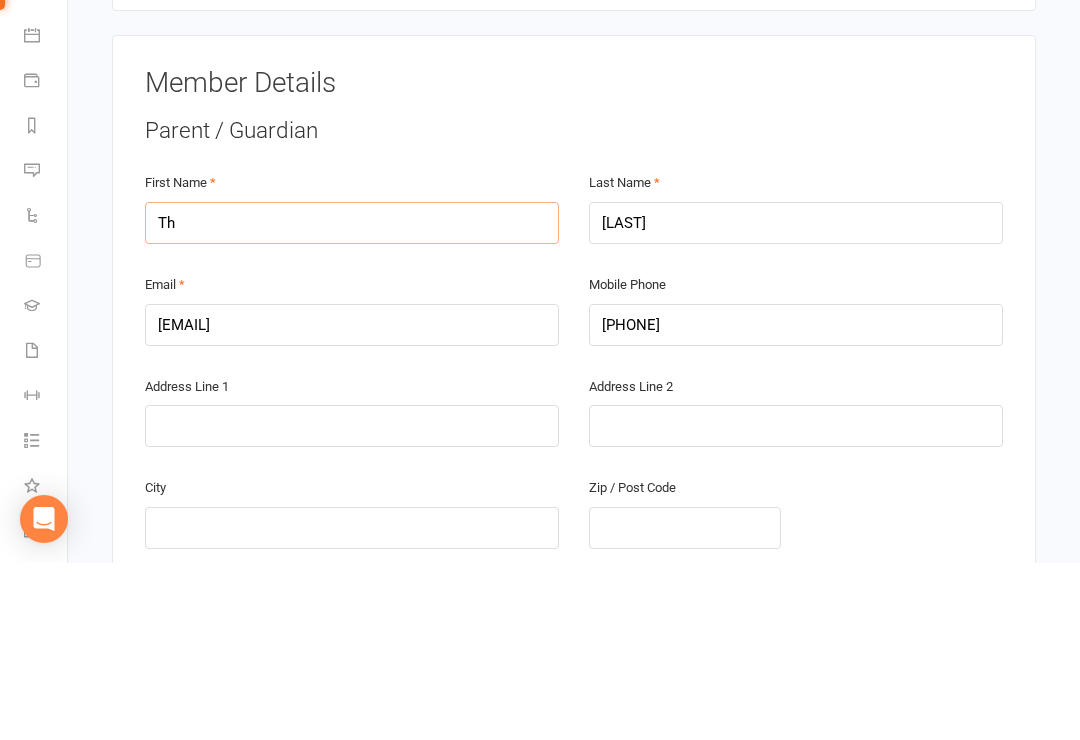 type on "T" 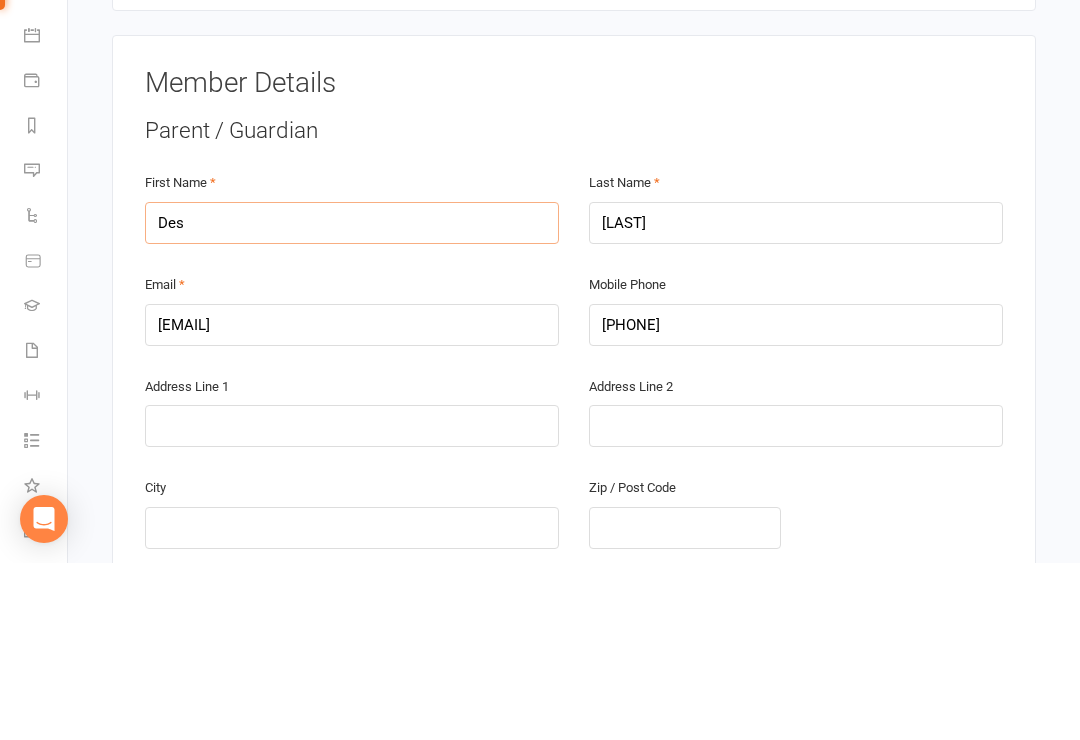 type on "Des" 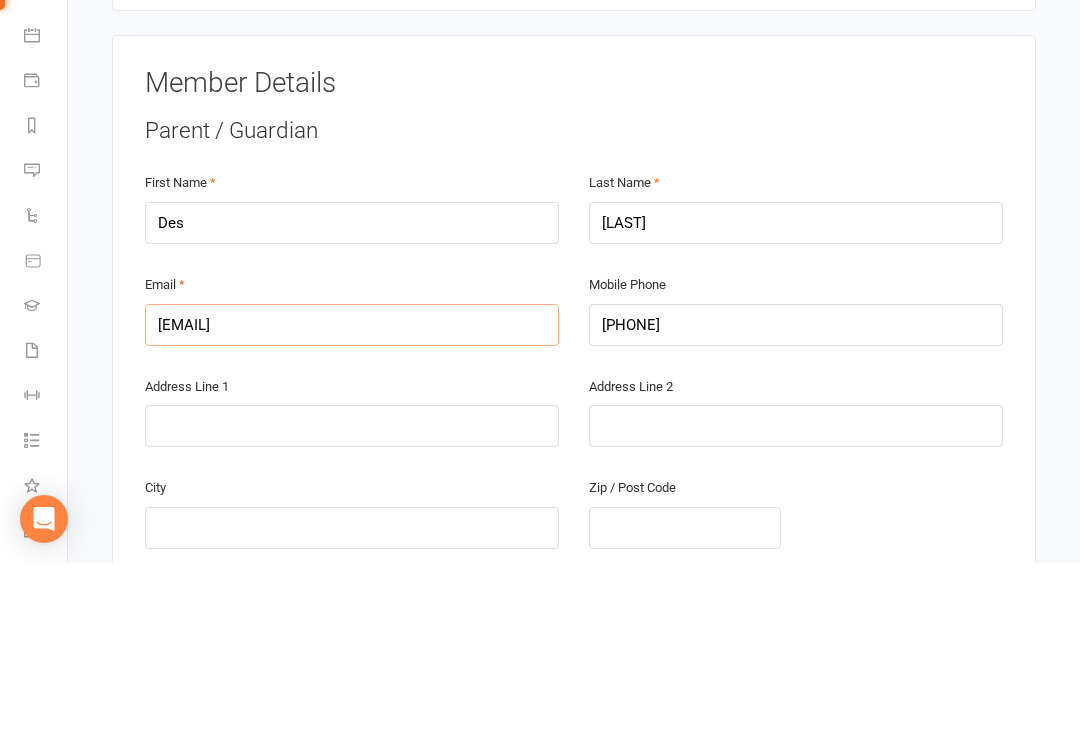 click on "[EMAIL]" at bounding box center (352, 502) 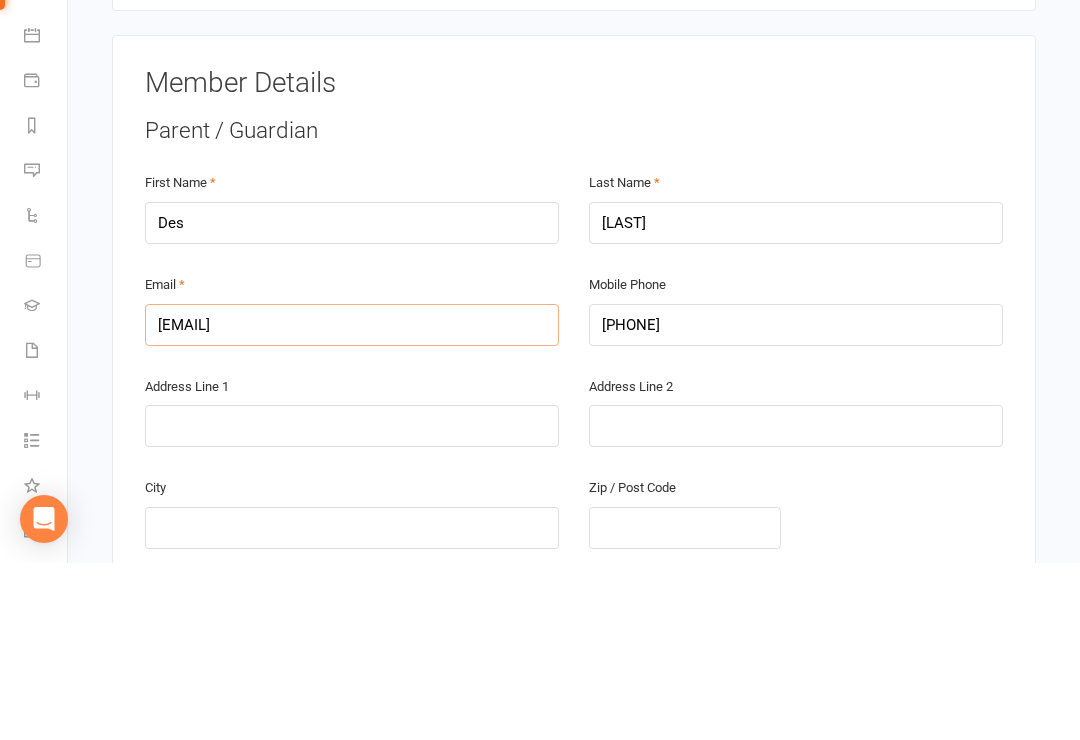 click on "[EMAIL]" at bounding box center (352, 502) 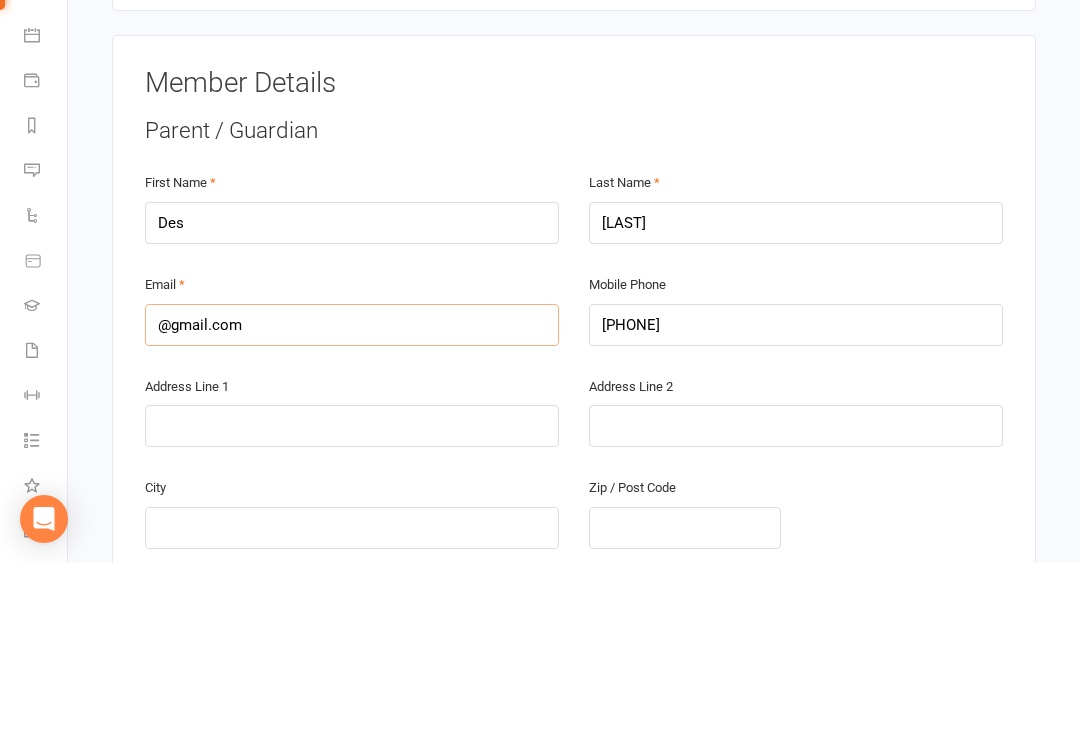 type on "[EMAIL]" 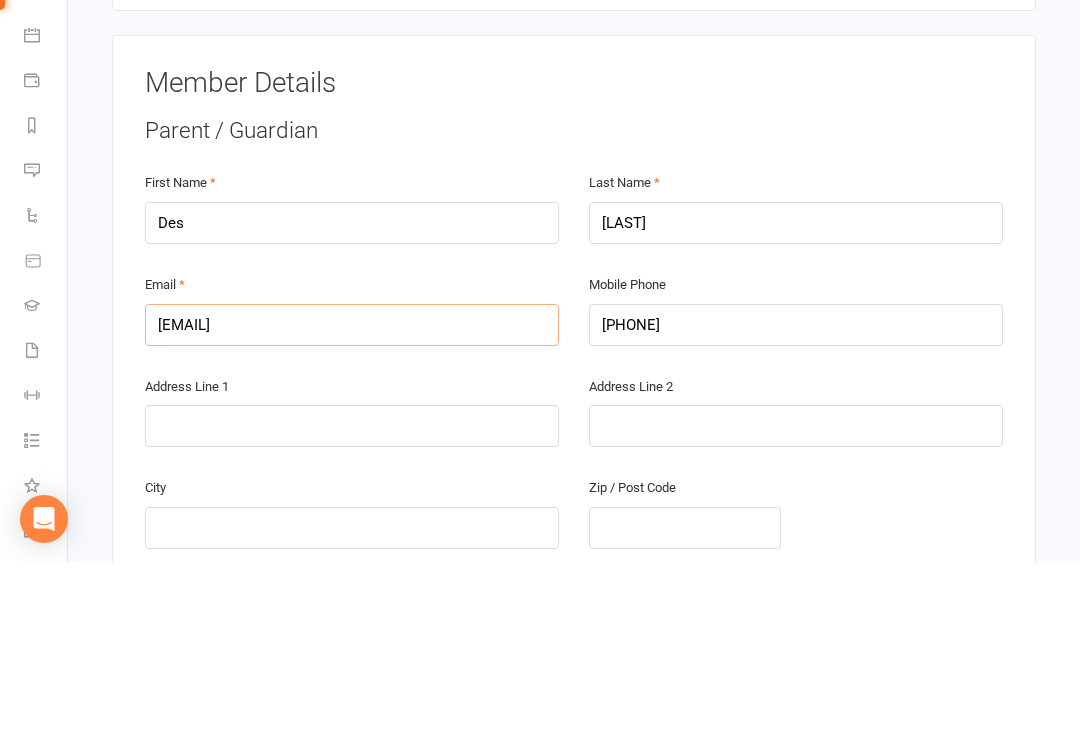 type on "[EMAIL]" 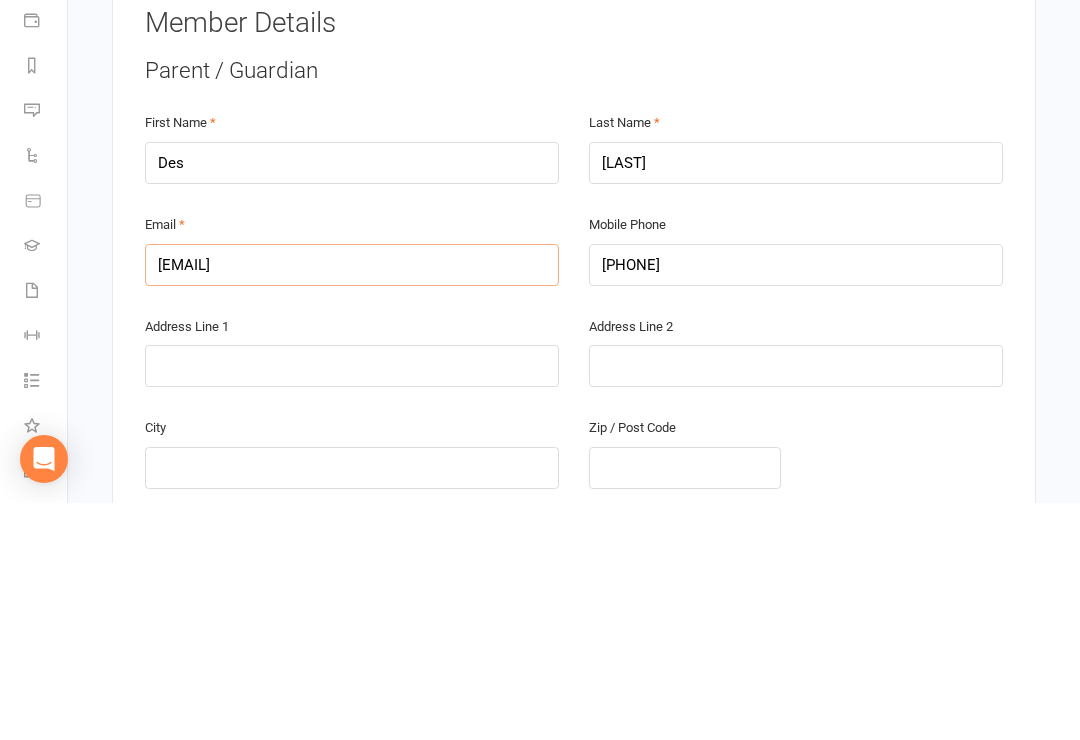 type on "[EMAIL]" 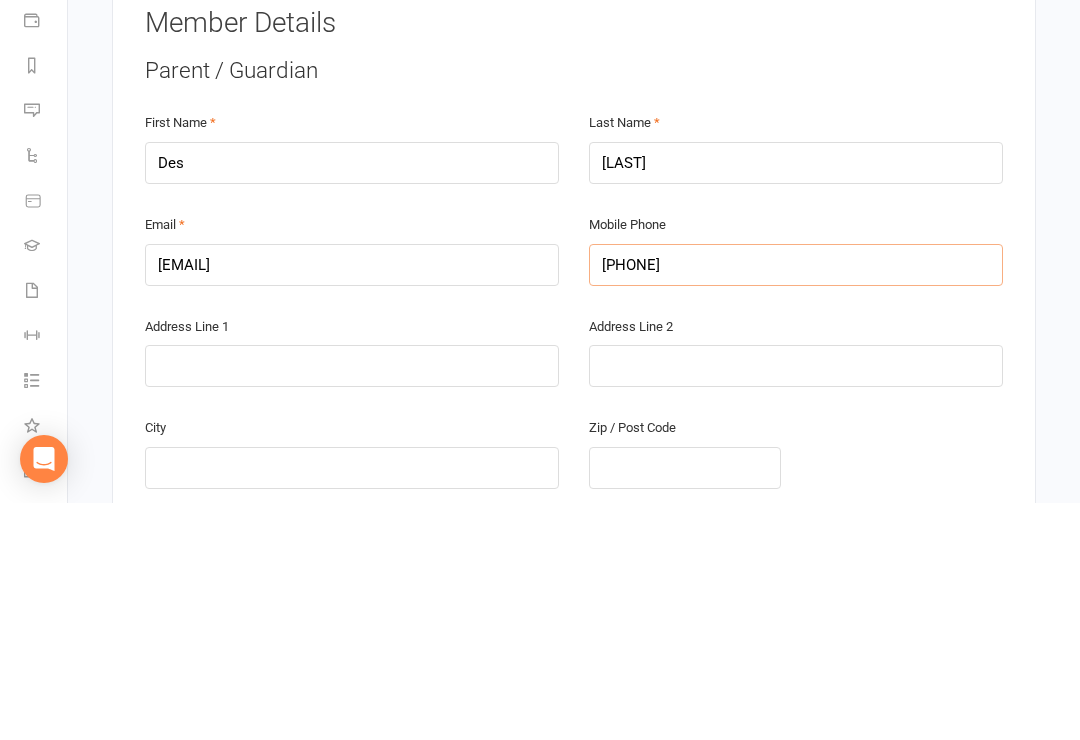 click on "[PHONE]" at bounding box center (796, 502) 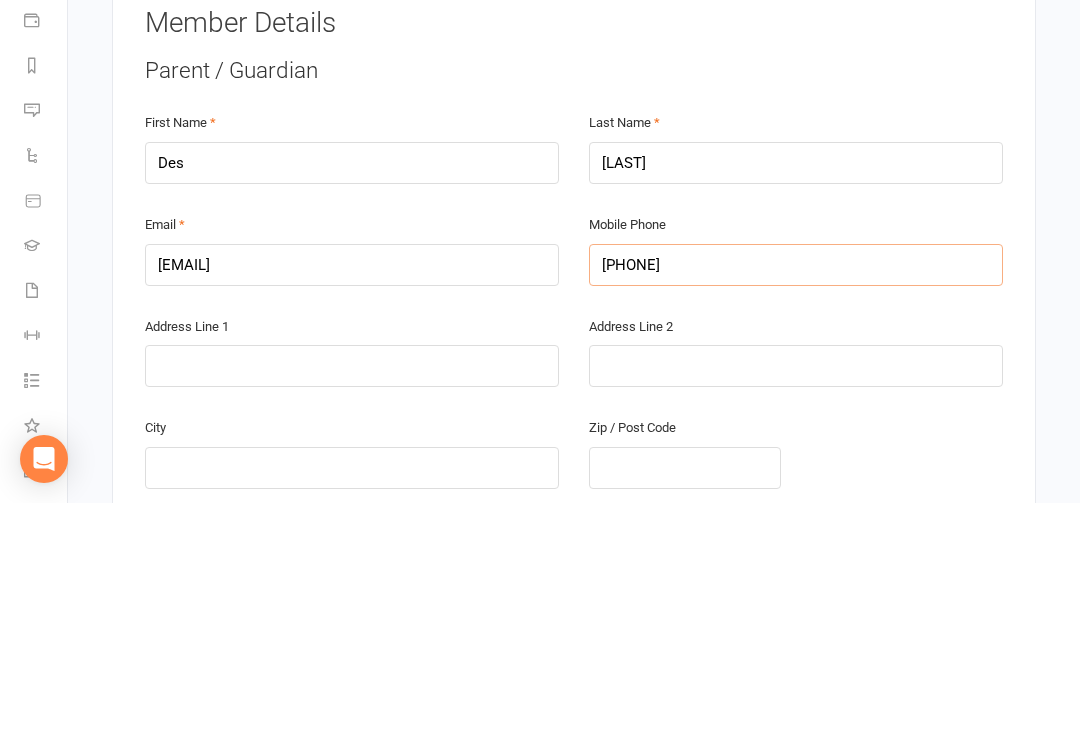 click on "[PHONE]" at bounding box center (796, 502) 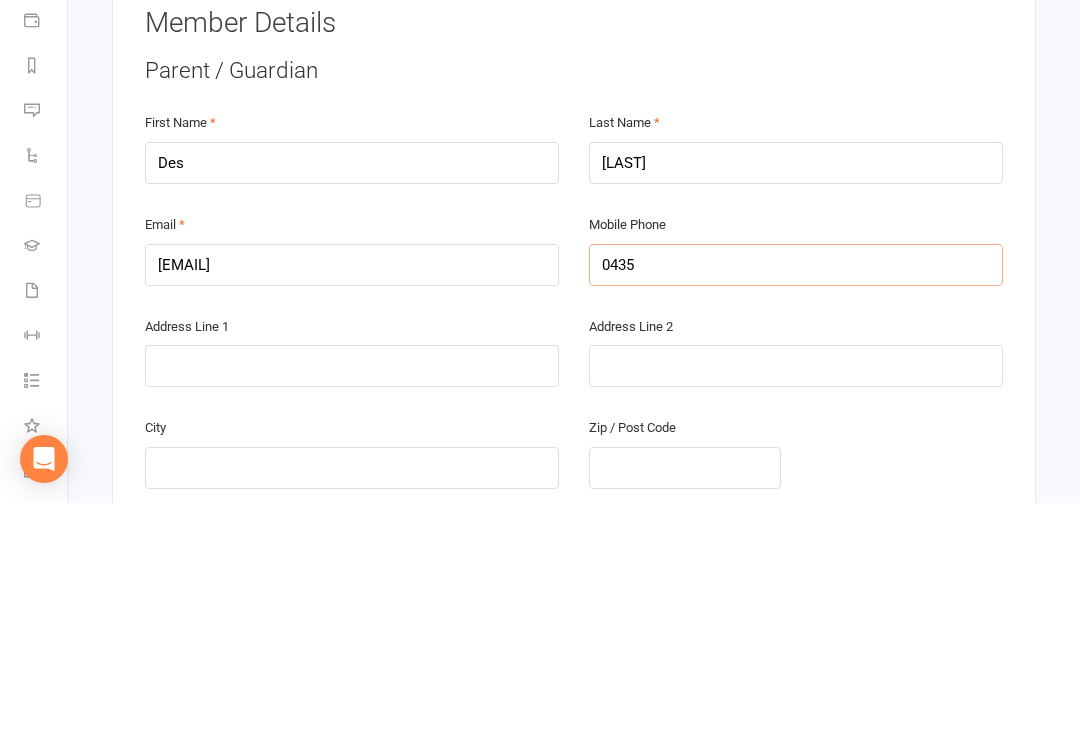 type on "0435" 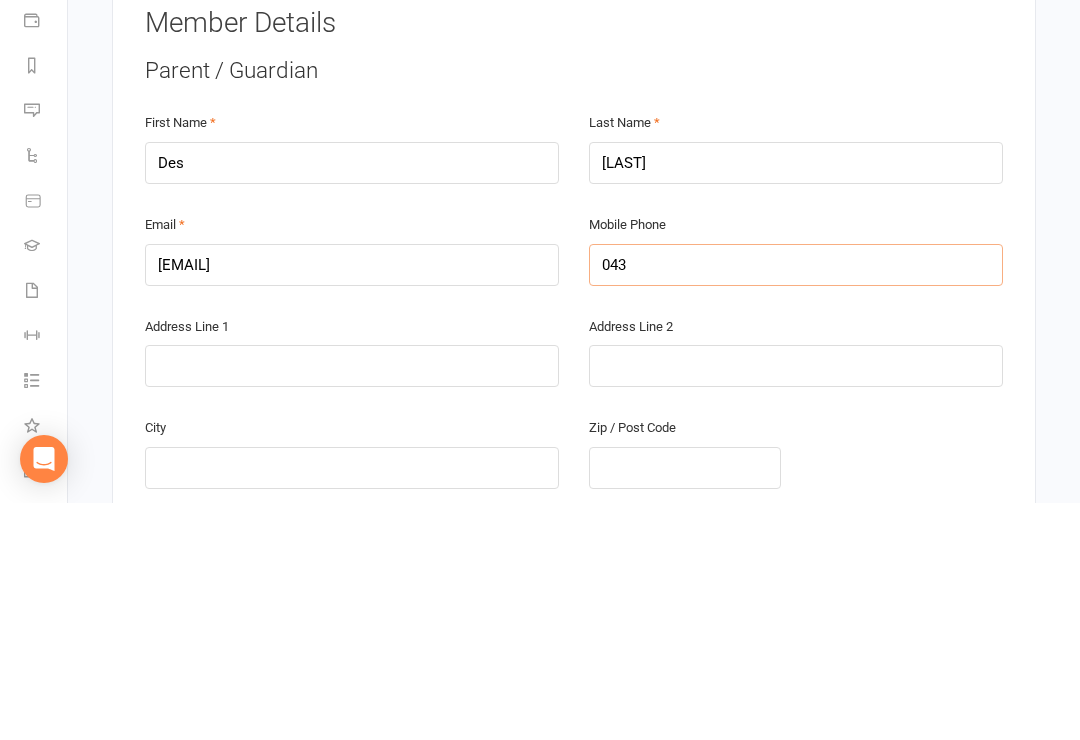 type on "04" 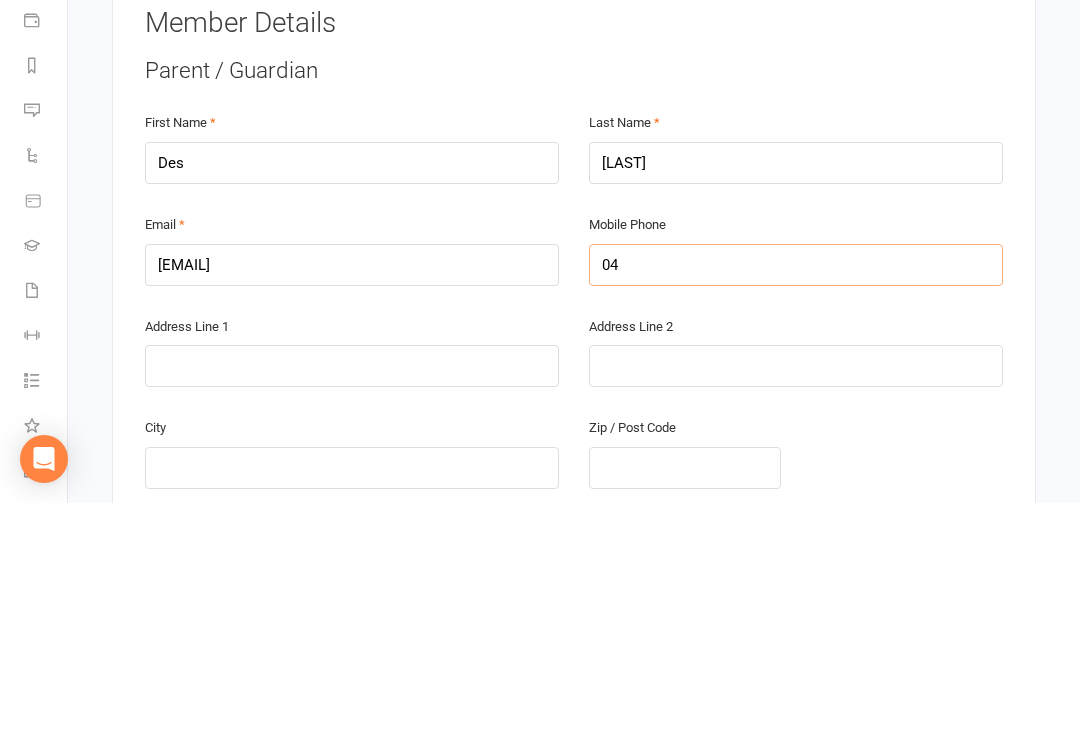 type on "[PHONE]" 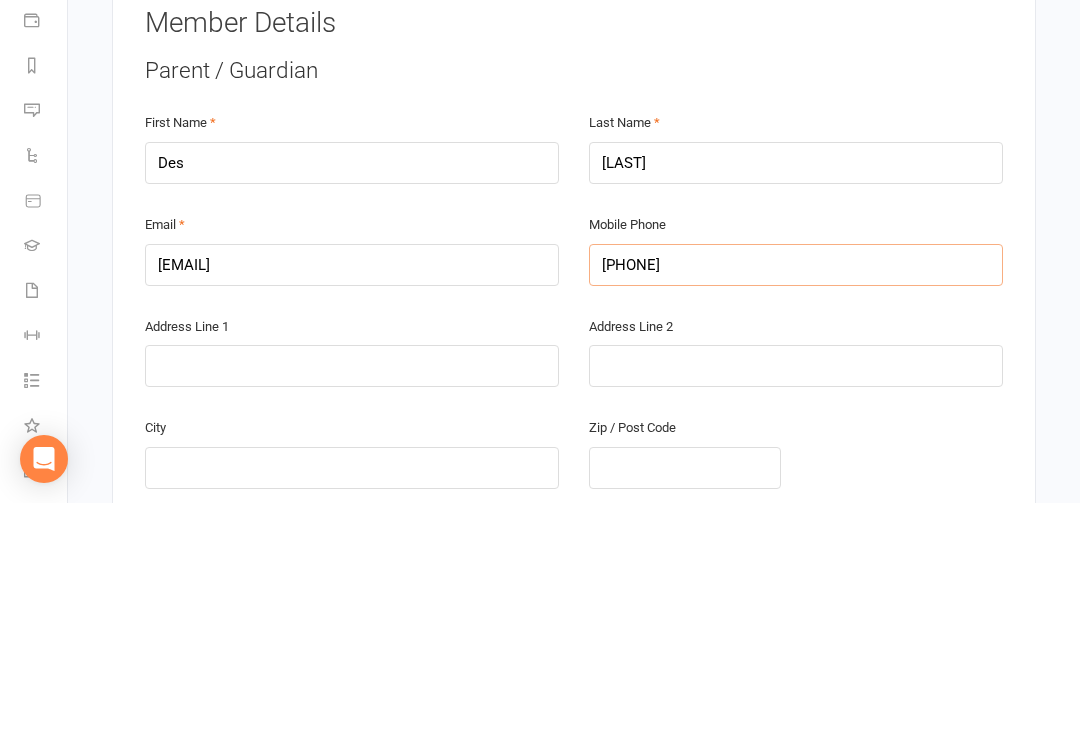 type on "[PHONE]" 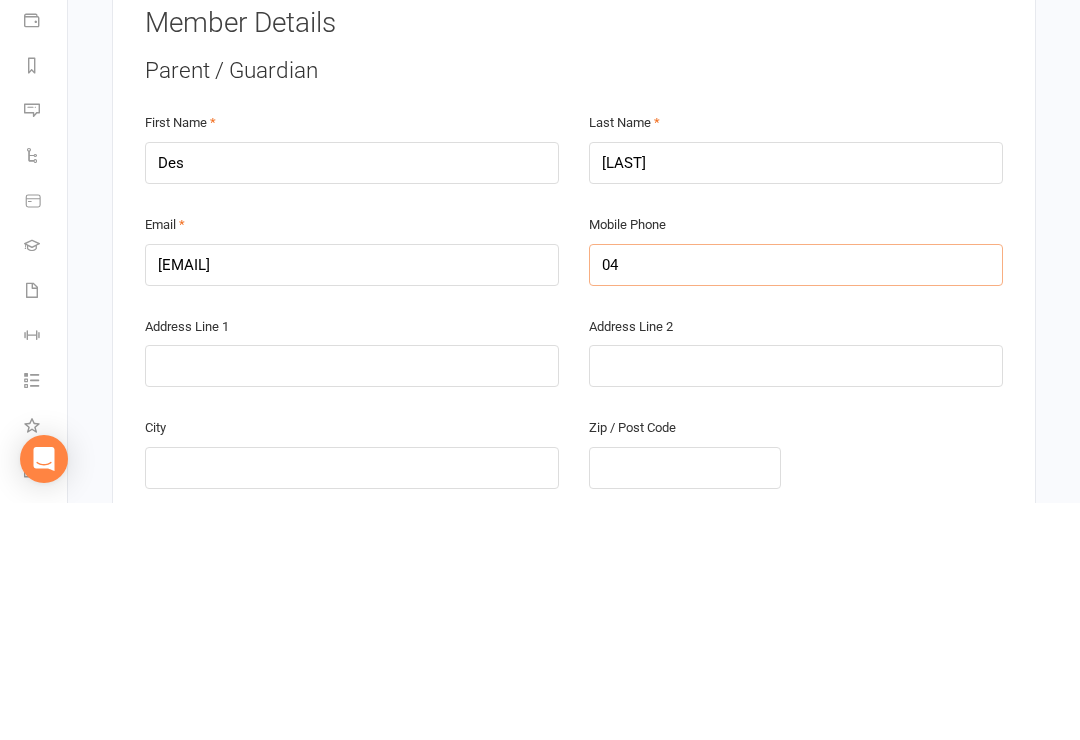 type on "04" 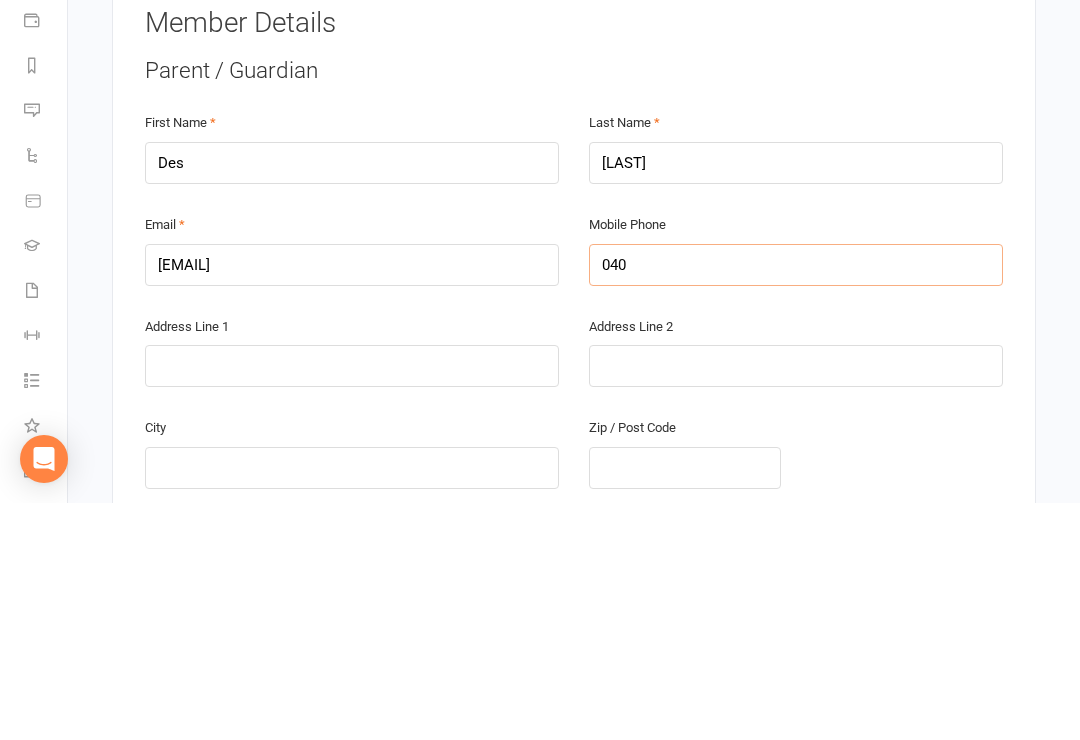 type on "040" 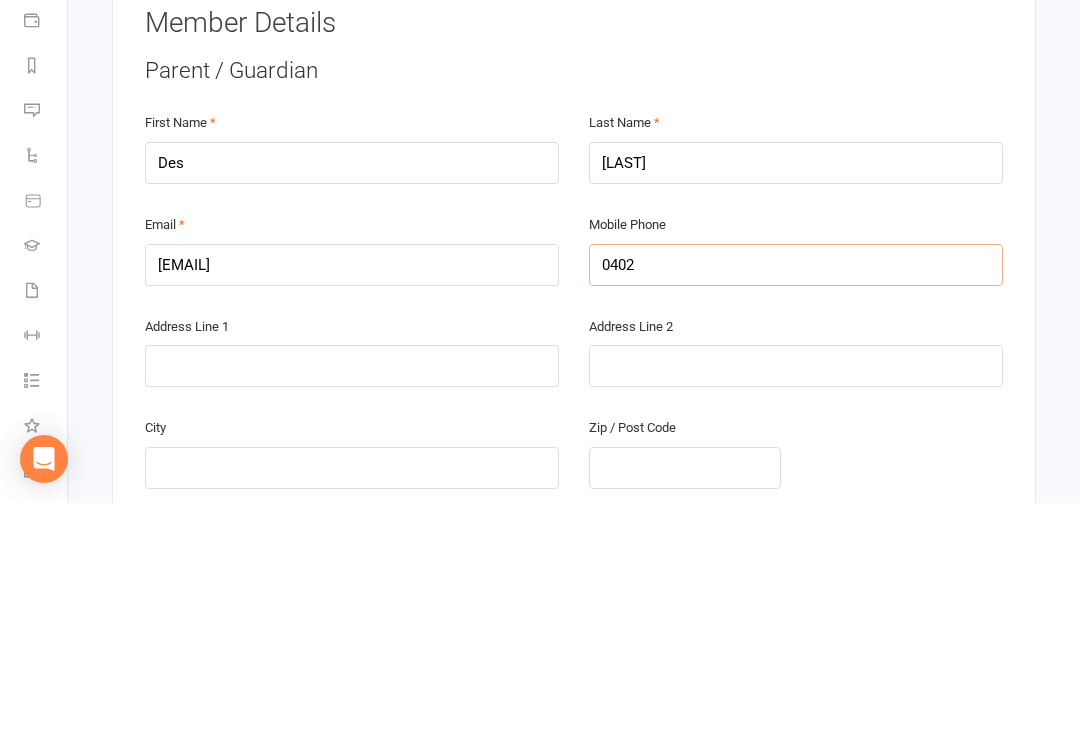 type on "0402" 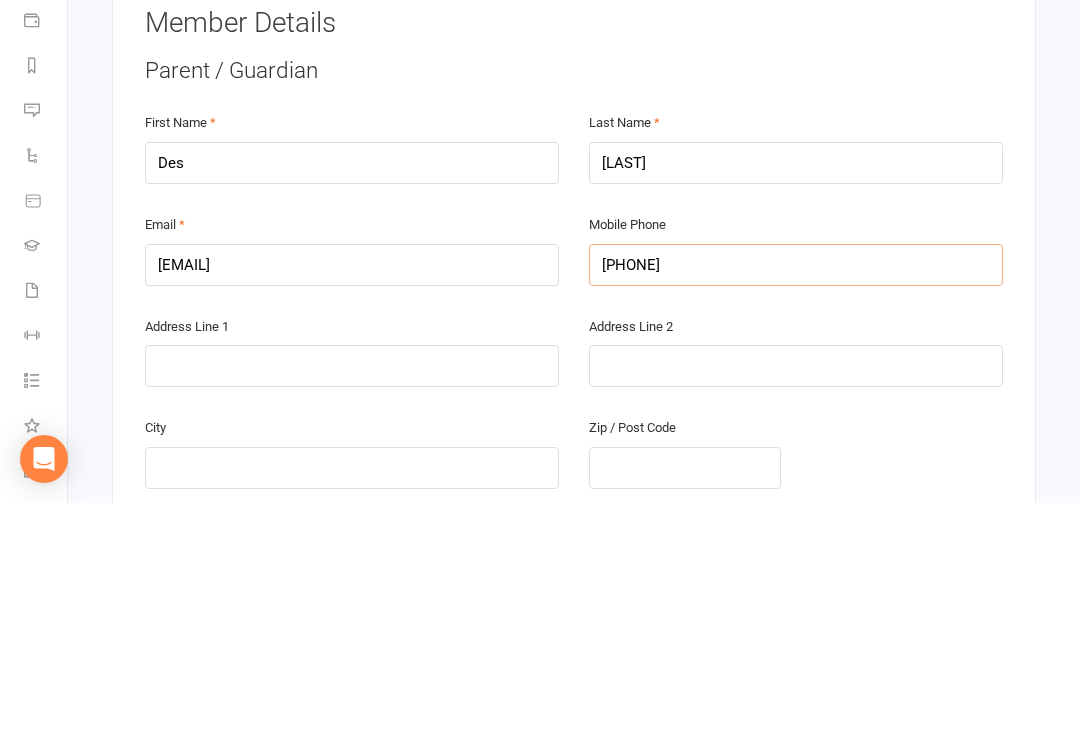 type on "[PHONE]" 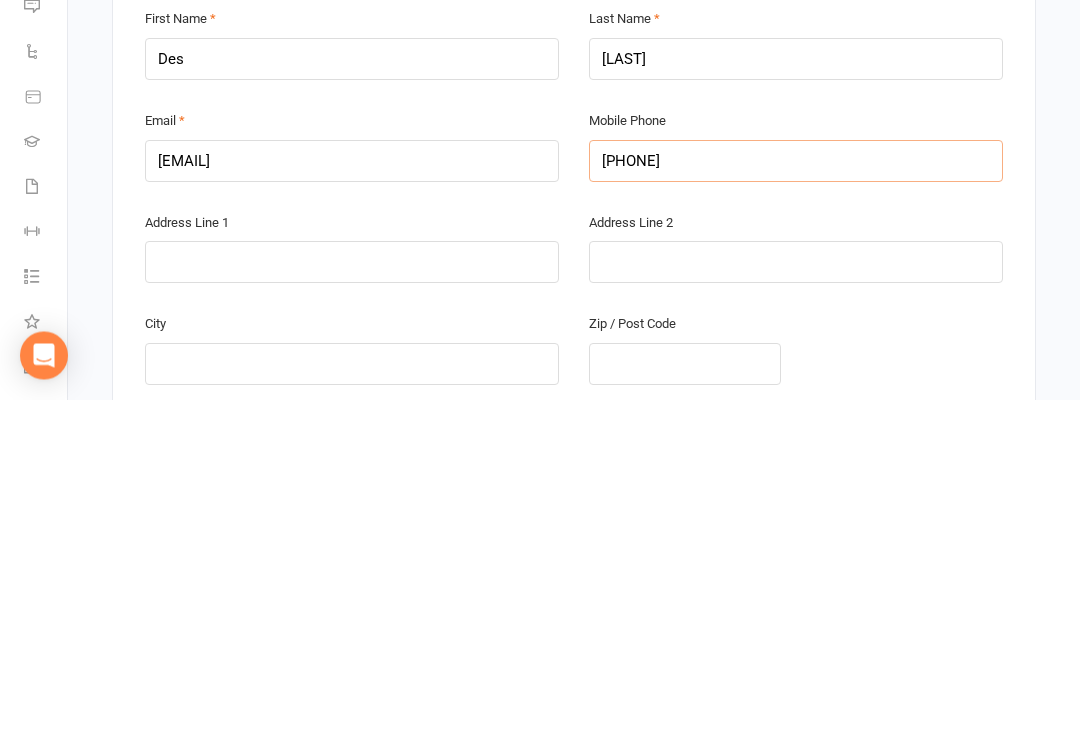 type on "[PHONE]" 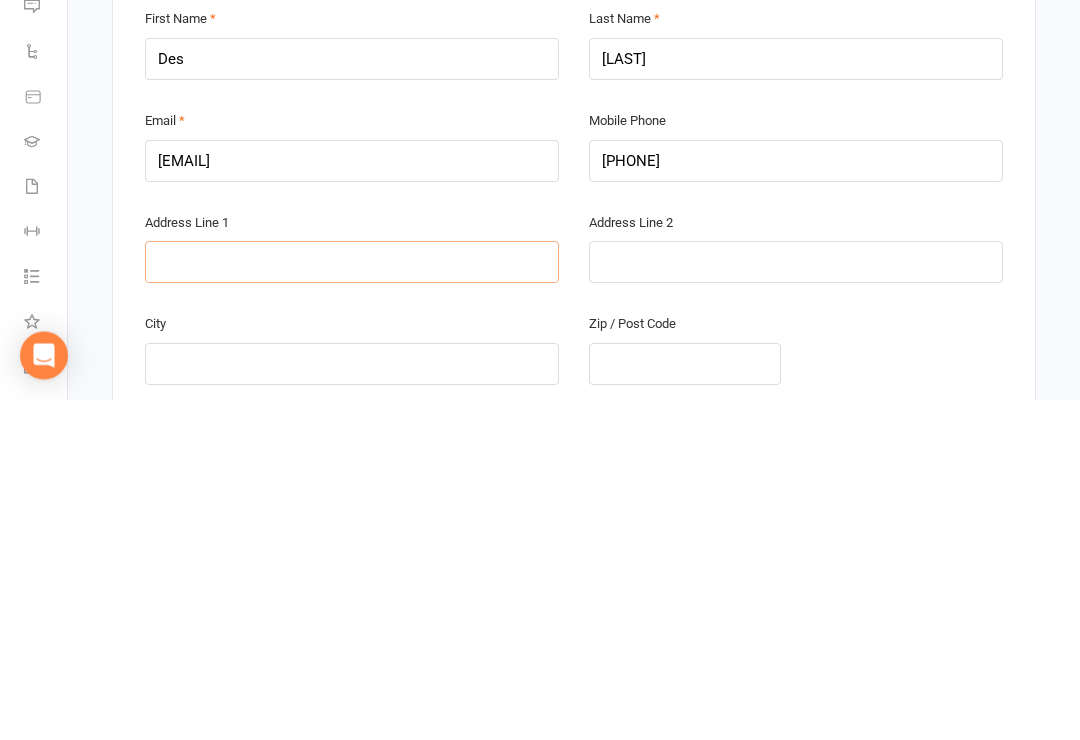 click at bounding box center [352, 603] 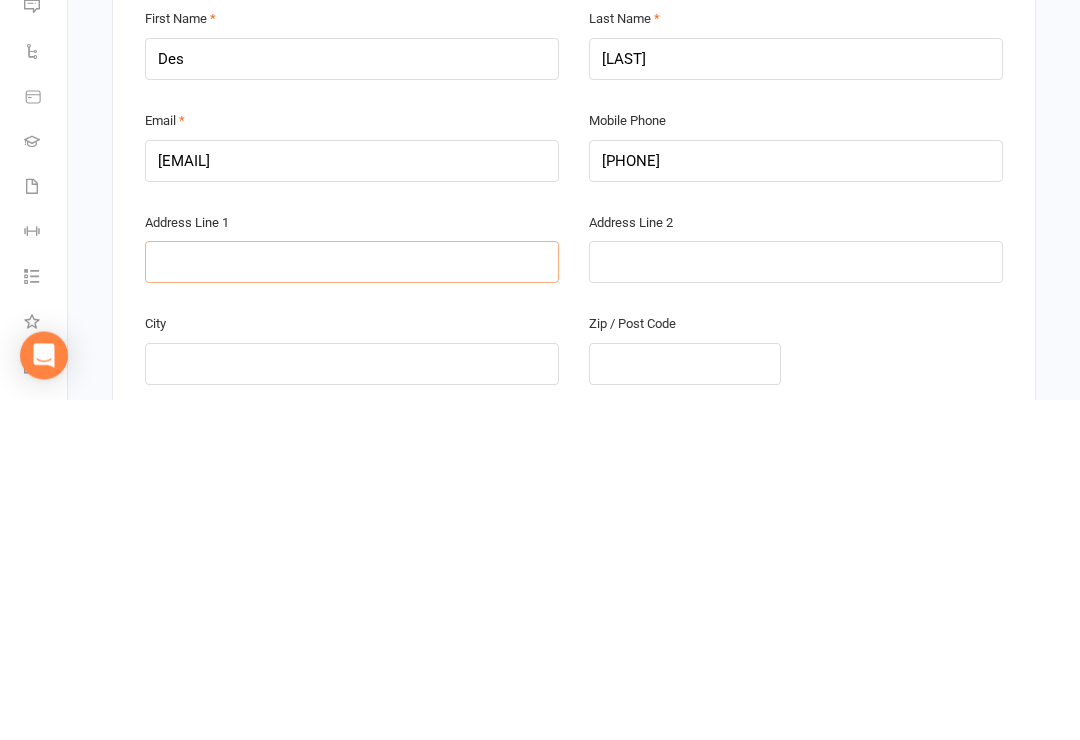 type on "7" 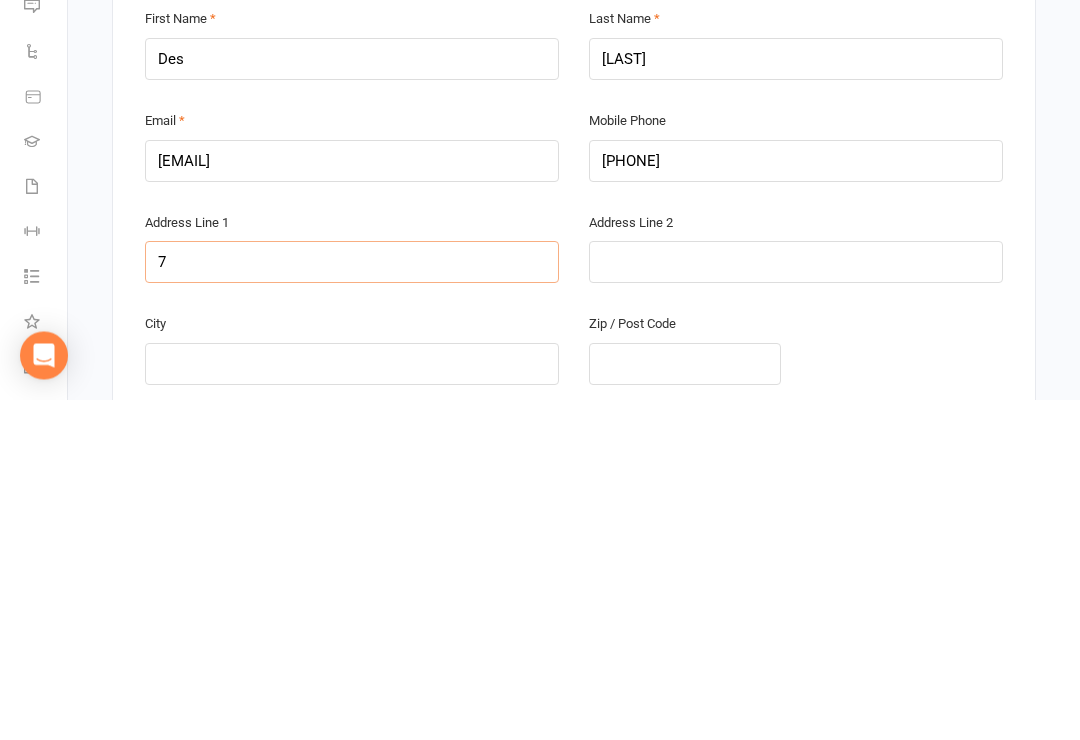type on "7c" 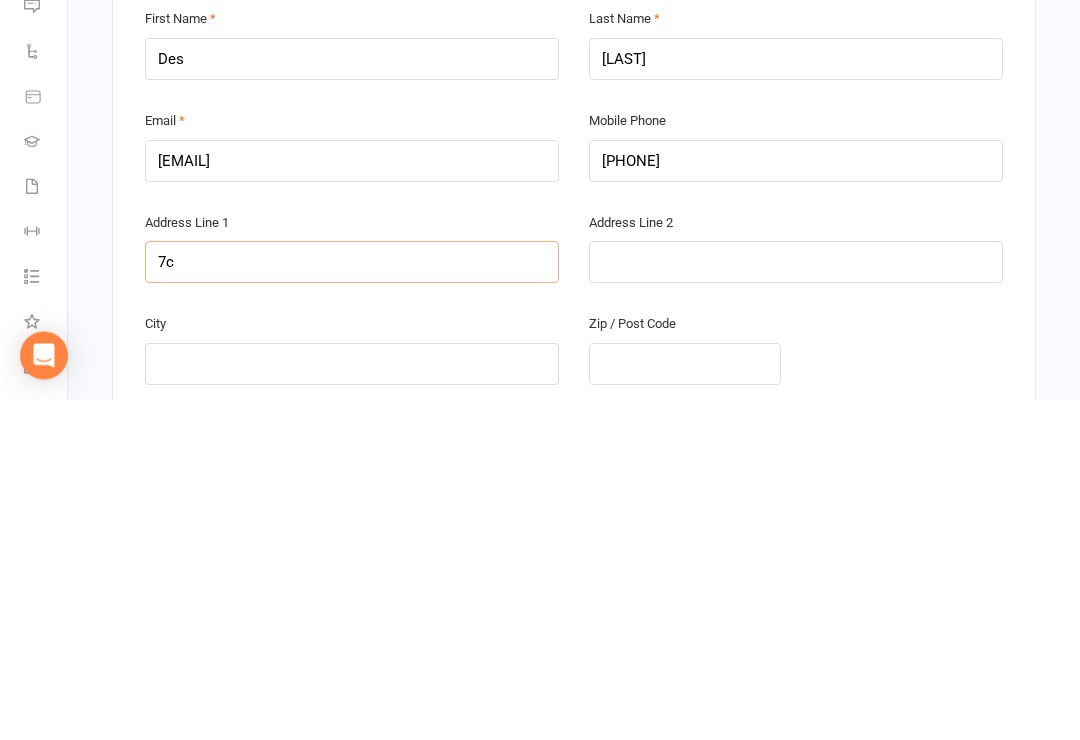 type on "7c" 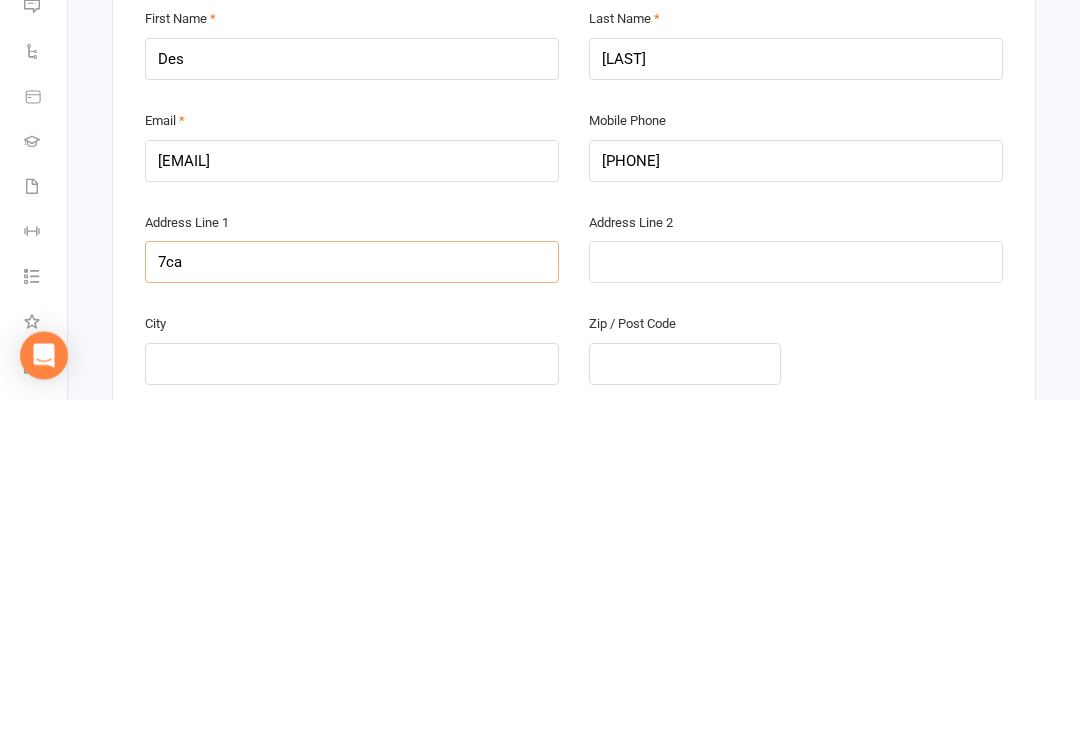 type on "7ca" 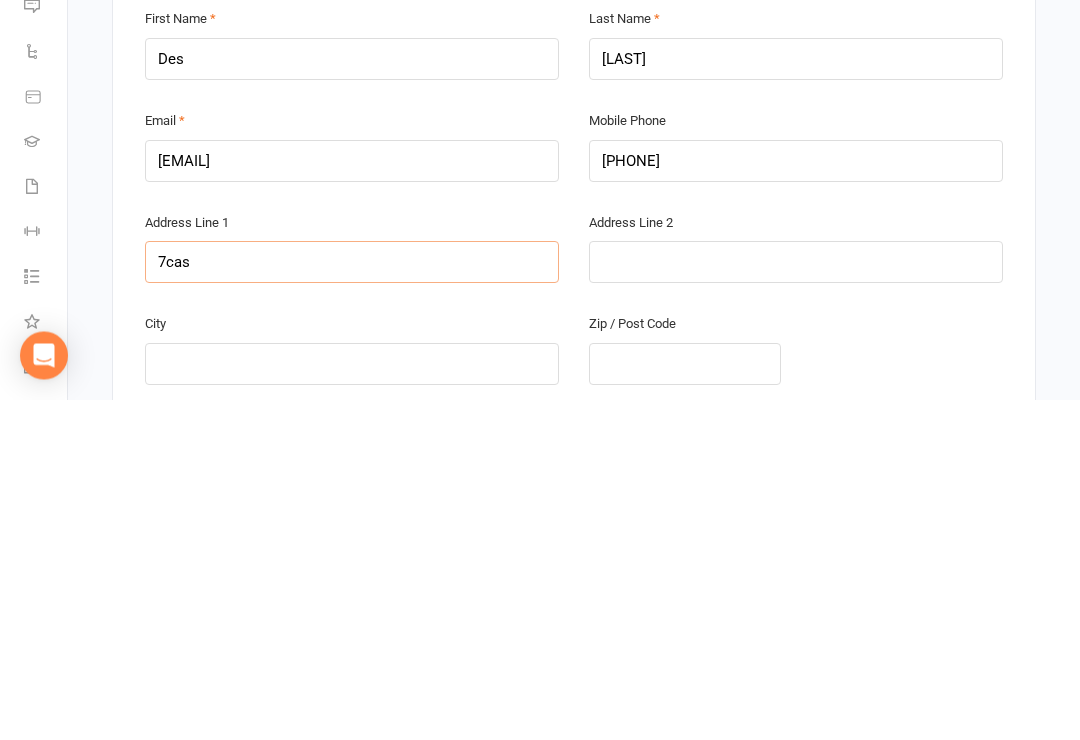 type on "[NUMBER] [STREET]" 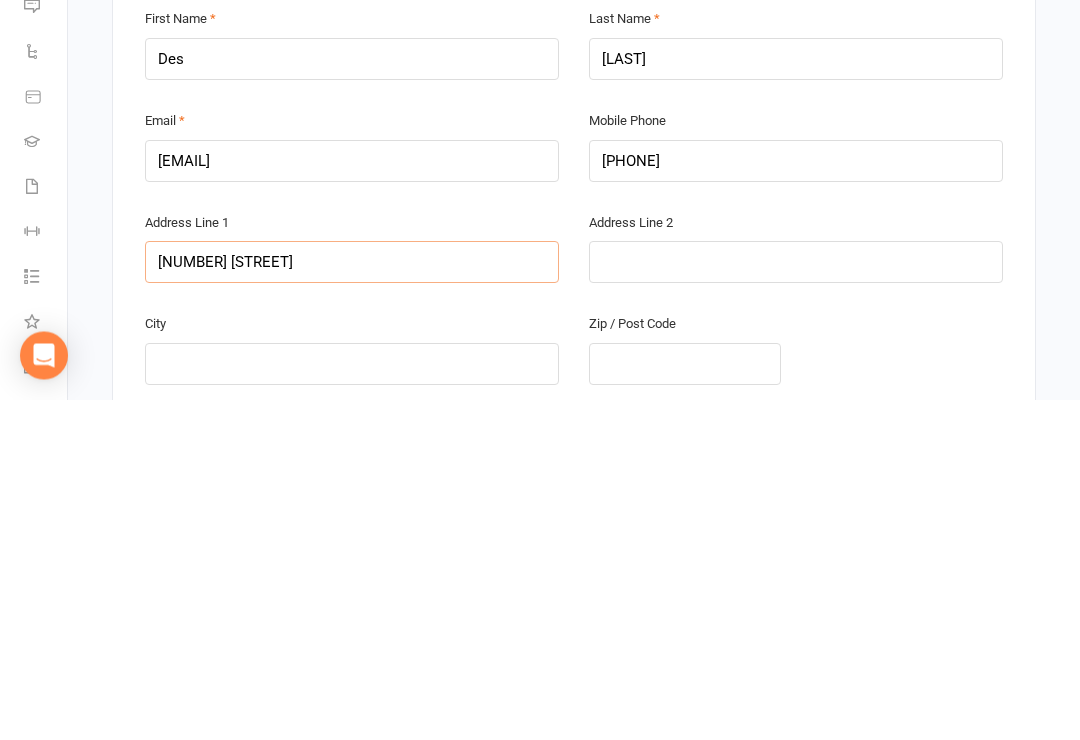 type on "[NUMBER] [STREET]" 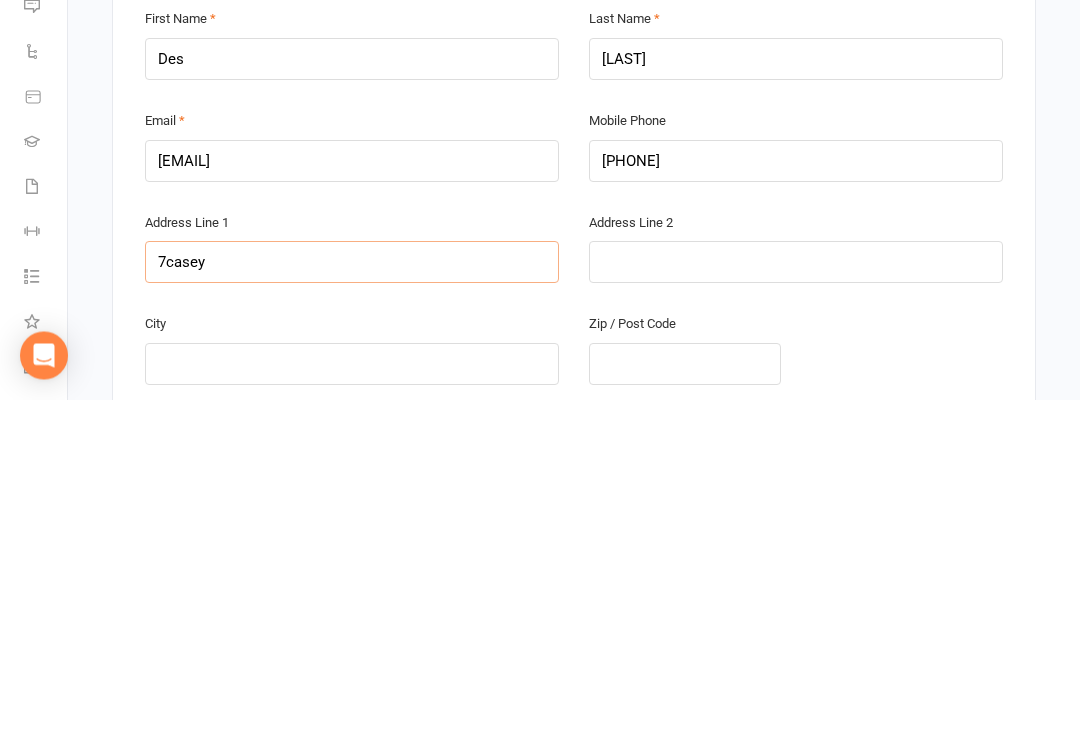 type on "7casey" 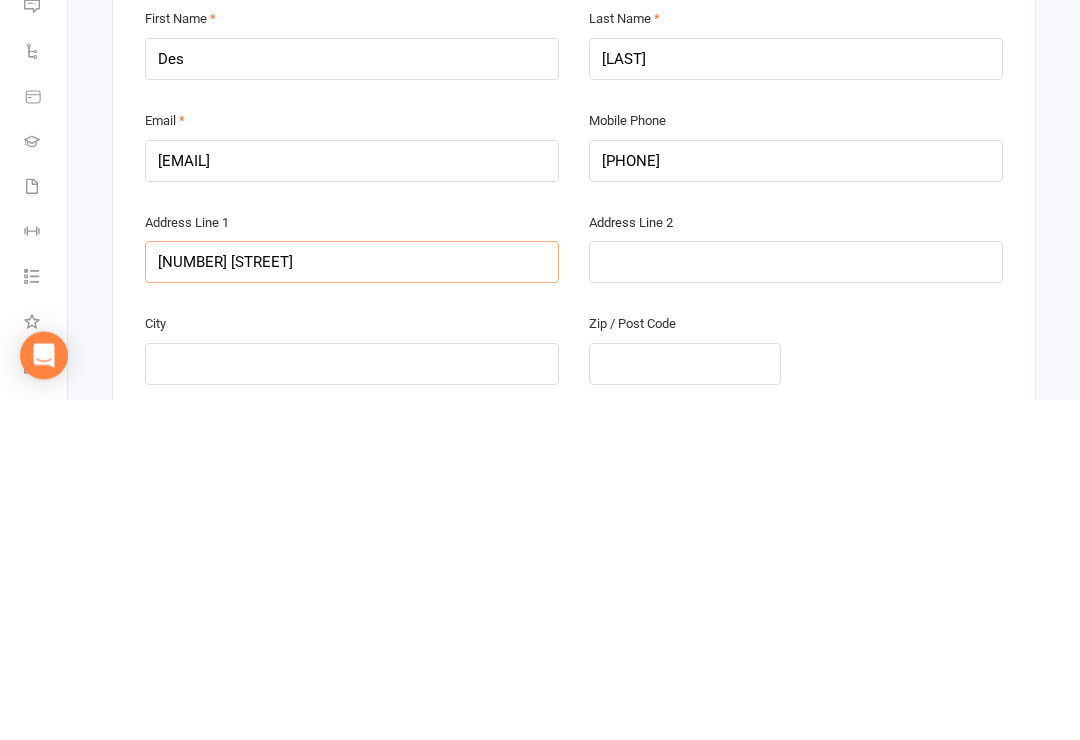 type on "[NUMBER] [STREET]" 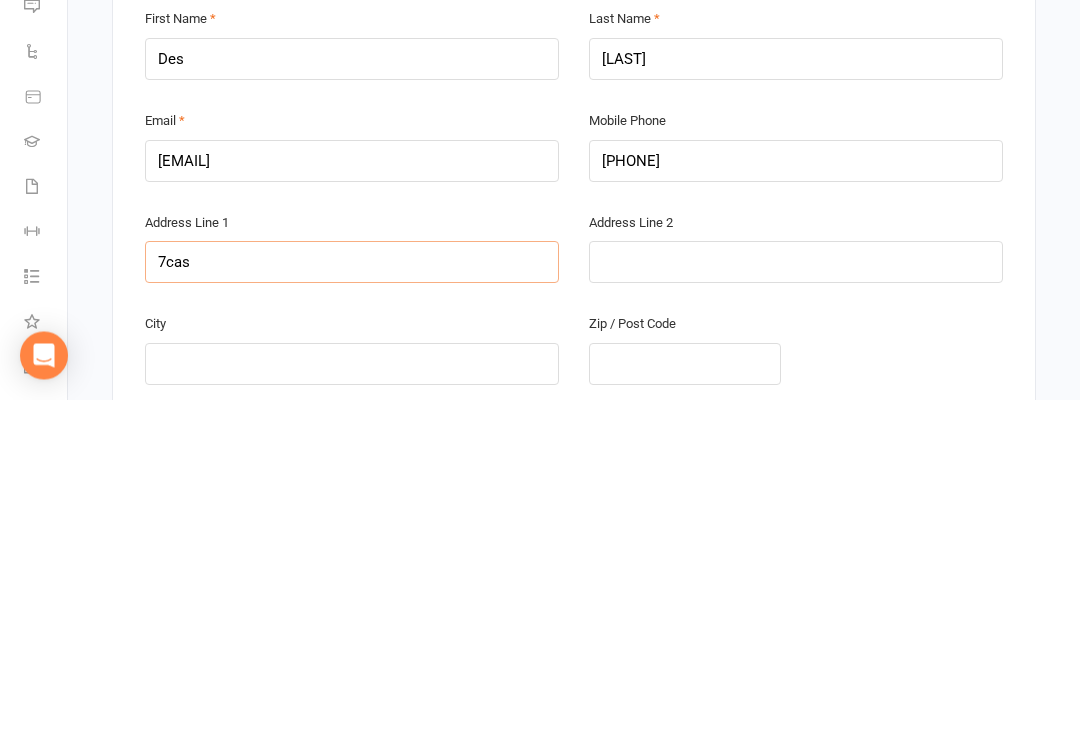 type on "7ca" 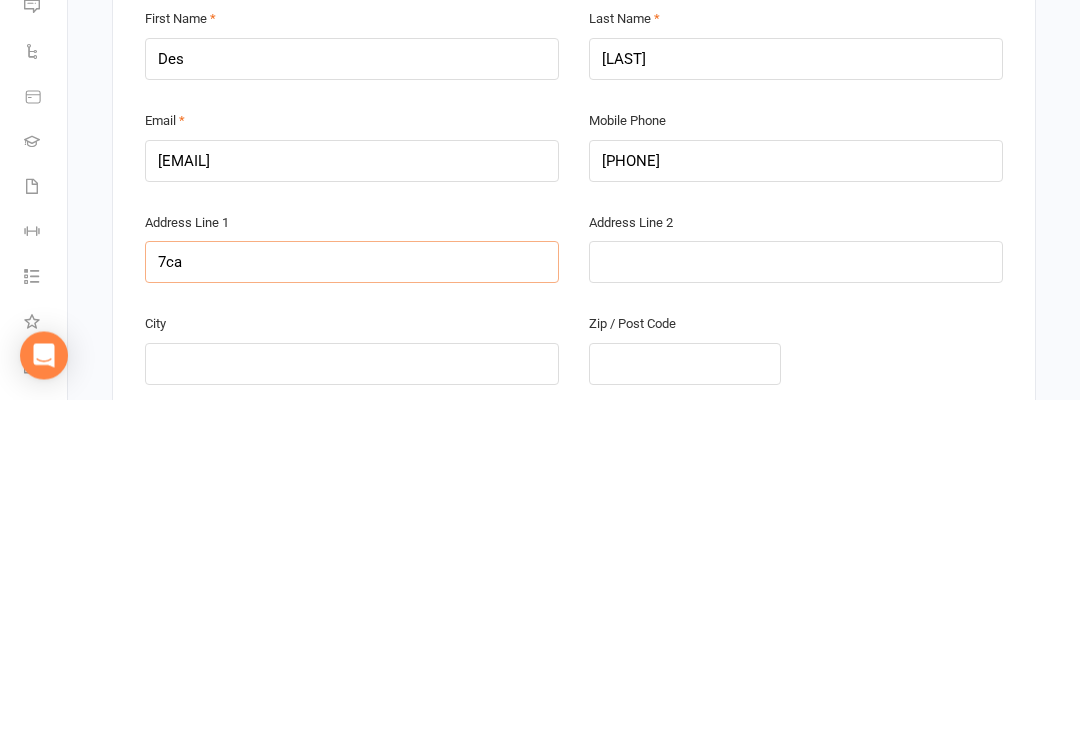 type on "7ca" 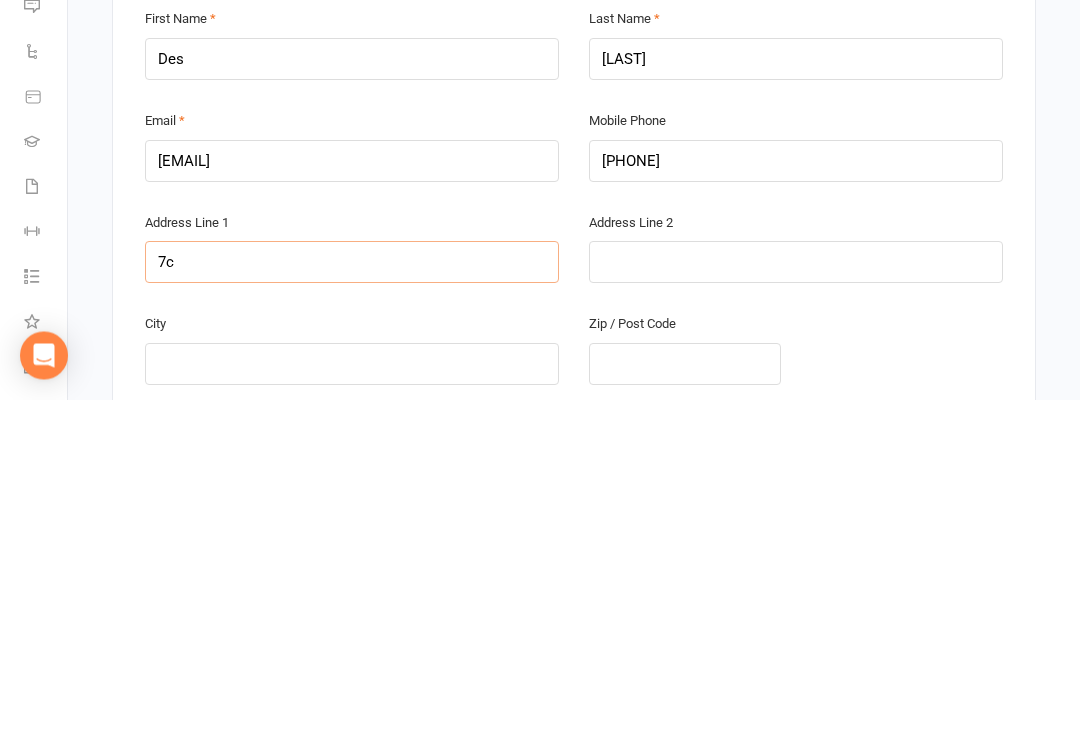 type on "7c" 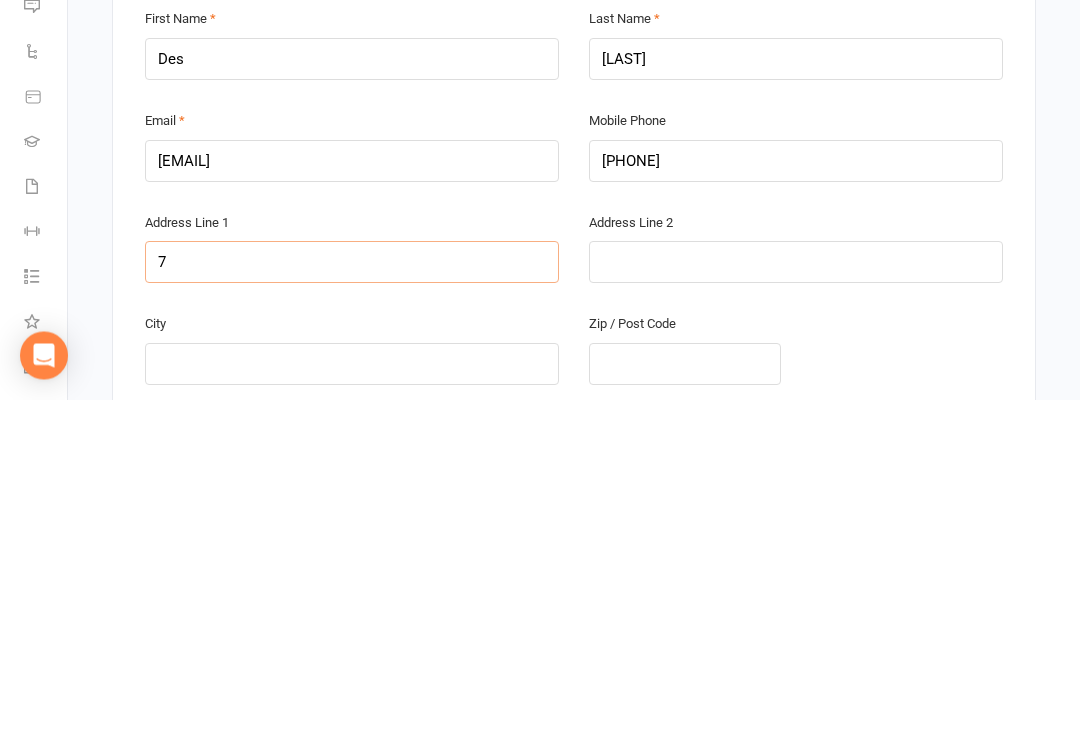 type on "7" 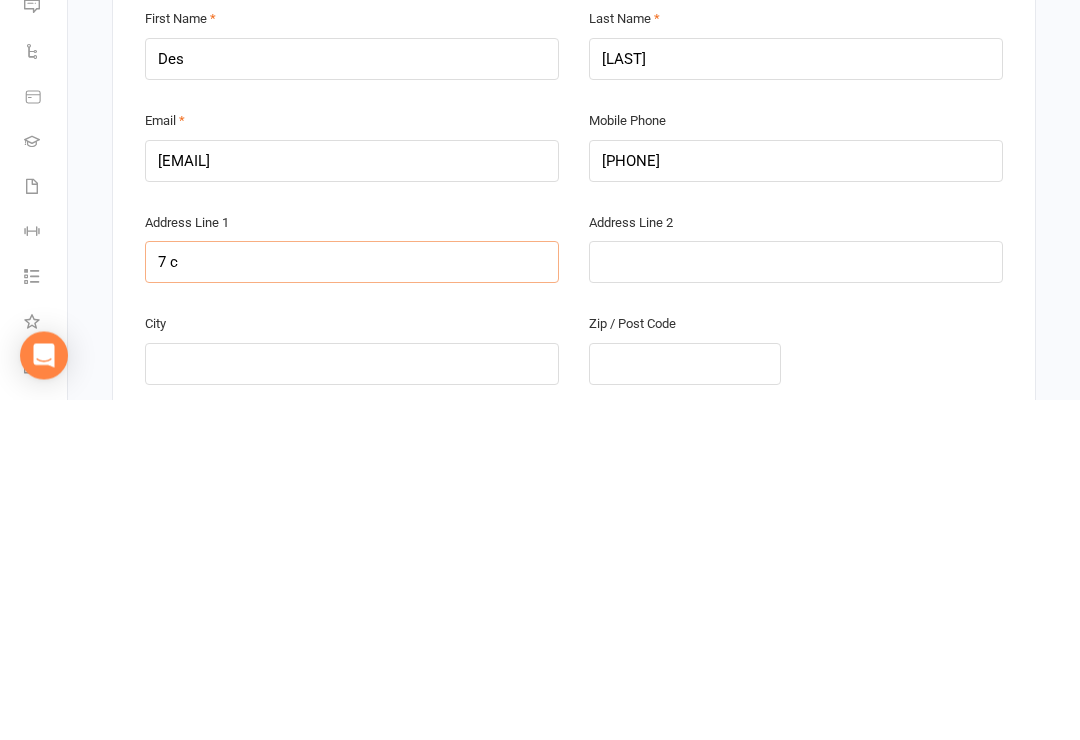type on "7 c" 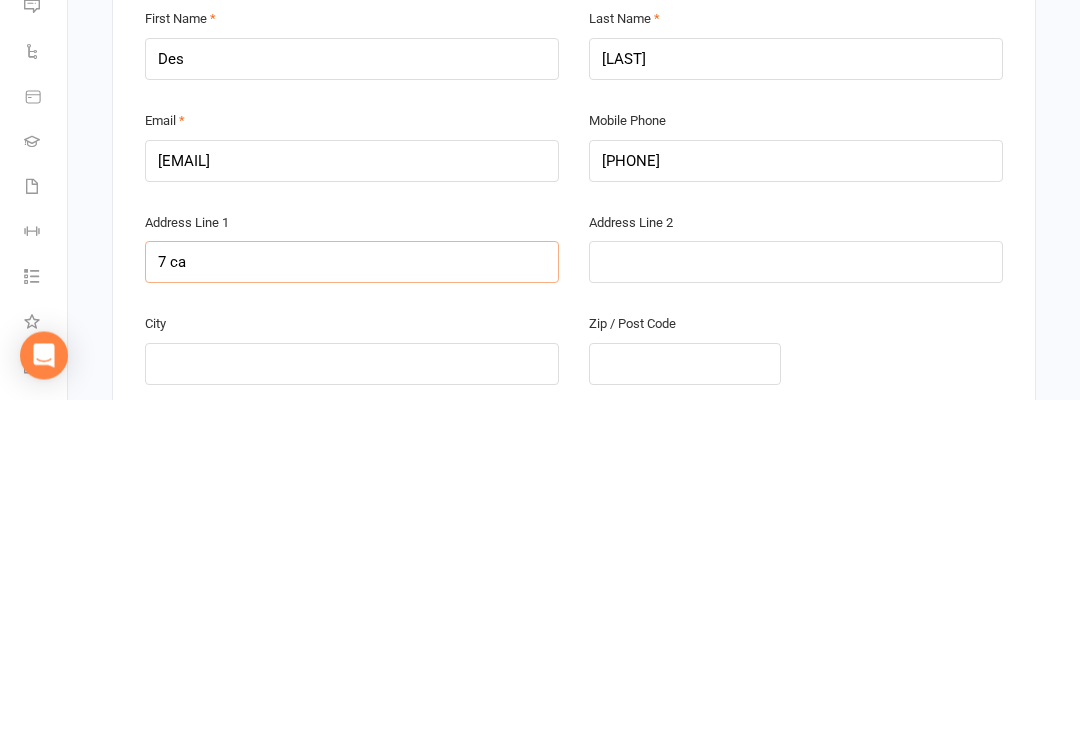 type on "7 cas" 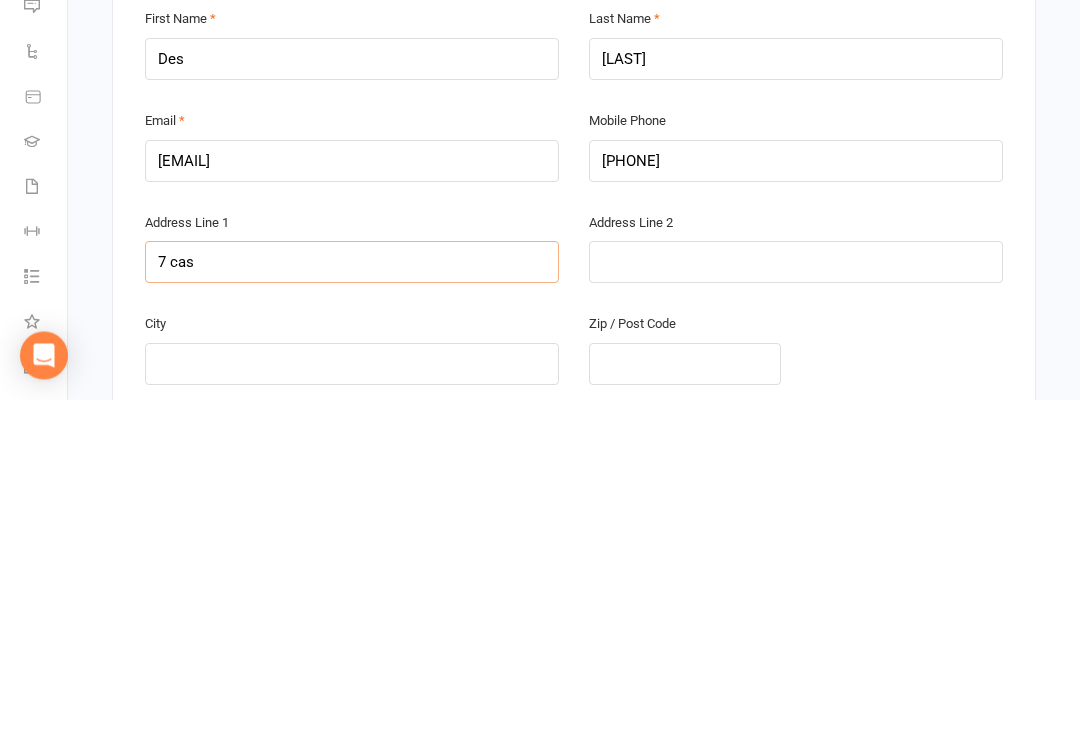 type on "7 cas" 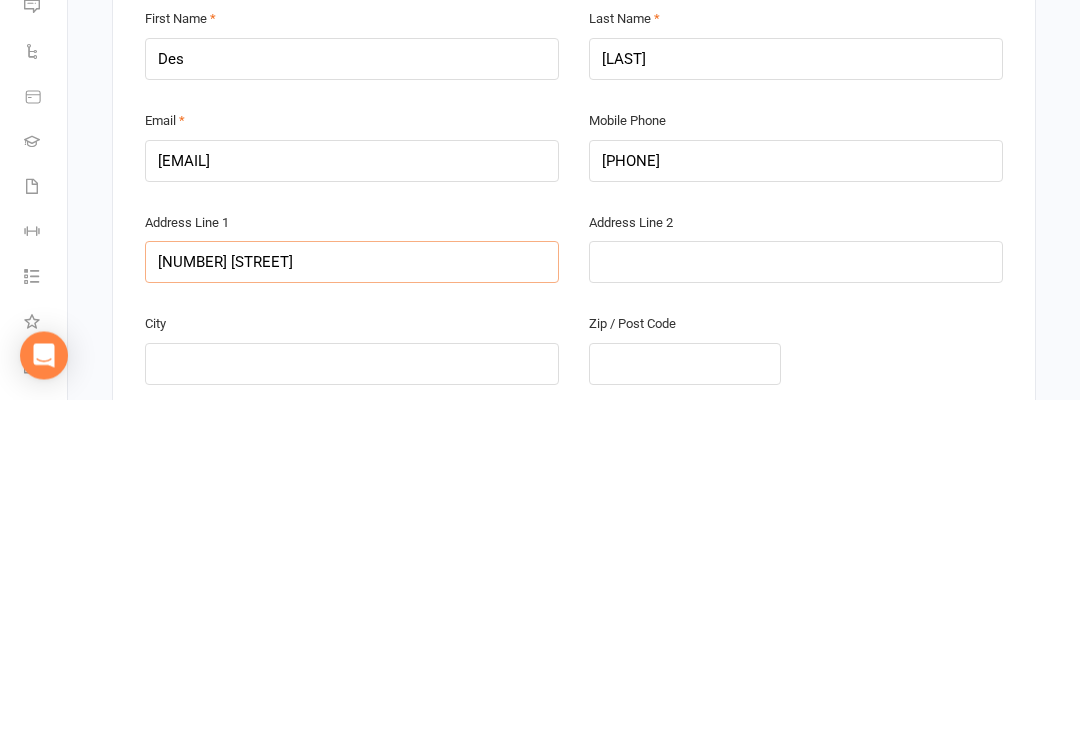 type on "[NUMBER] [STREET]" 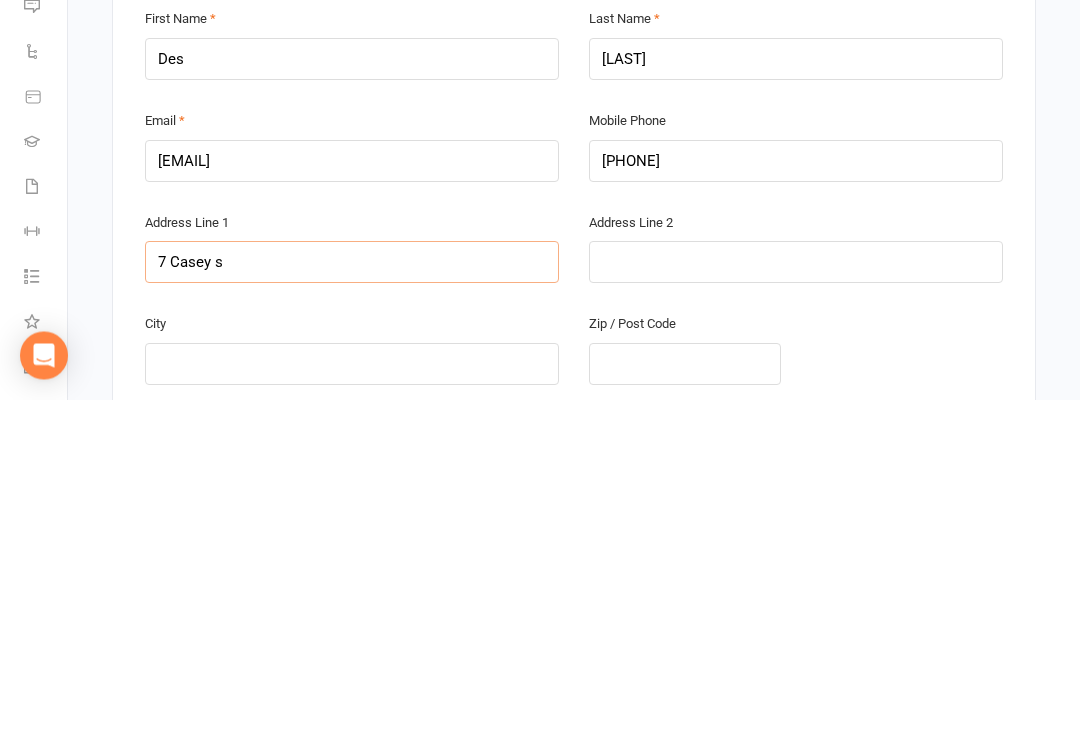 type on "[NUMBER] [STREET]" 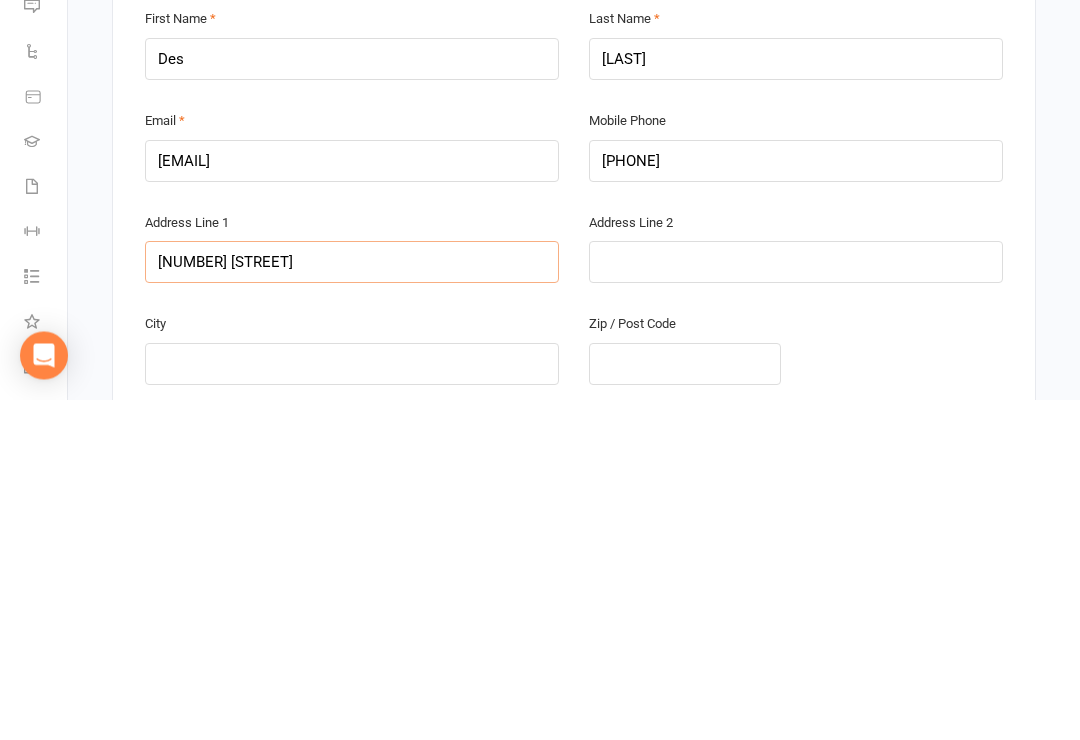 type on "[NUMBER] [STREET]" 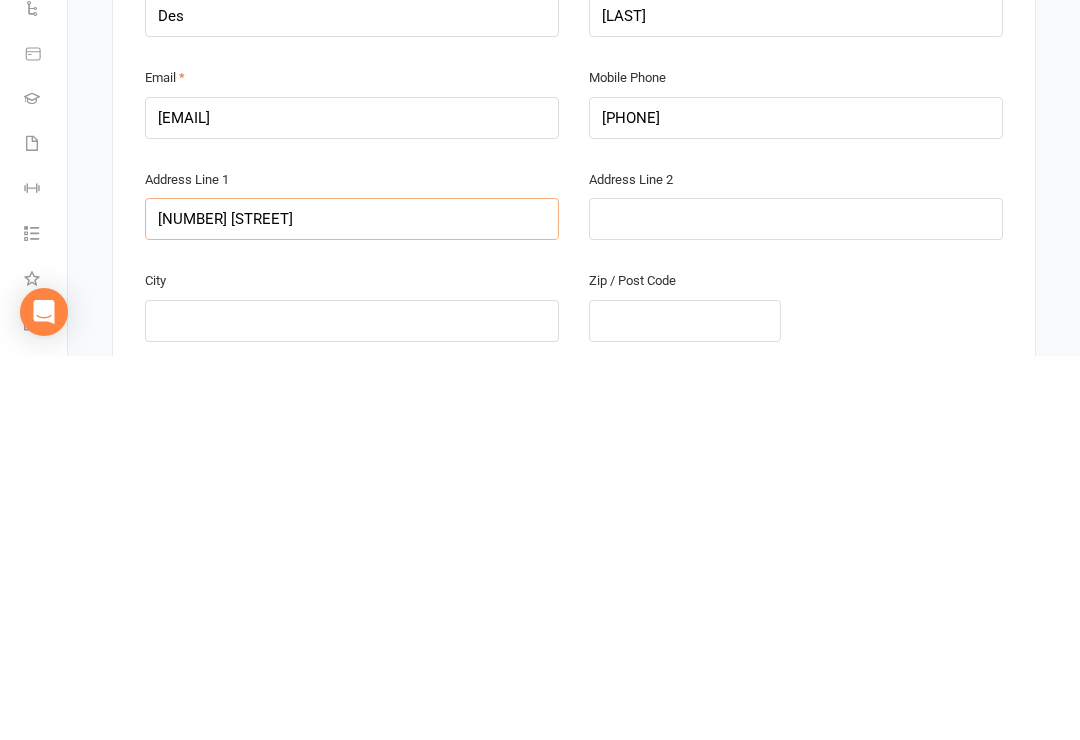 type on "[NUMBER] [STREET]" 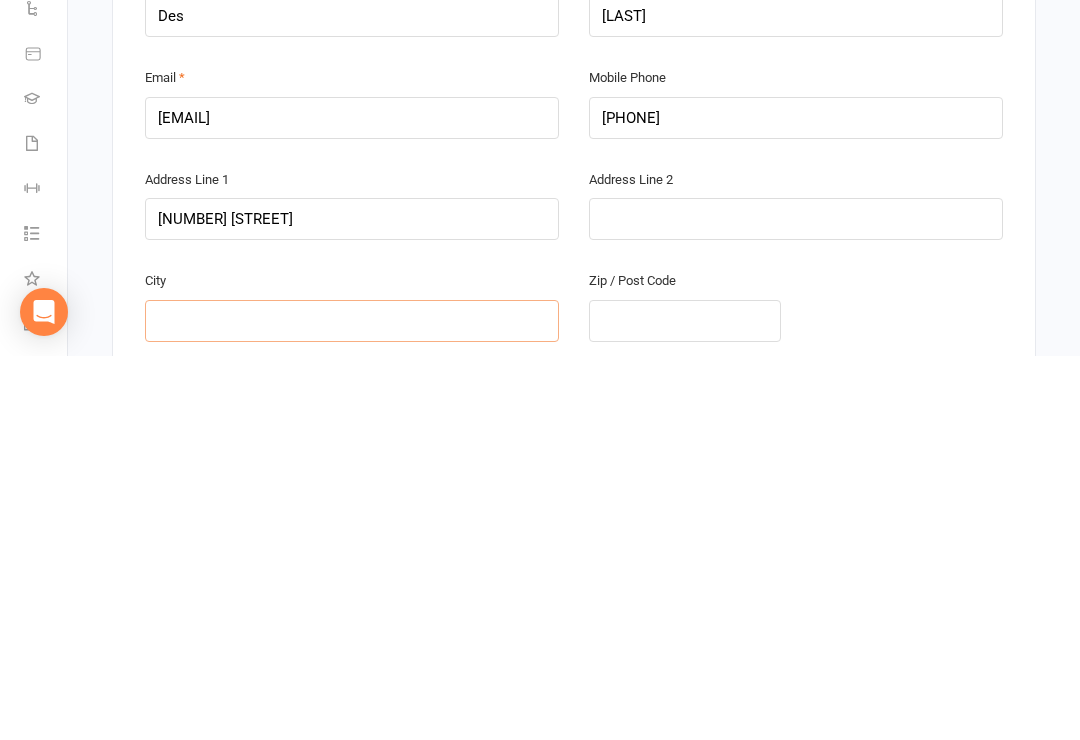 click at bounding box center (352, 705) 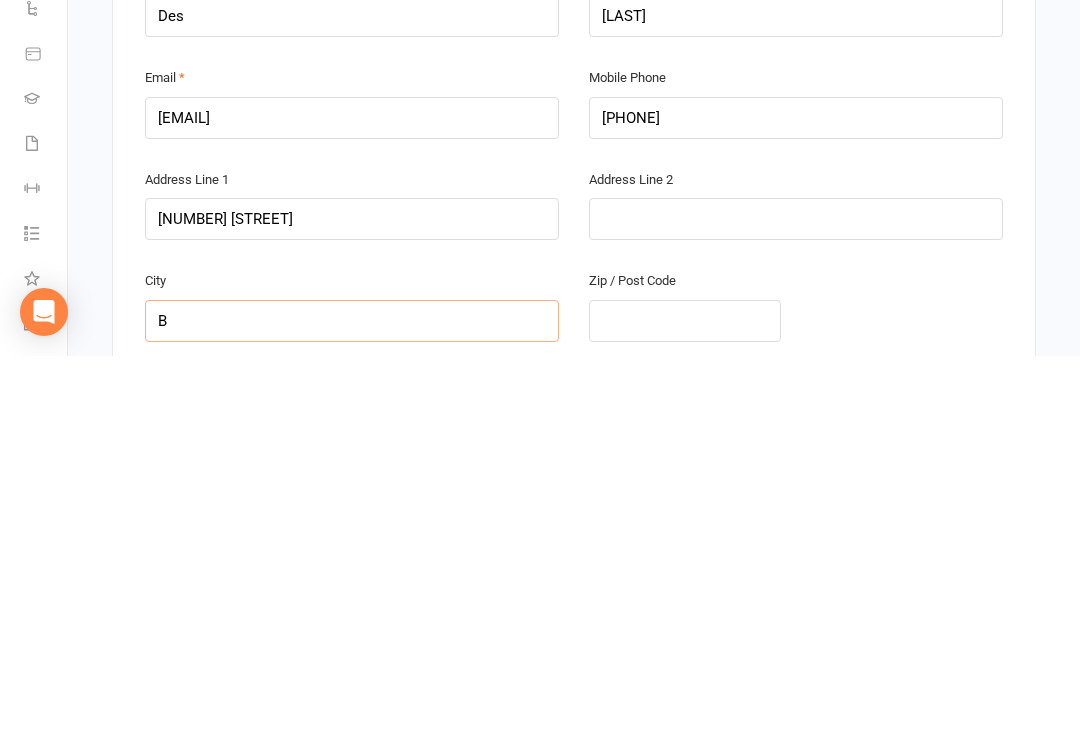 type on "Bl" 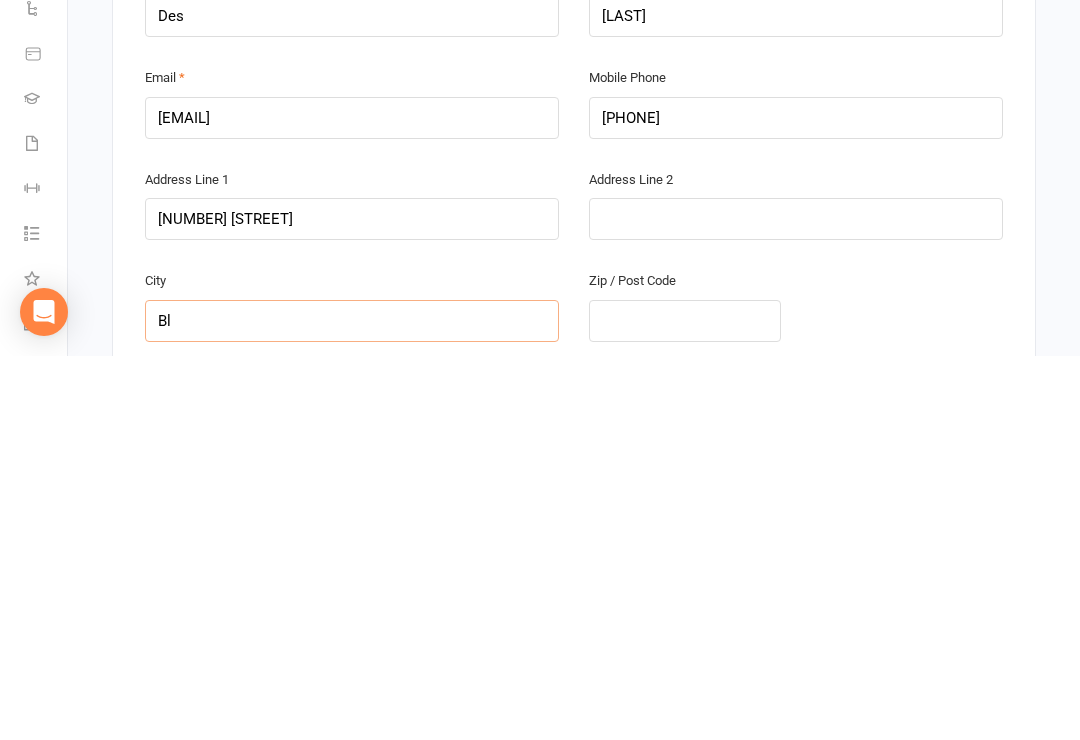type on "Bl" 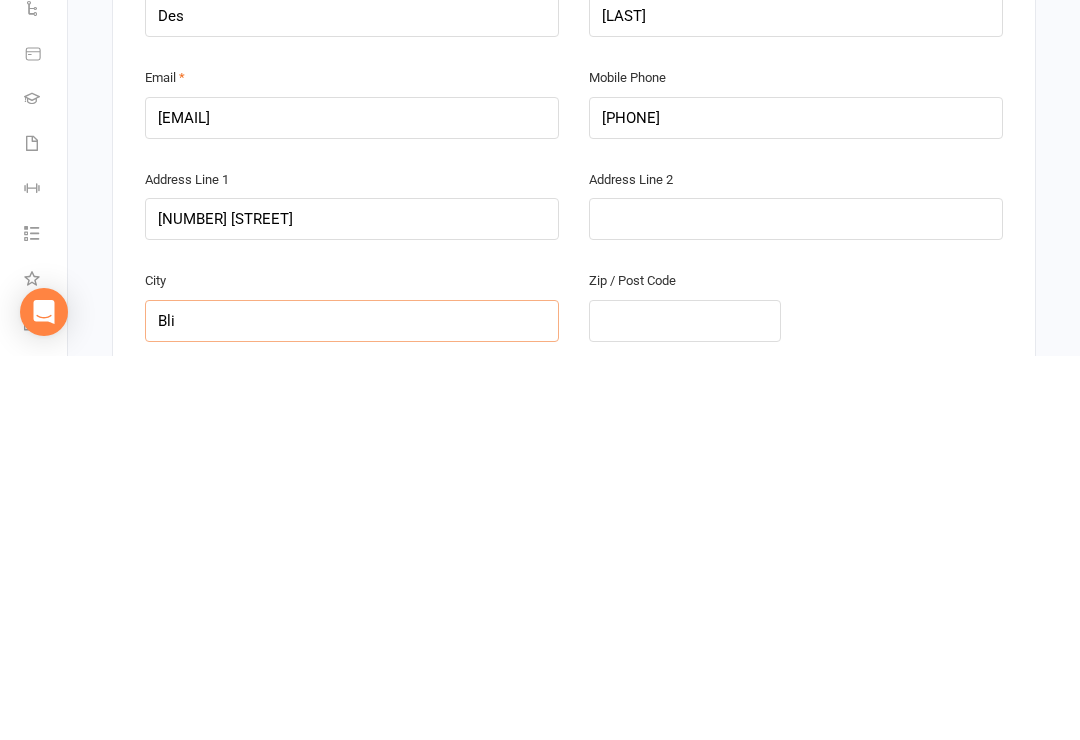type on "Bli" 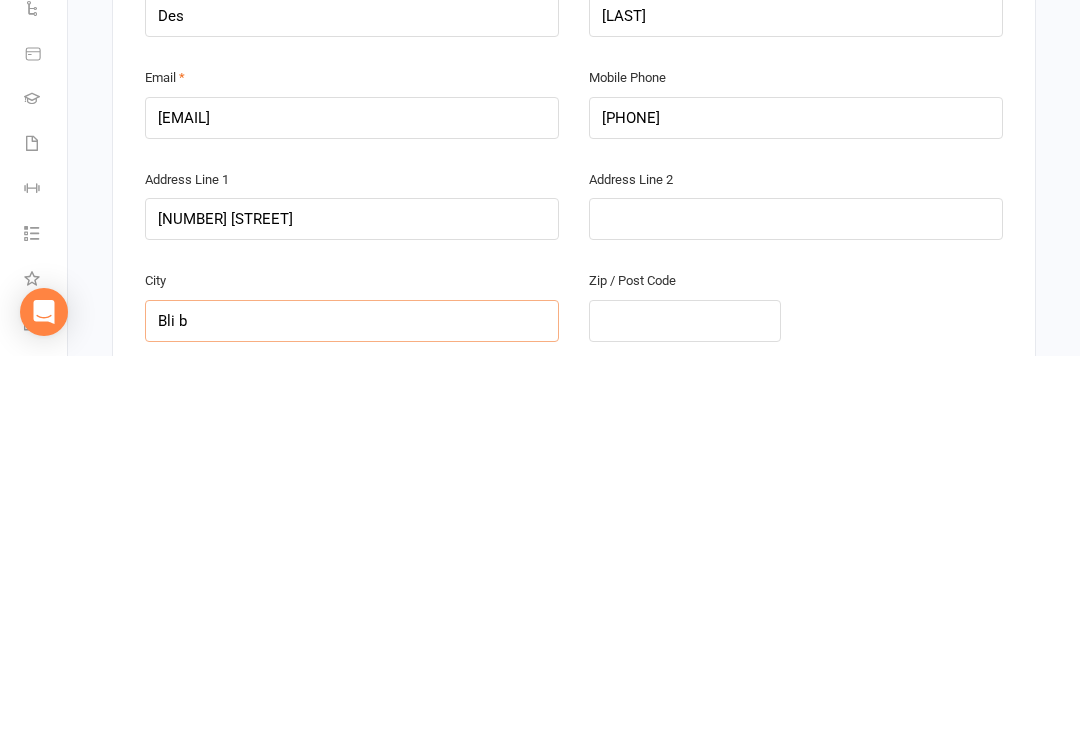 type on "Bli b" 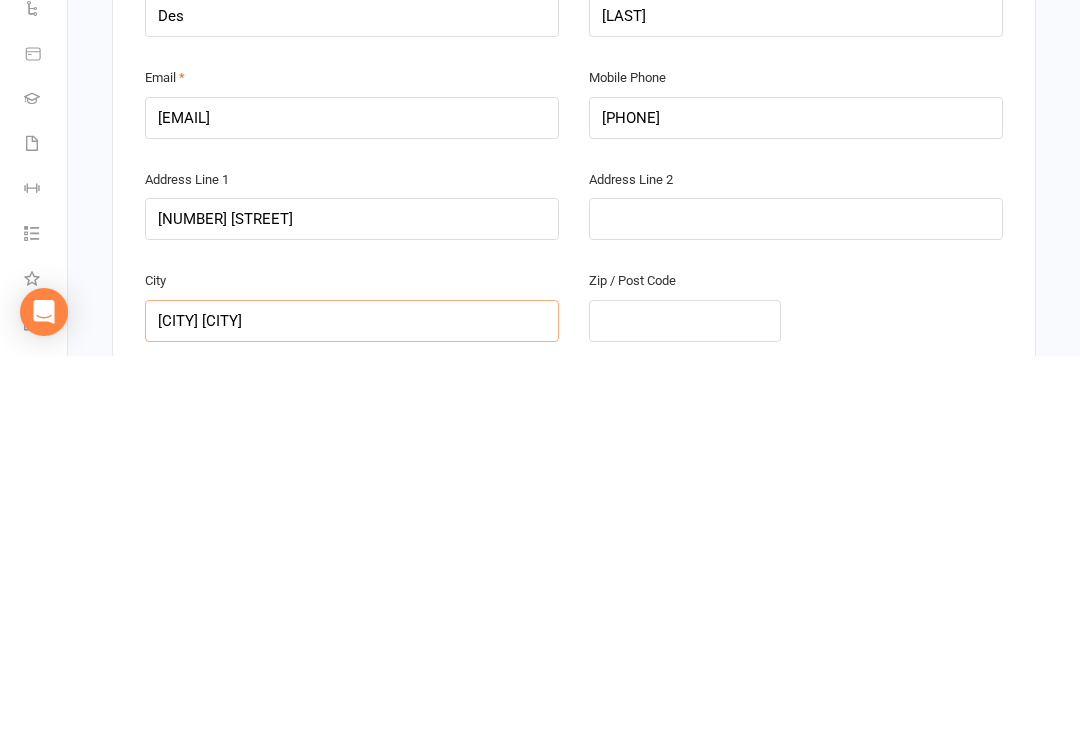 type on "Bli bli" 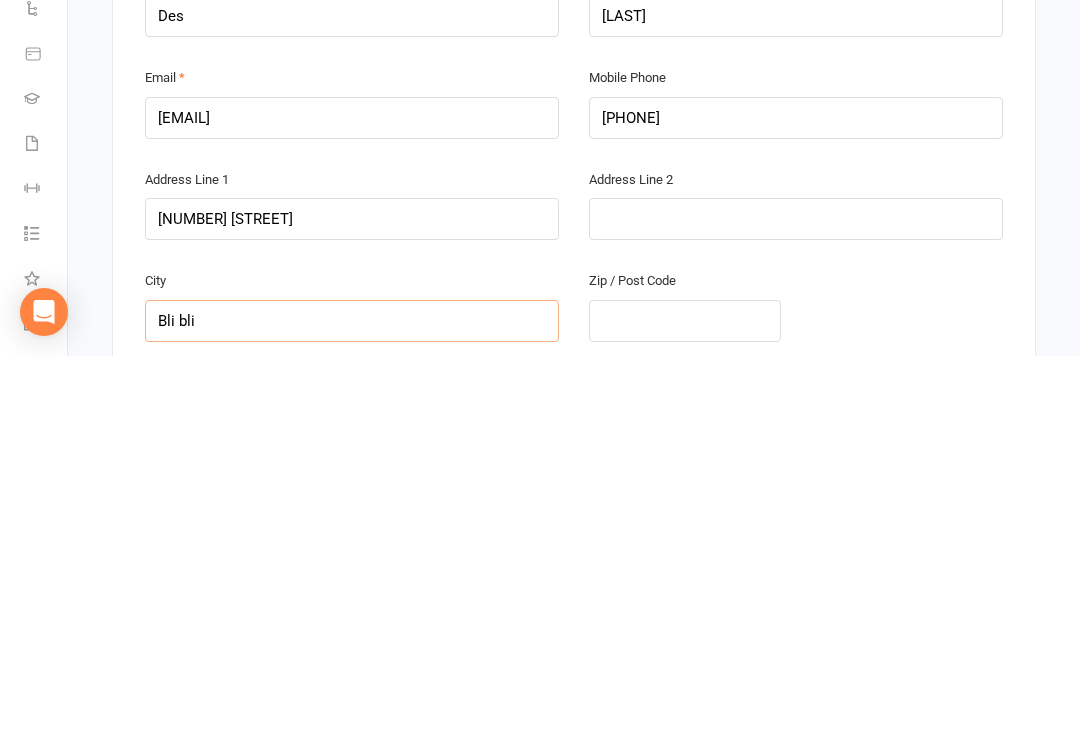 type on "Bli bli" 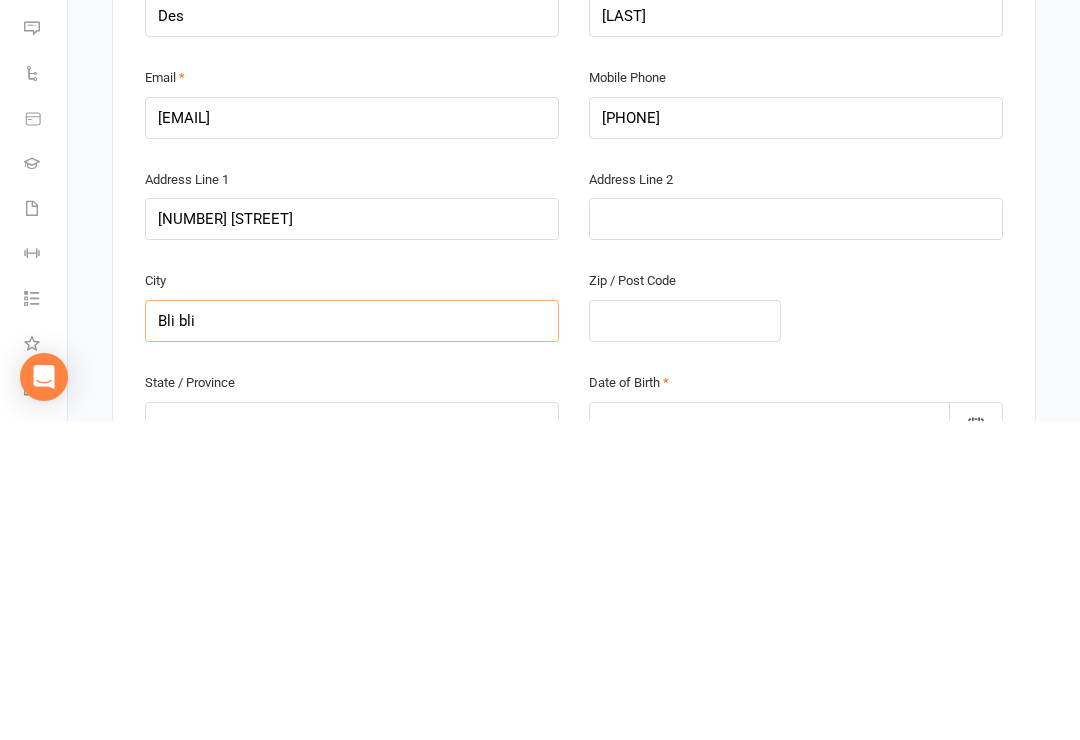 scroll, scrollTop: 305, scrollLeft: 0, axis: vertical 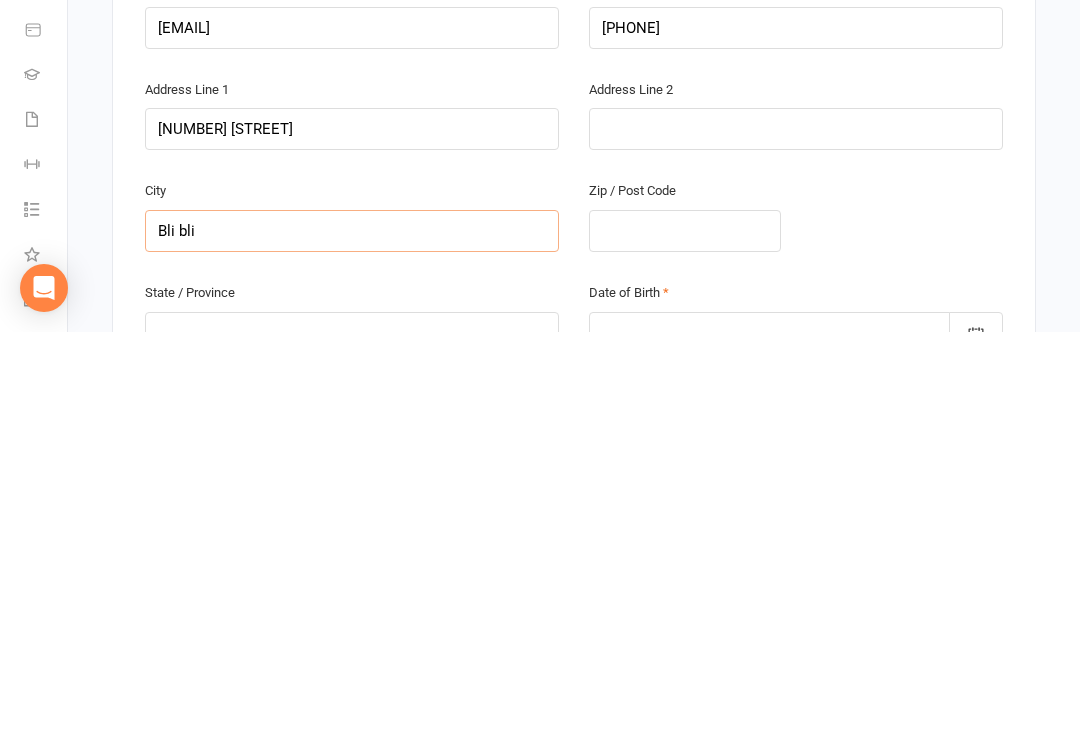 type on "Bli bli" 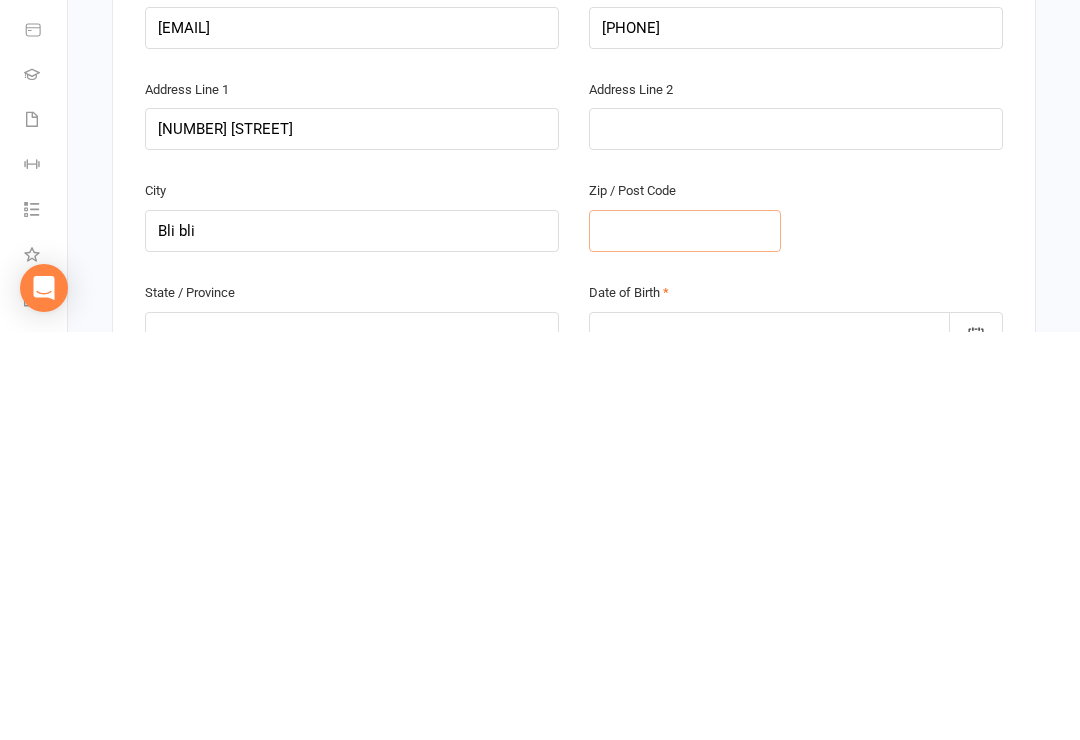click at bounding box center (685, 639) 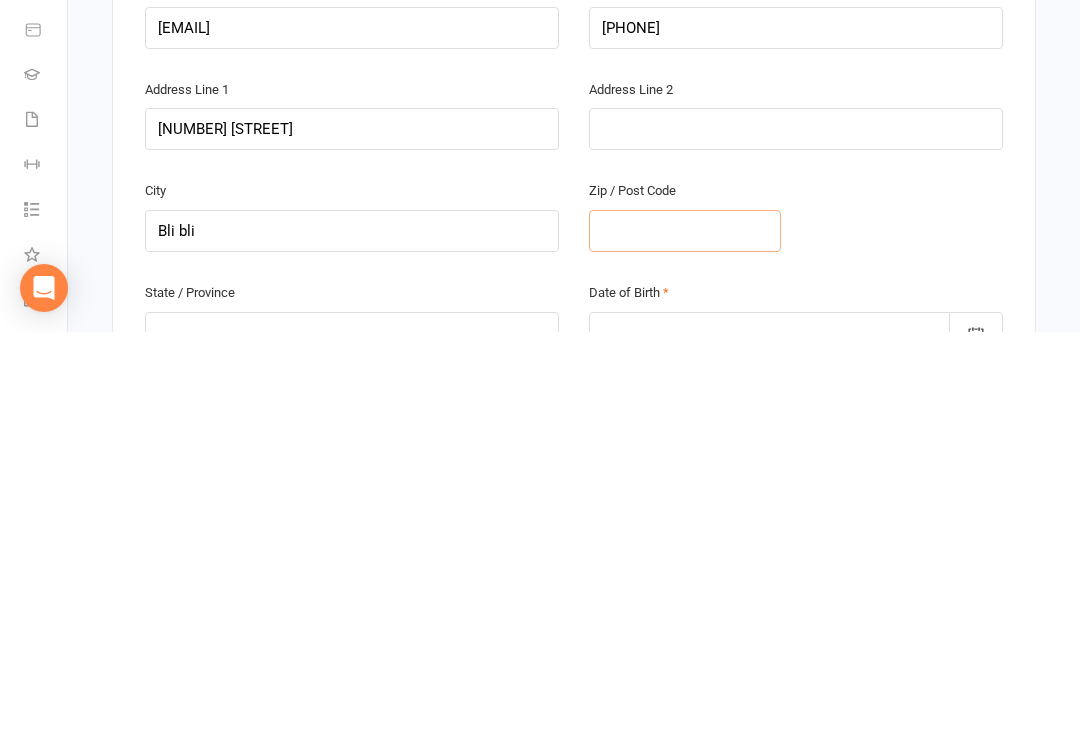 type on "4" 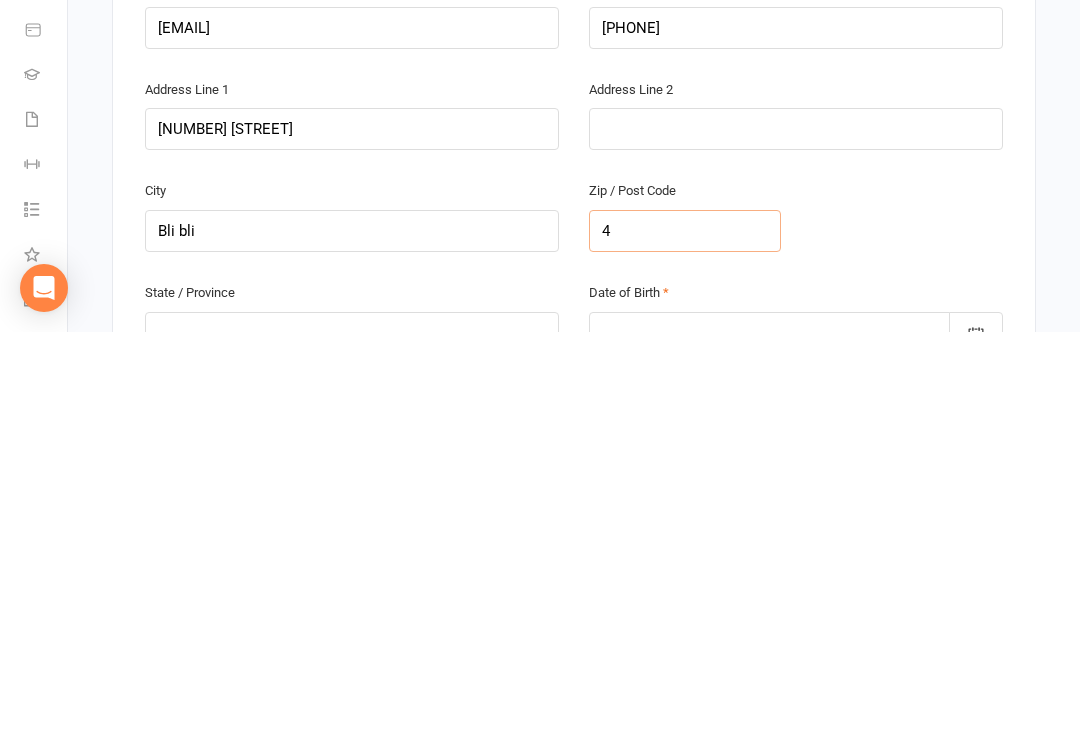 type on "45" 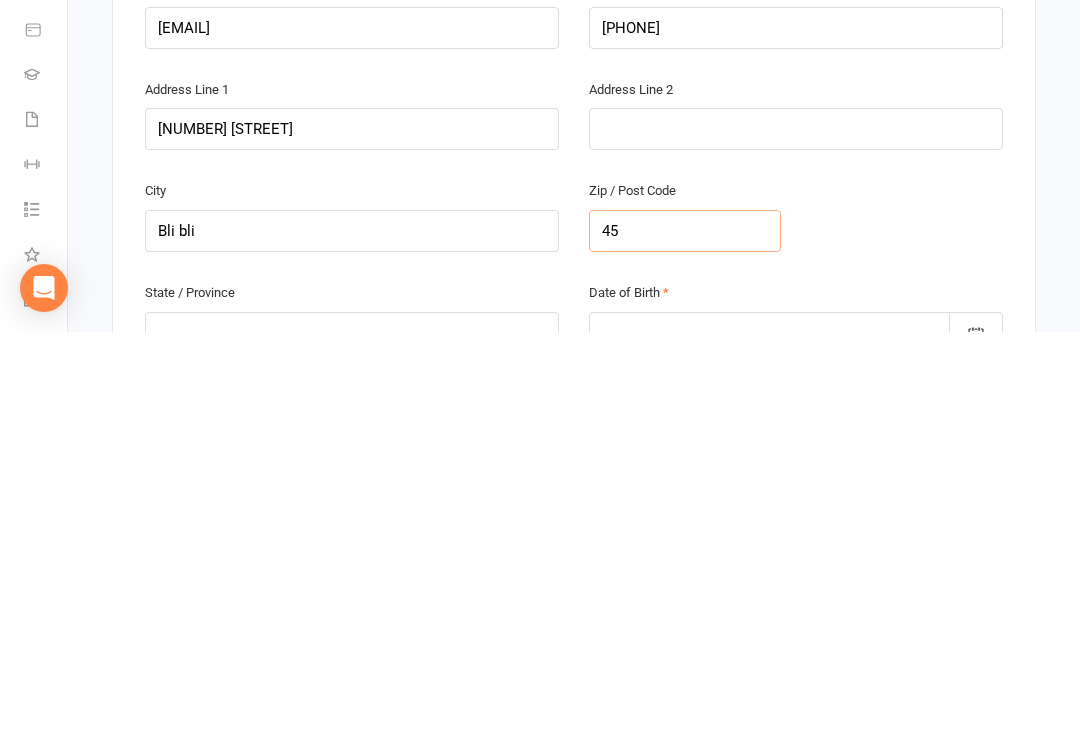 type on "45" 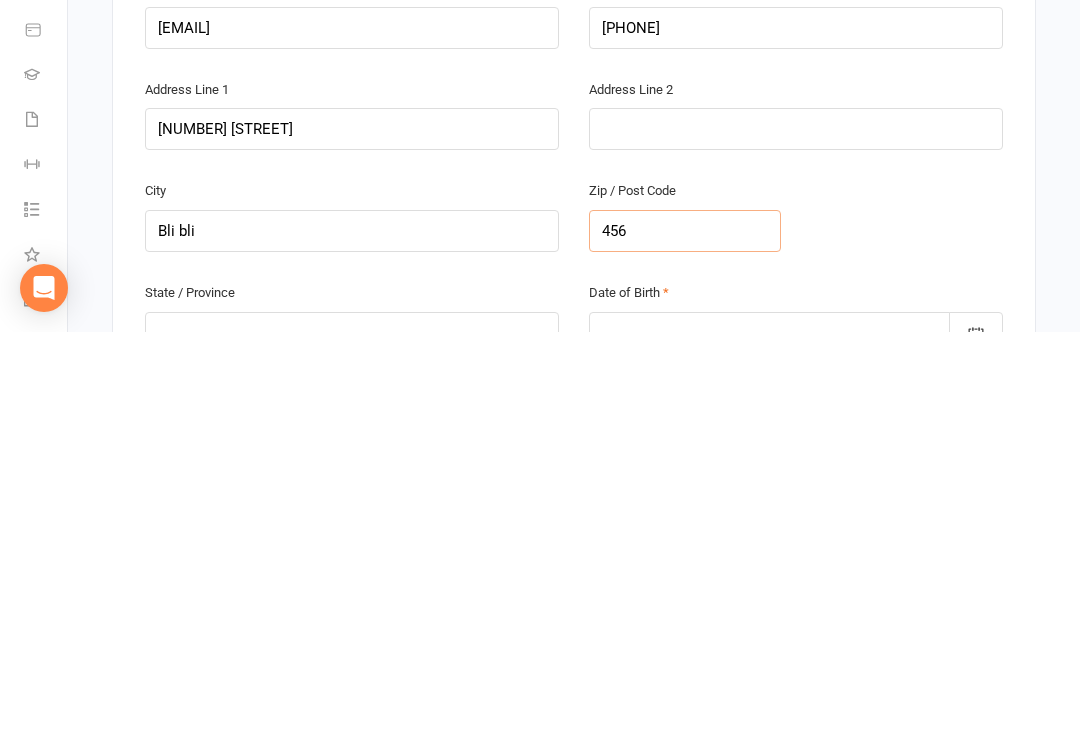type on "[POSTAL_CODE]" 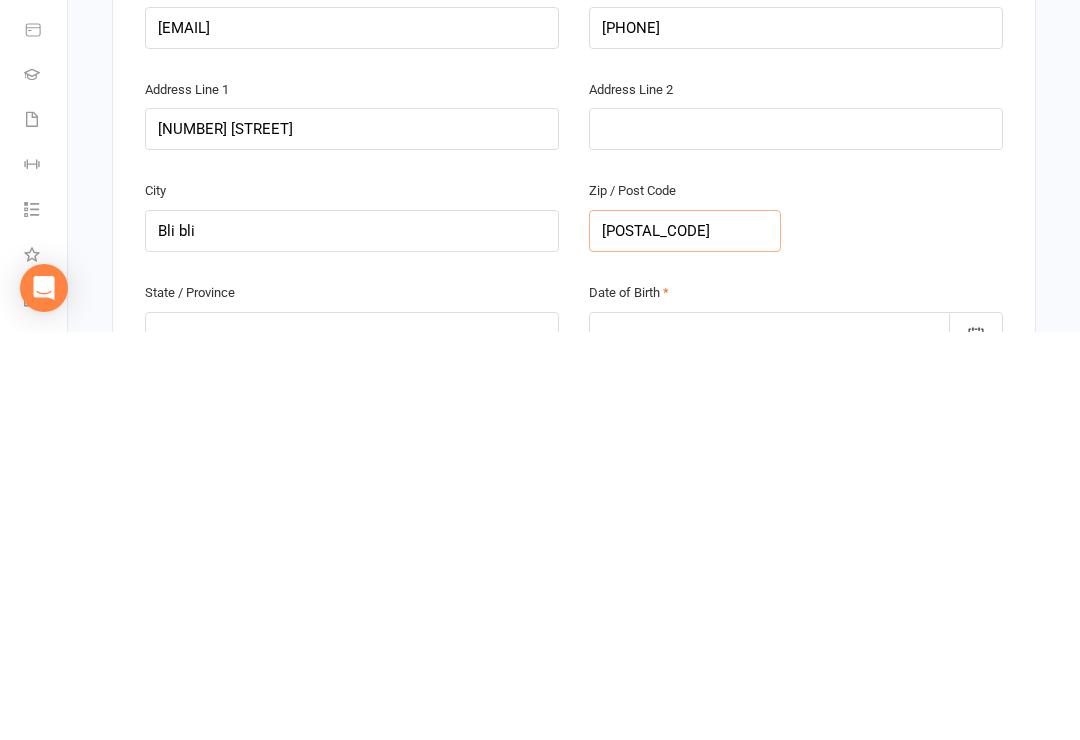 type on "[POSTAL_CODE]" 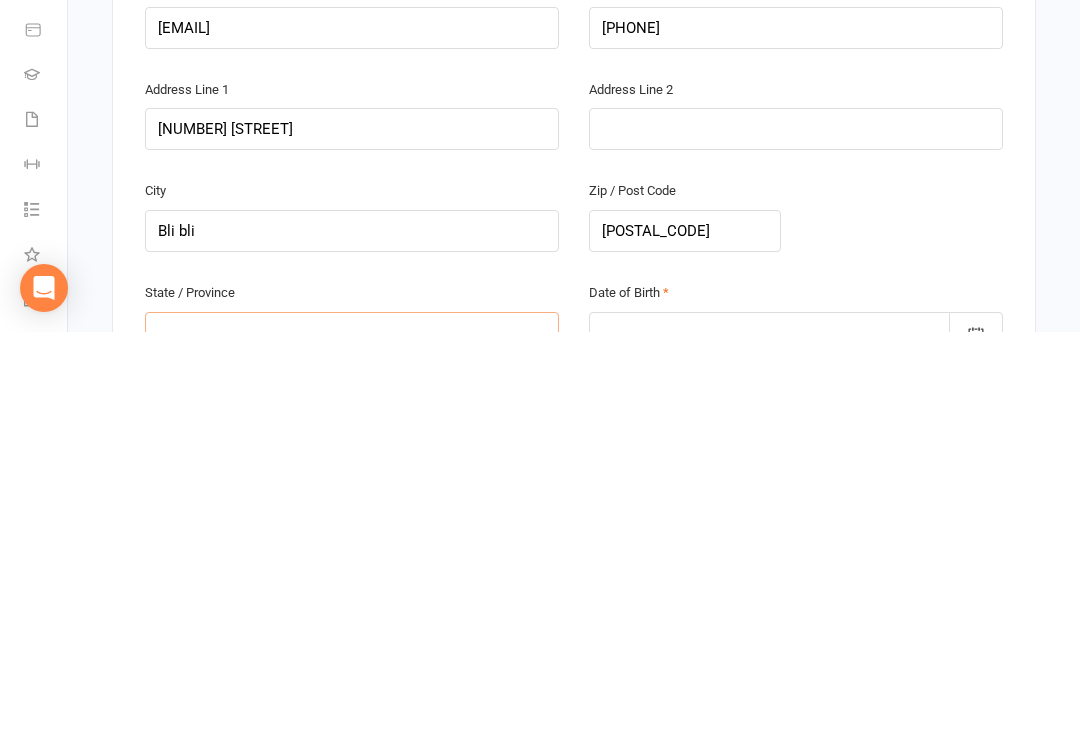 click at bounding box center (352, 741) 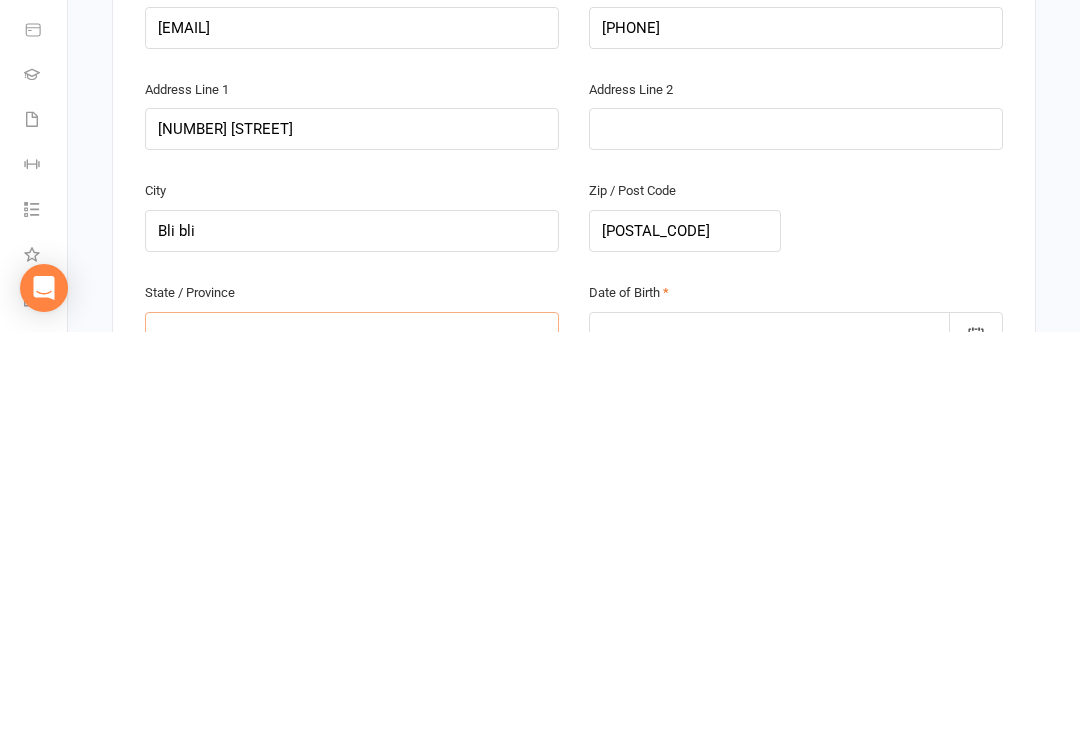 type on "Q" 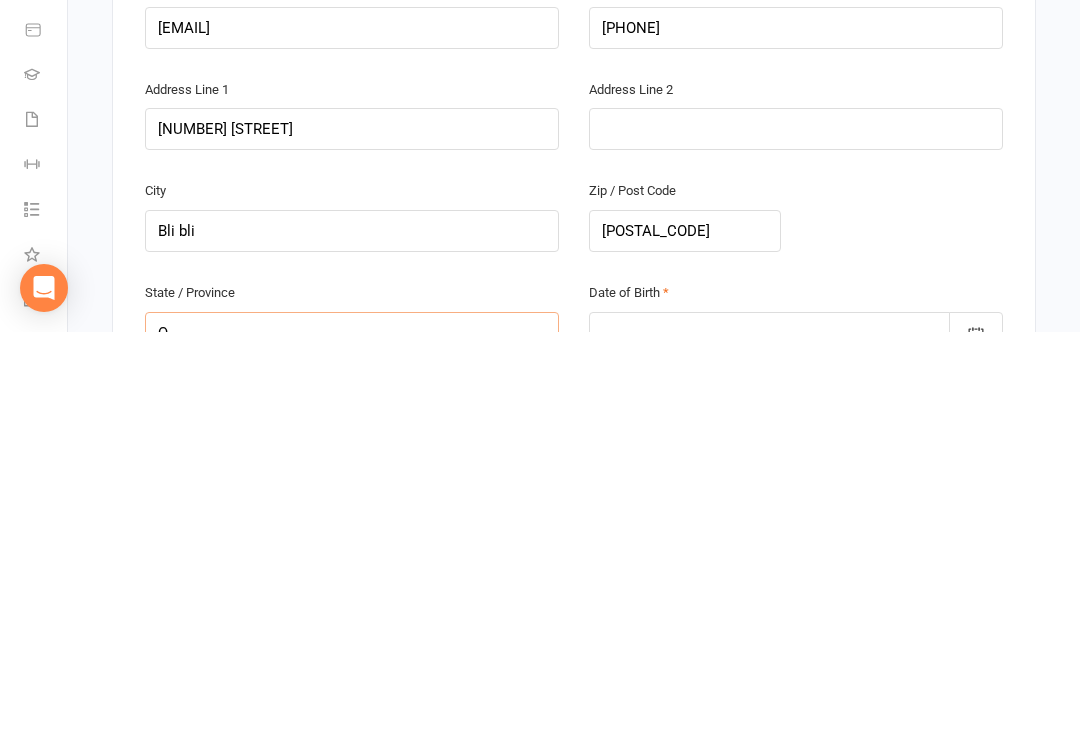 type on "Ql" 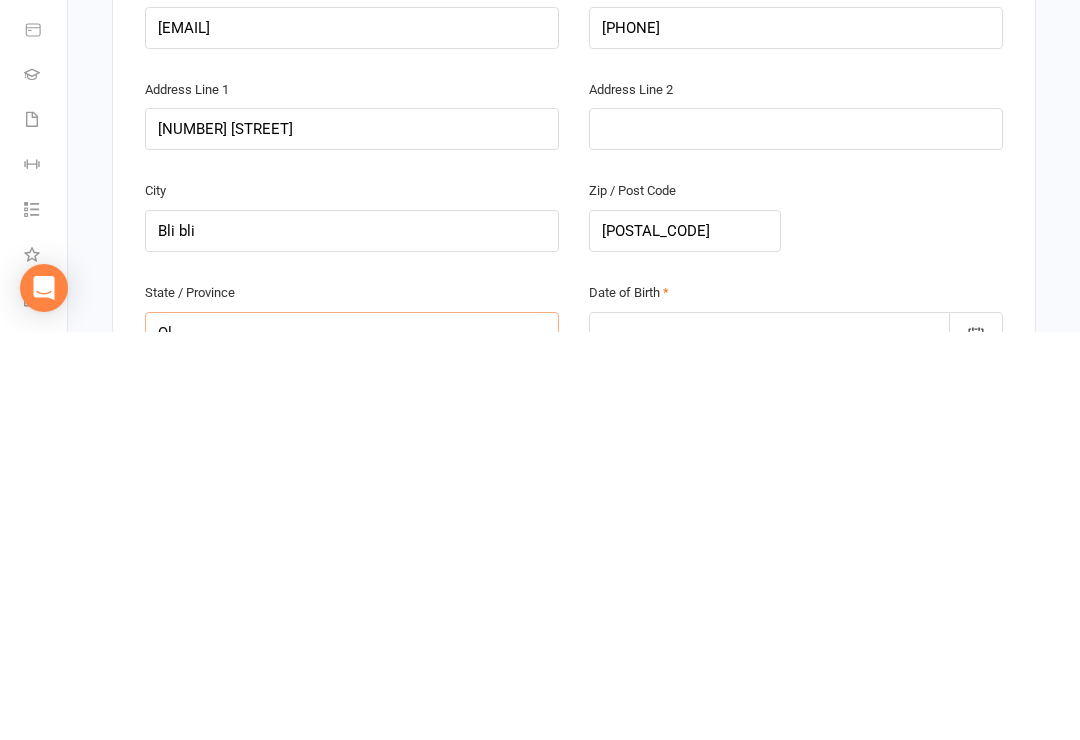 type on "Qld" 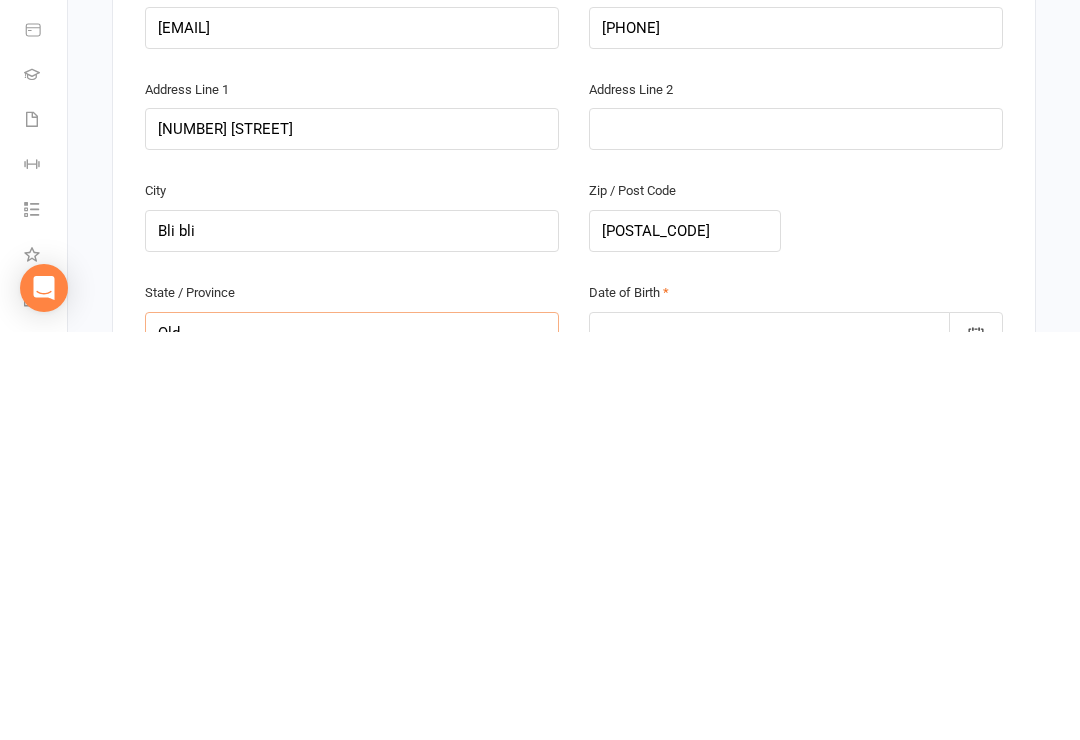 type on "Qld" 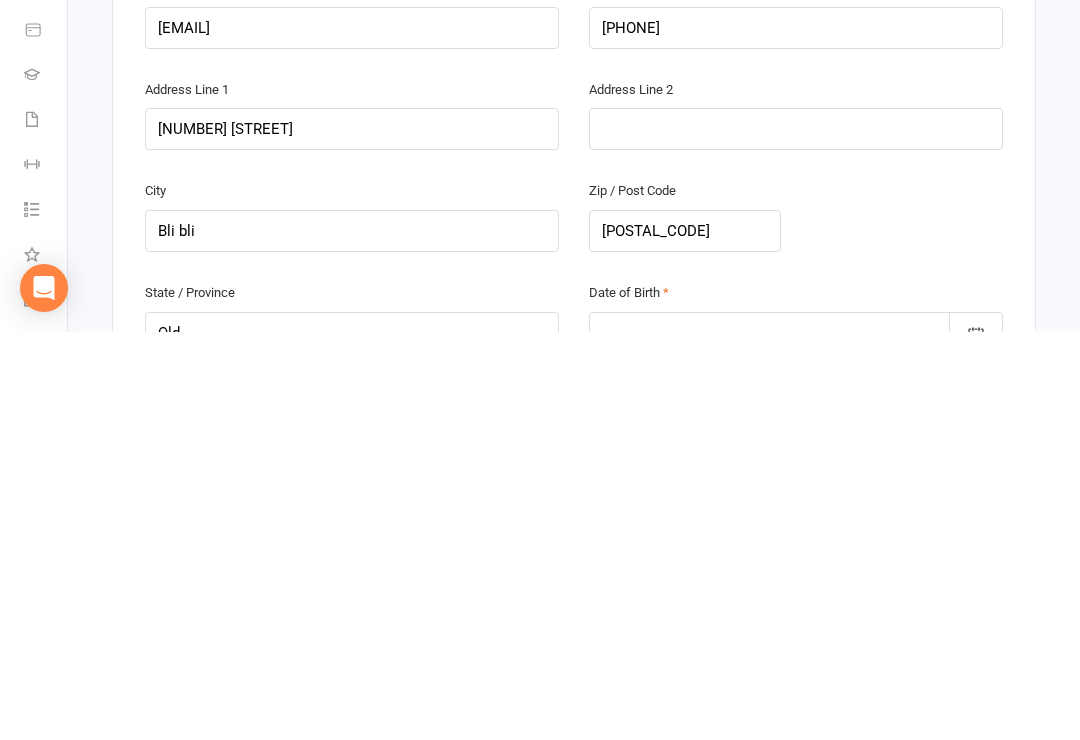 click at bounding box center (796, 741) 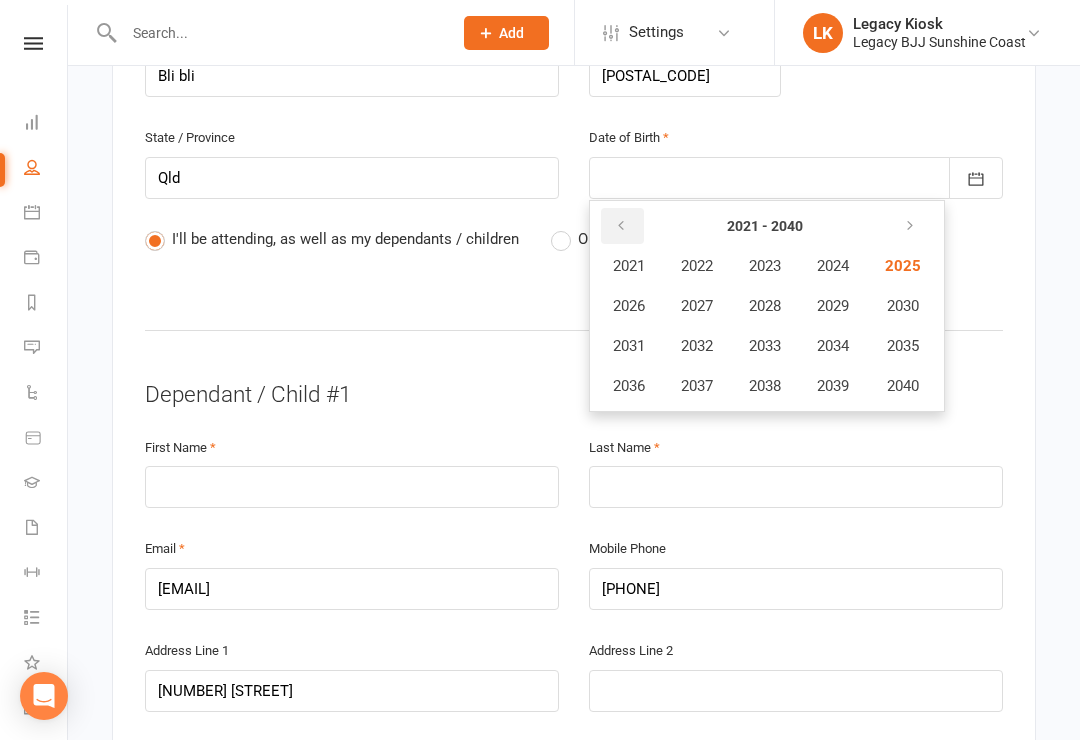 click at bounding box center (621, 226) 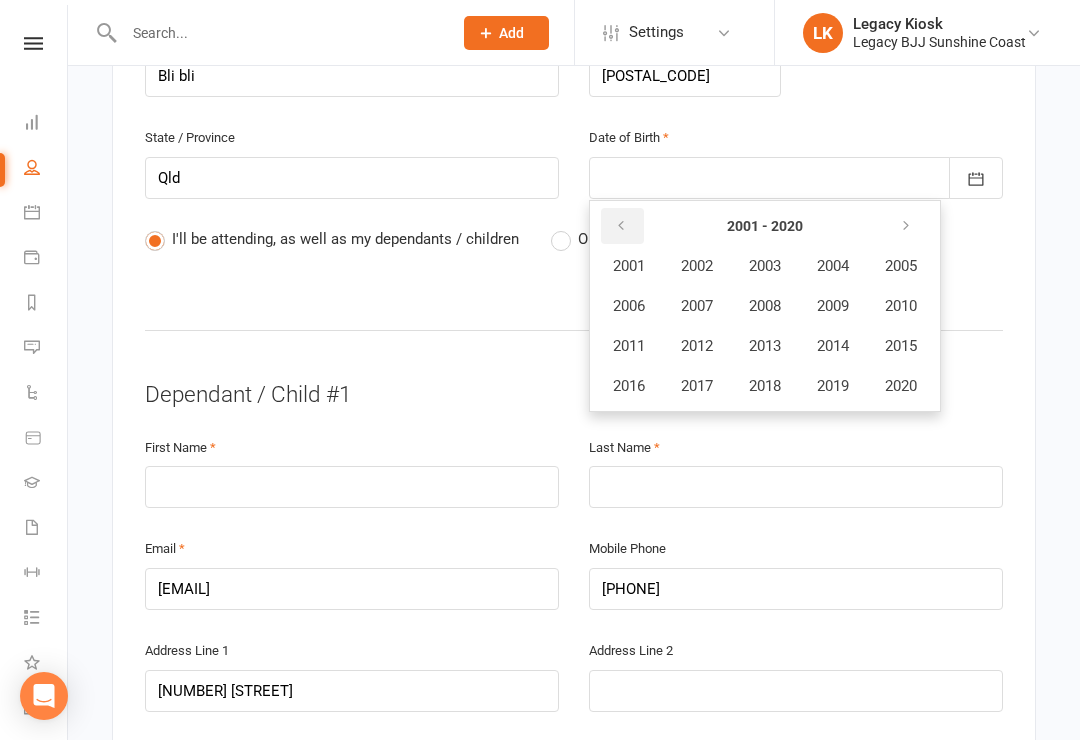 click at bounding box center [621, 226] 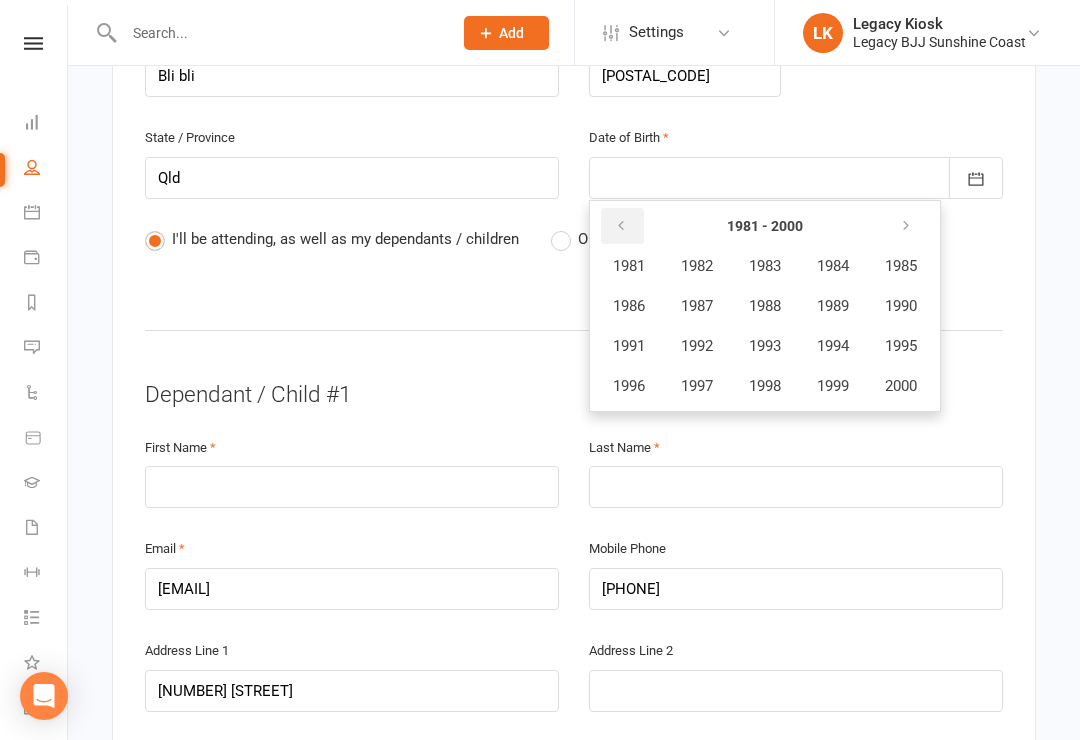 click at bounding box center [622, 226] 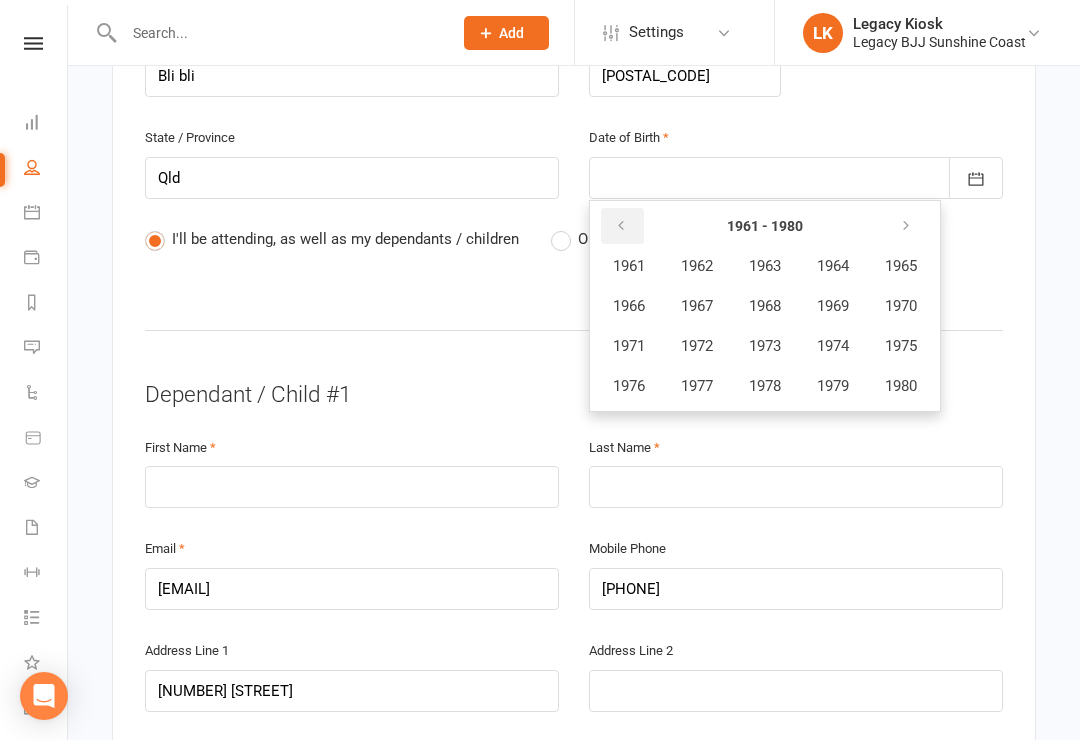 click at bounding box center (622, 226) 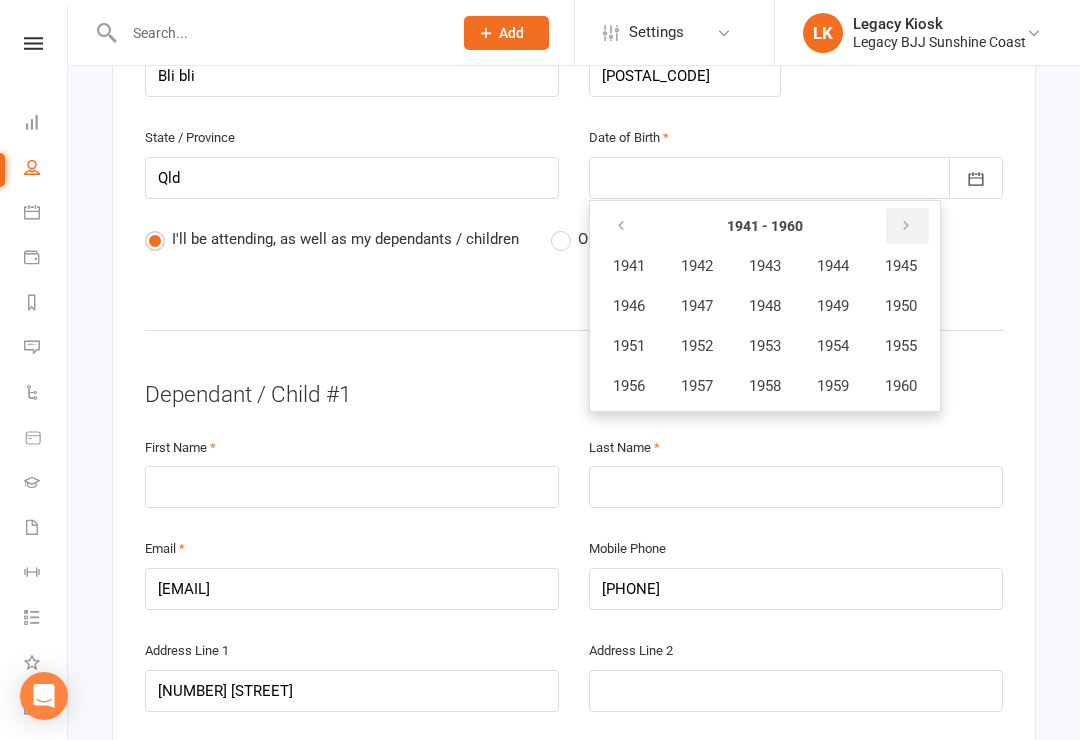 click at bounding box center [906, 226] 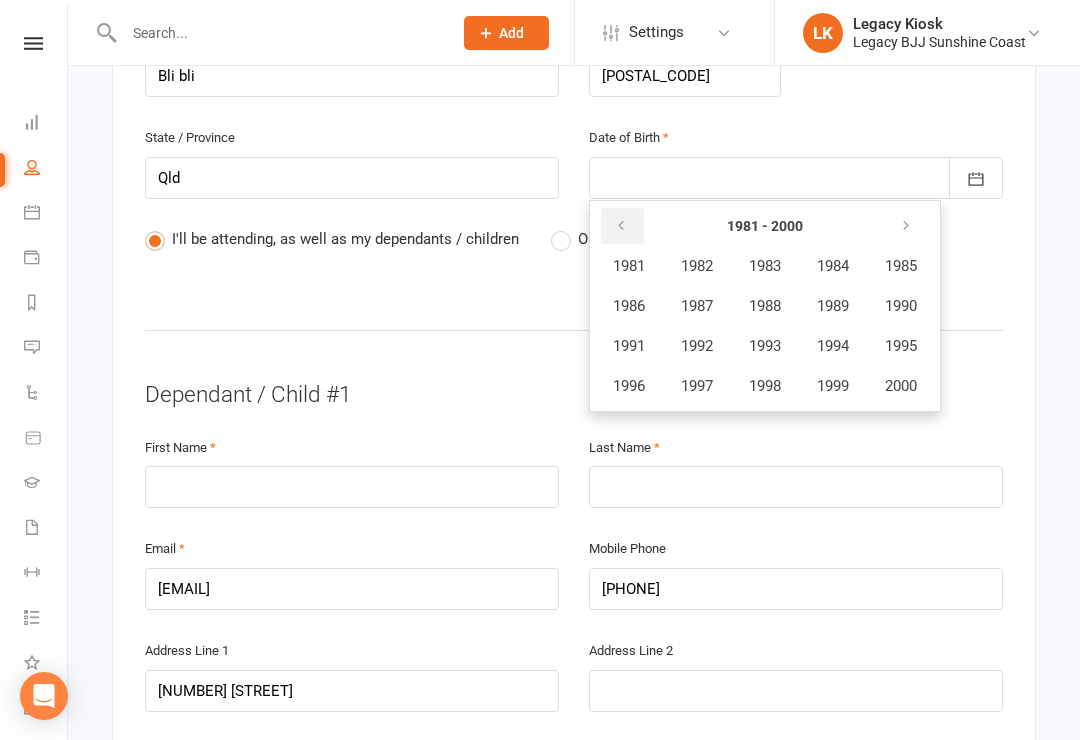click at bounding box center (622, 226) 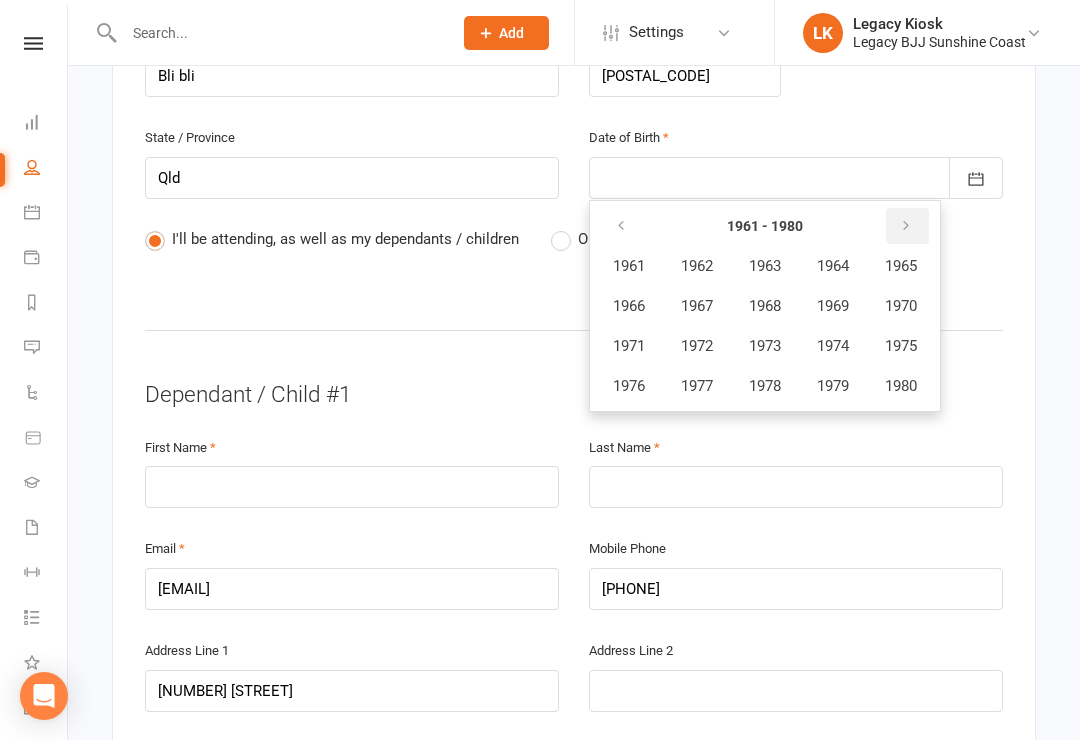 click at bounding box center (907, 226) 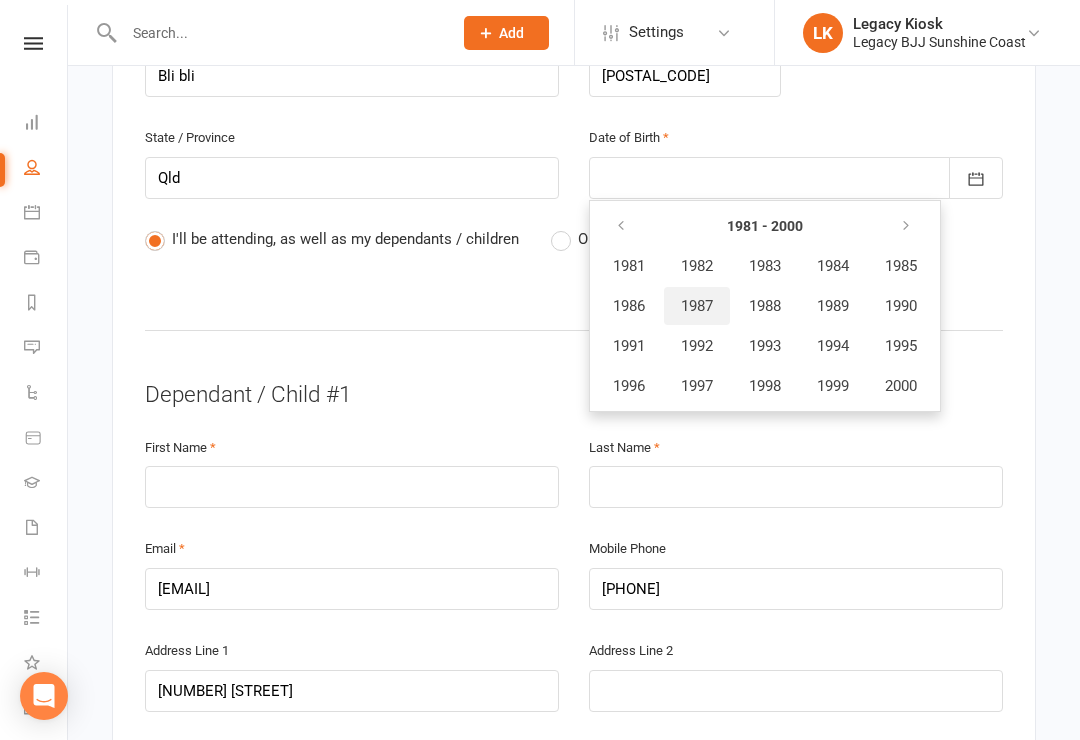 click on "1987" at bounding box center (697, 306) 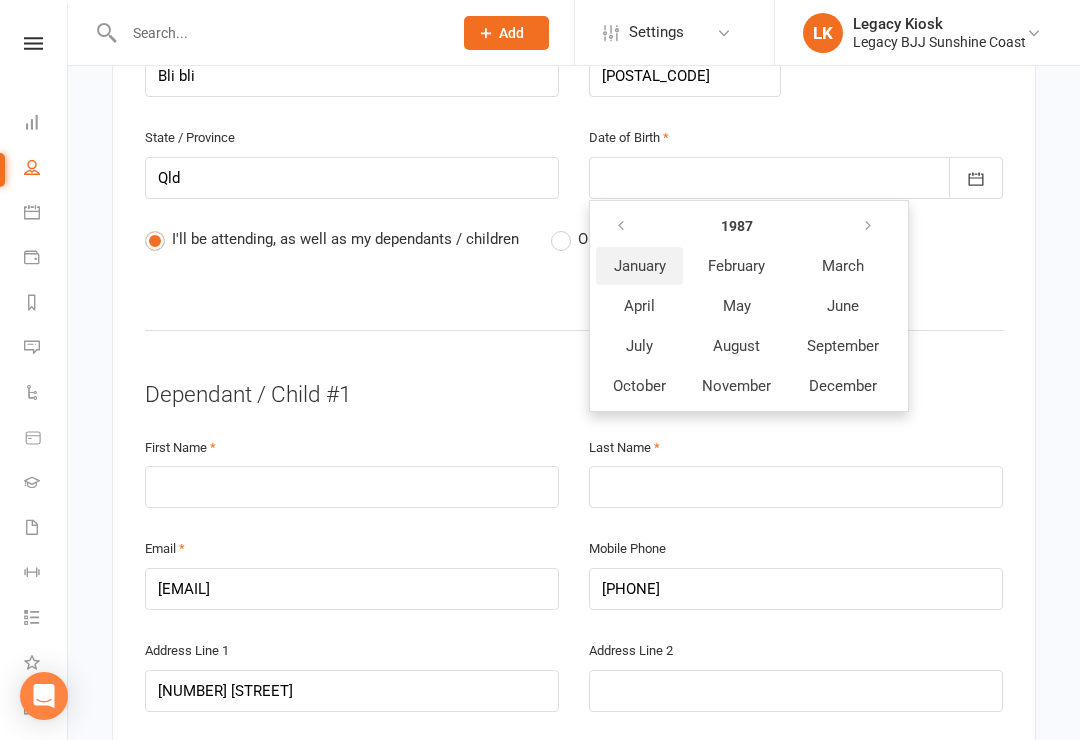 click on "January" at bounding box center (640, 266) 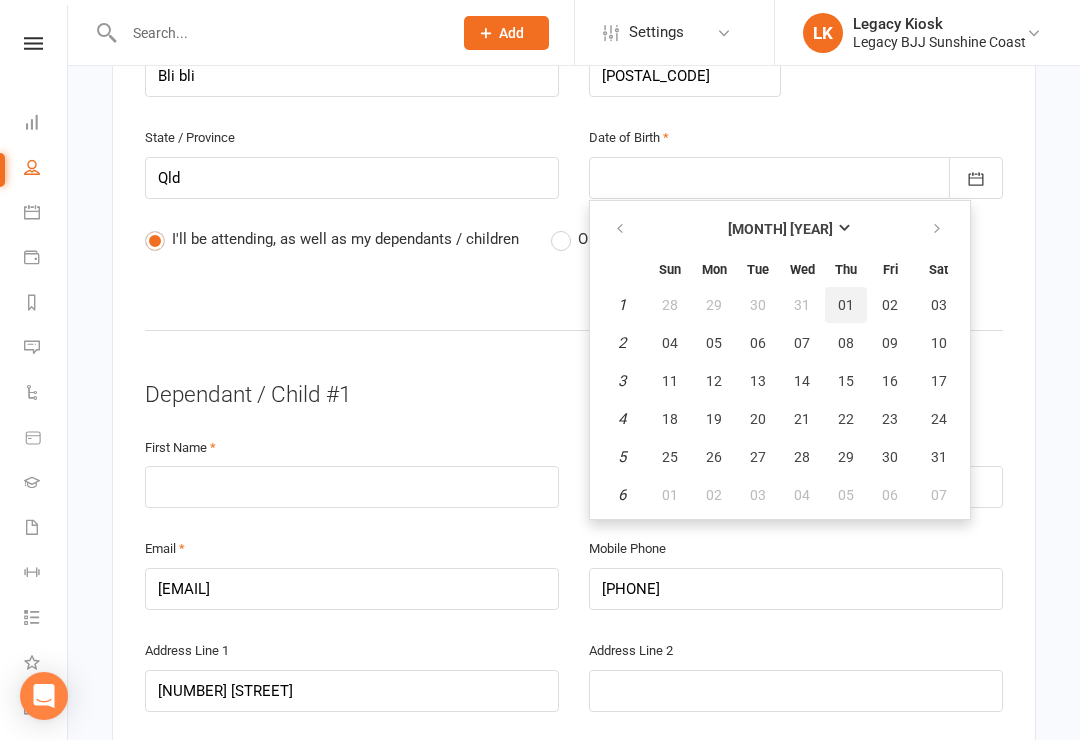 click on "01" at bounding box center (846, 305) 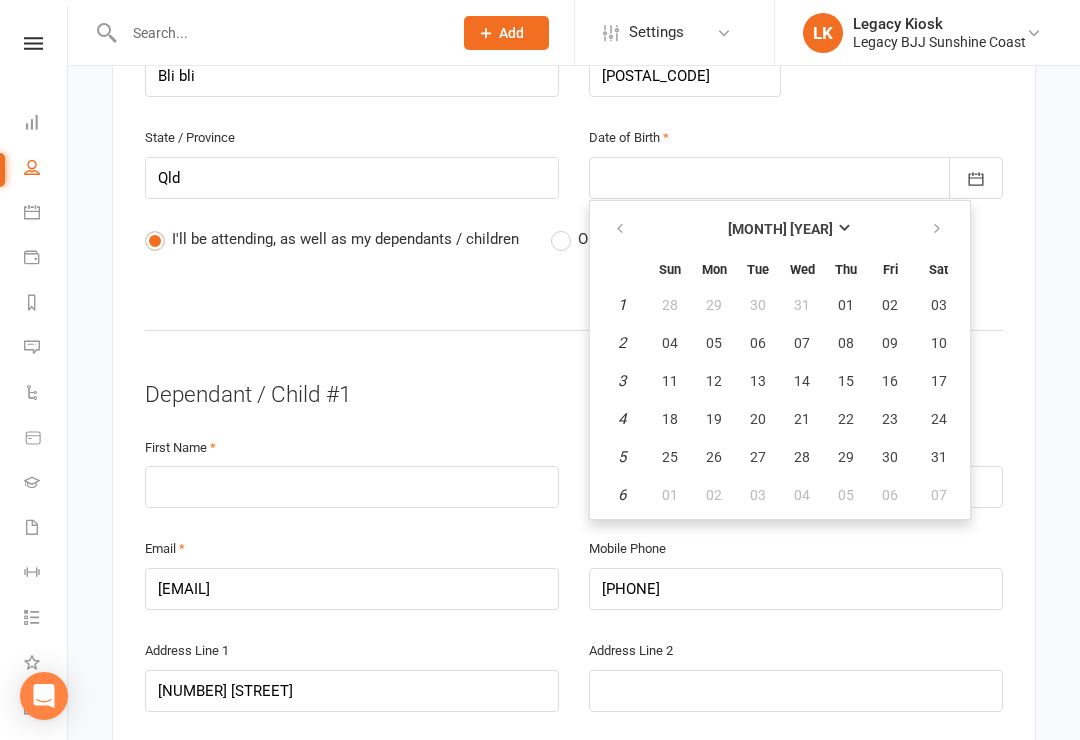type on "[MONTH] [DAY] [YEAR]" 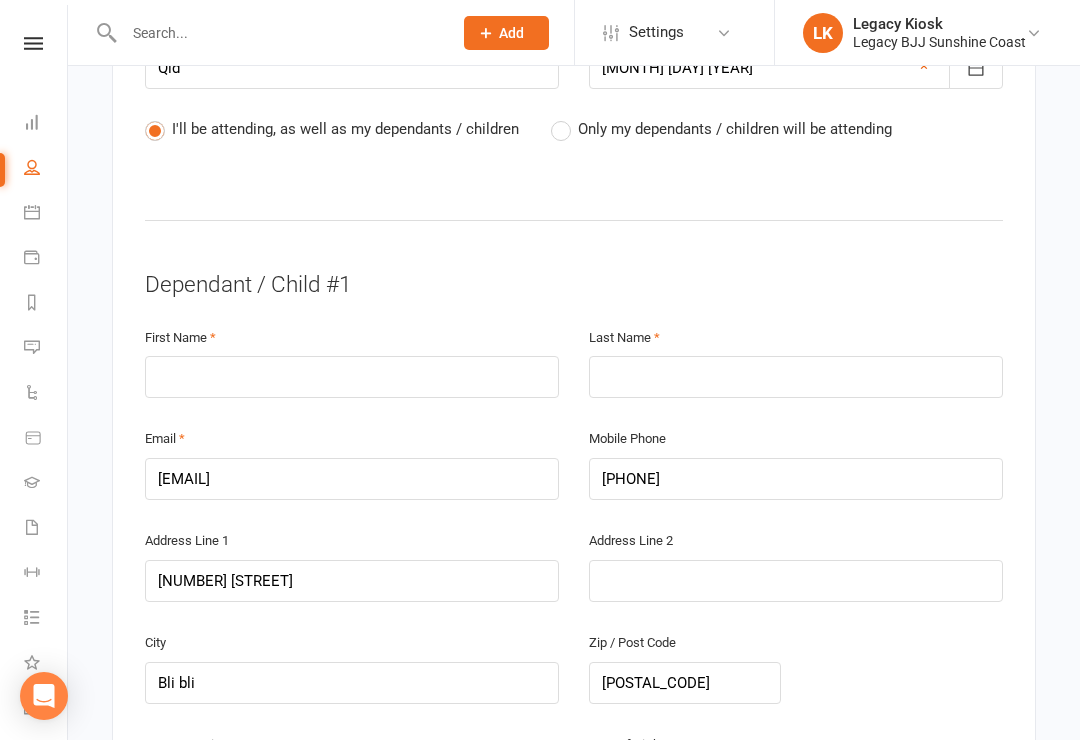scroll, scrollTop: 982, scrollLeft: 0, axis: vertical 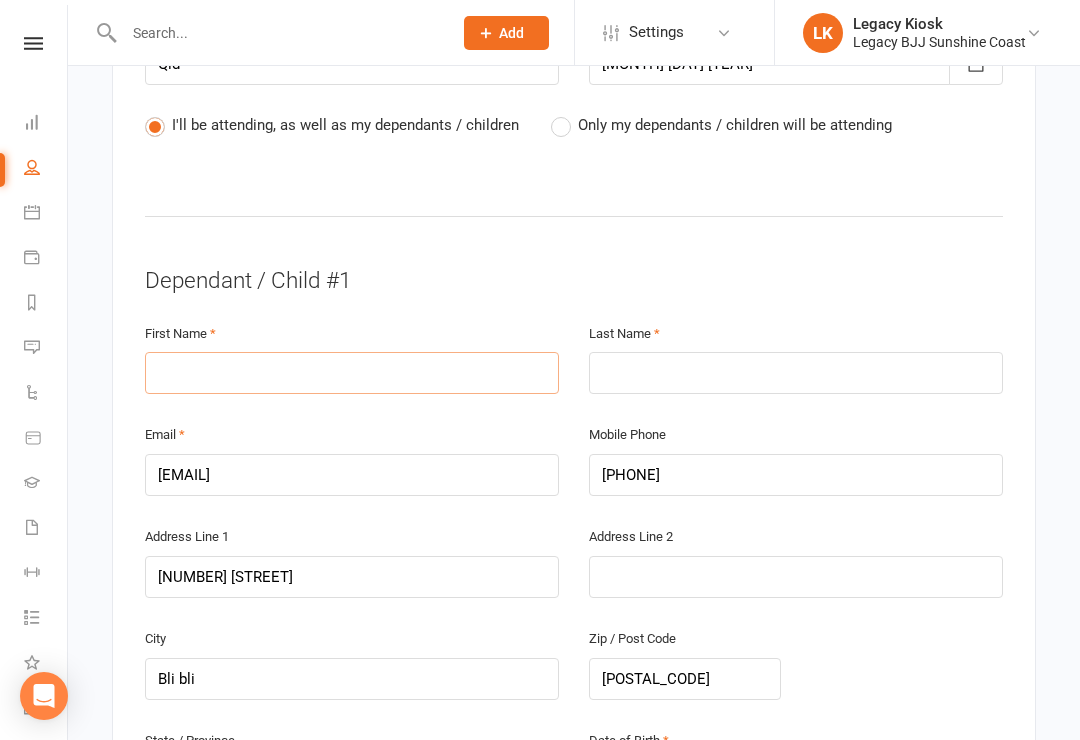 click at bounding box center [352, 373] 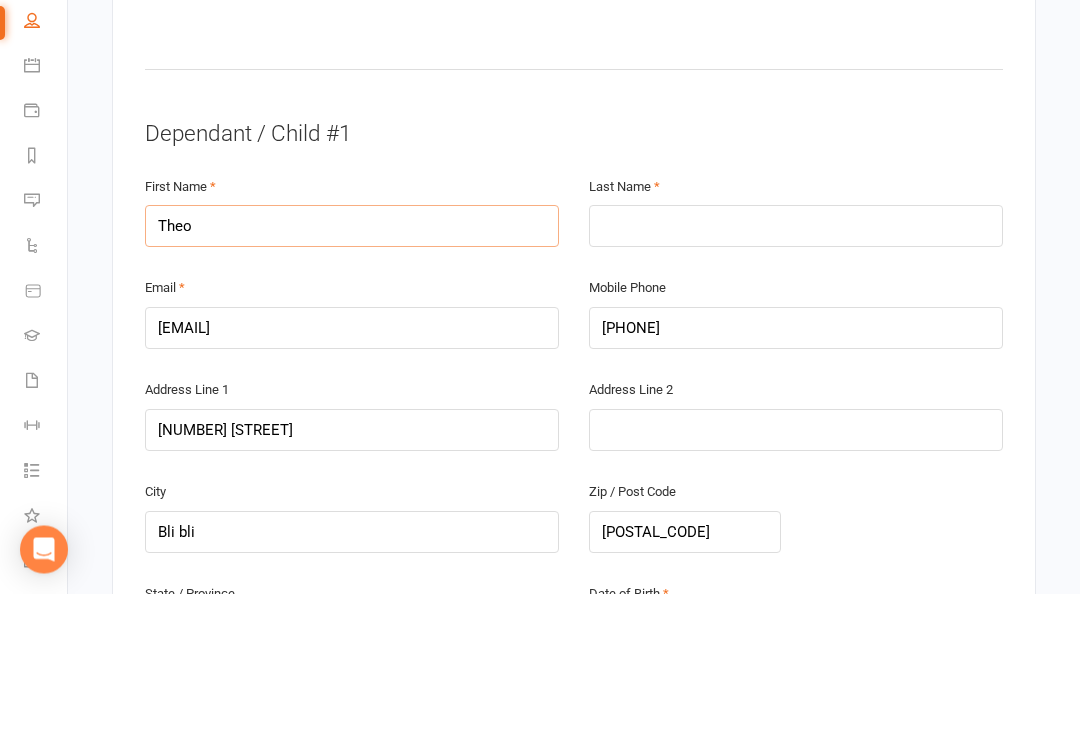 type on "Theo" 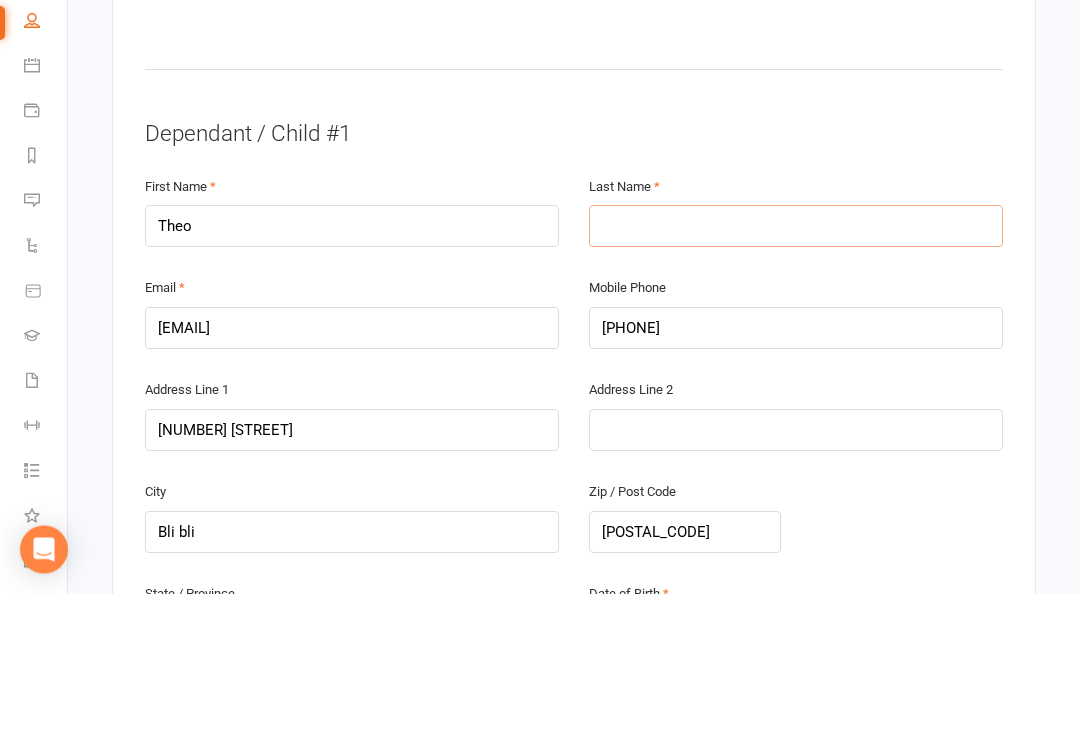 click at bounding box center [796, 373] 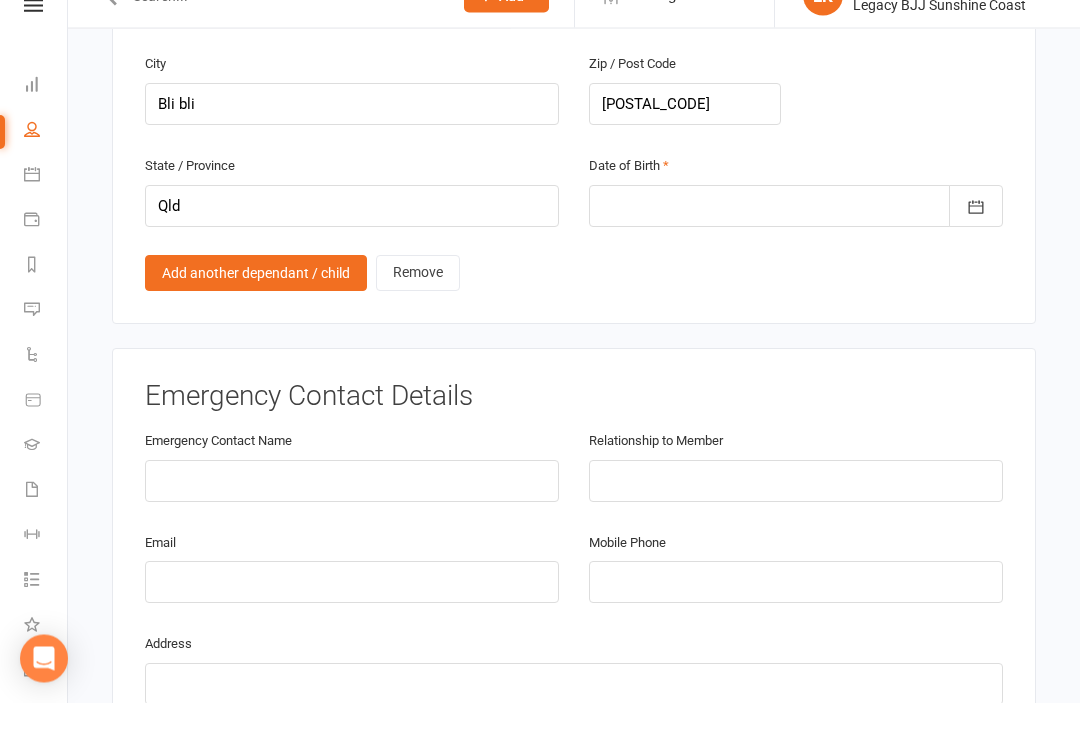 scroll, scrollTop: 1531, scrollLeft: 0, axis: vertical 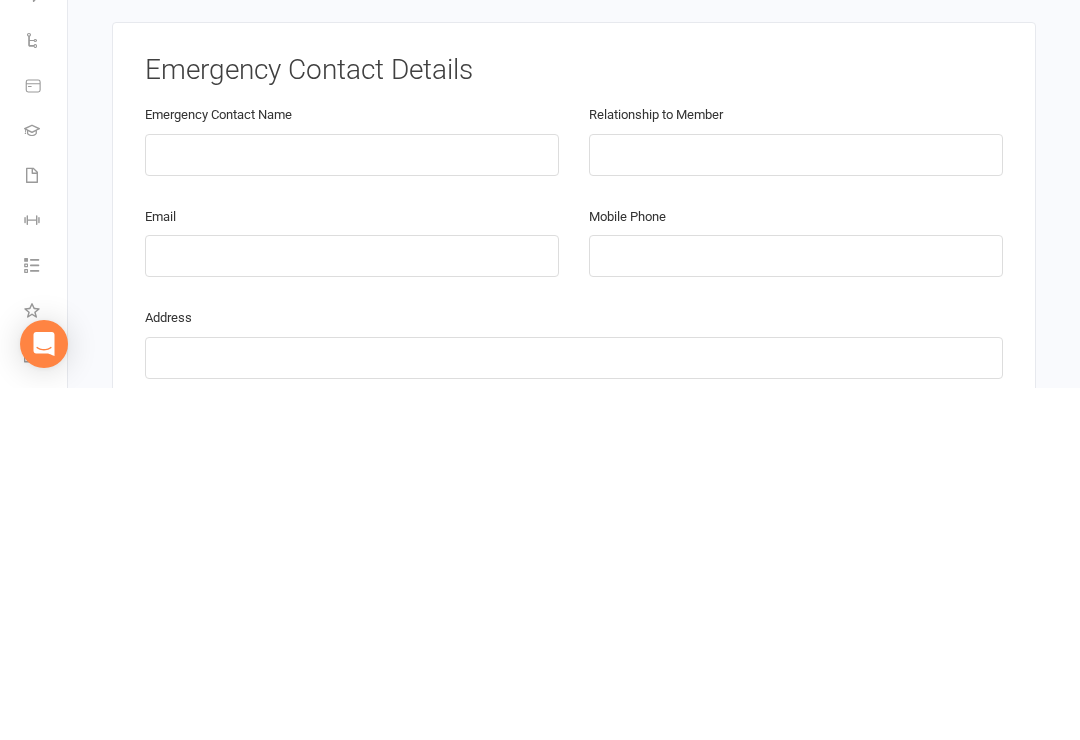type on "[LAST]" 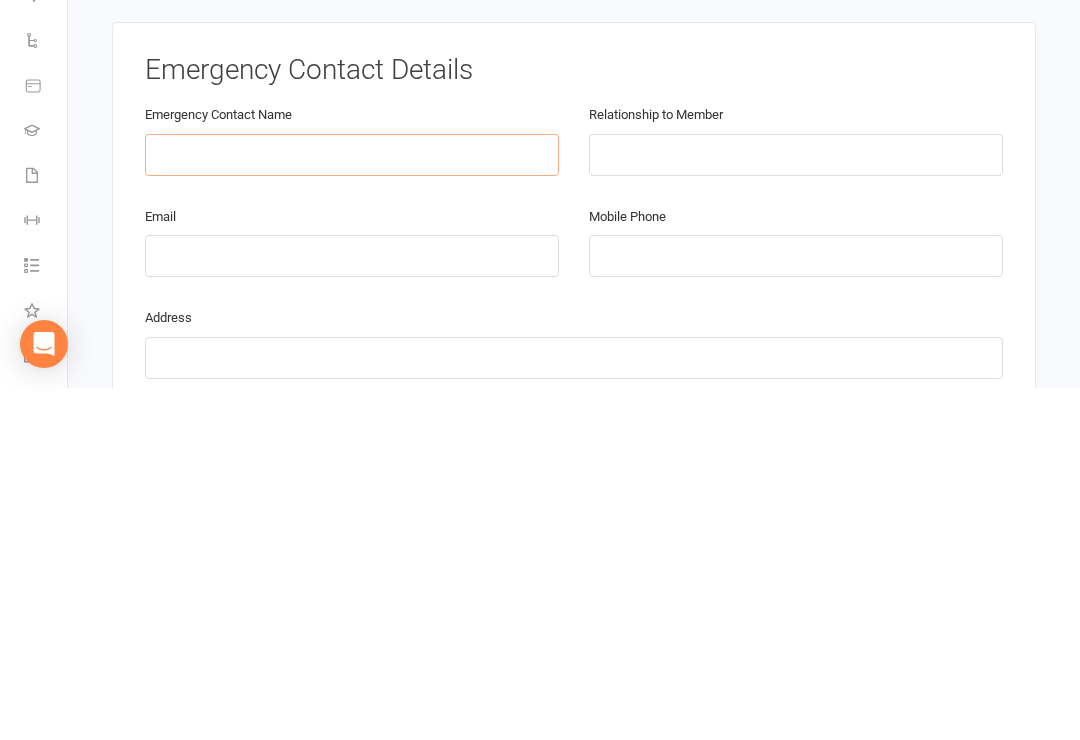 click at bounding box center (352, 507) 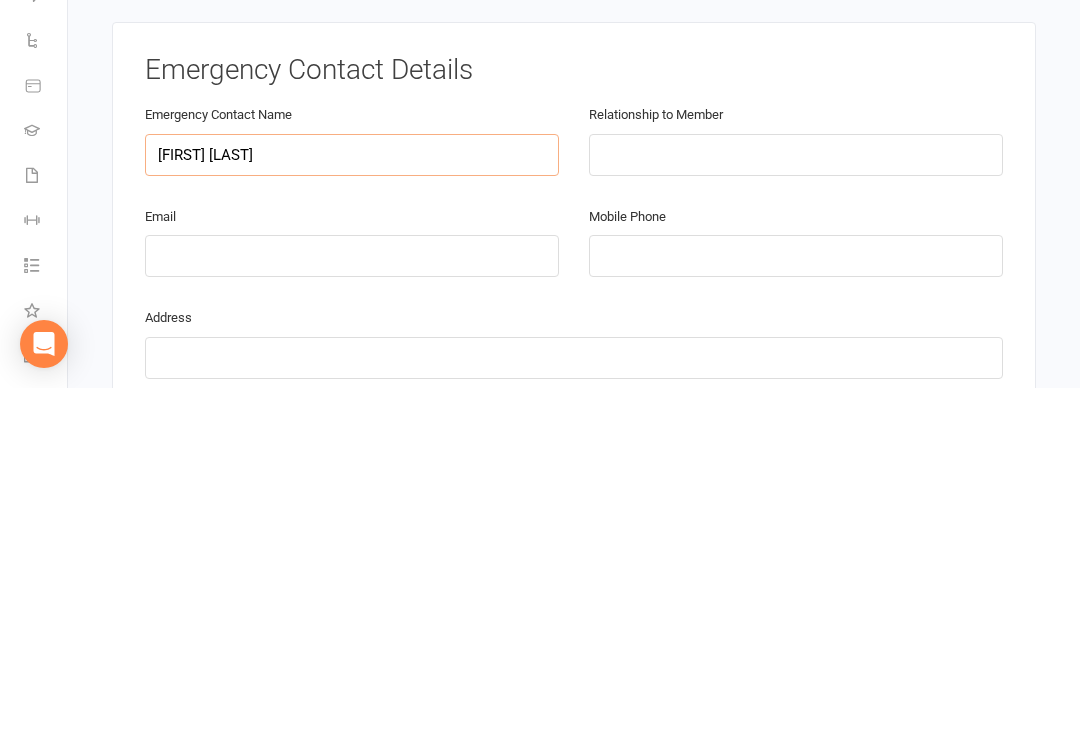 type on "[FIRST] [LAST]" 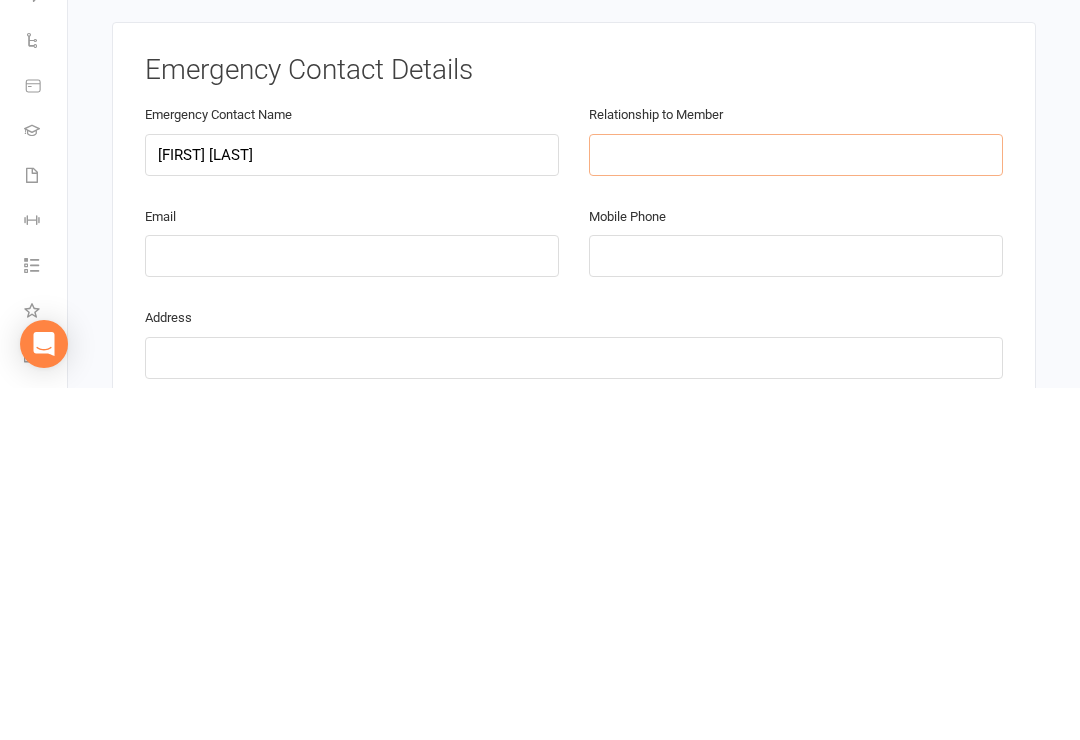 click at bounding box center [796, 507] 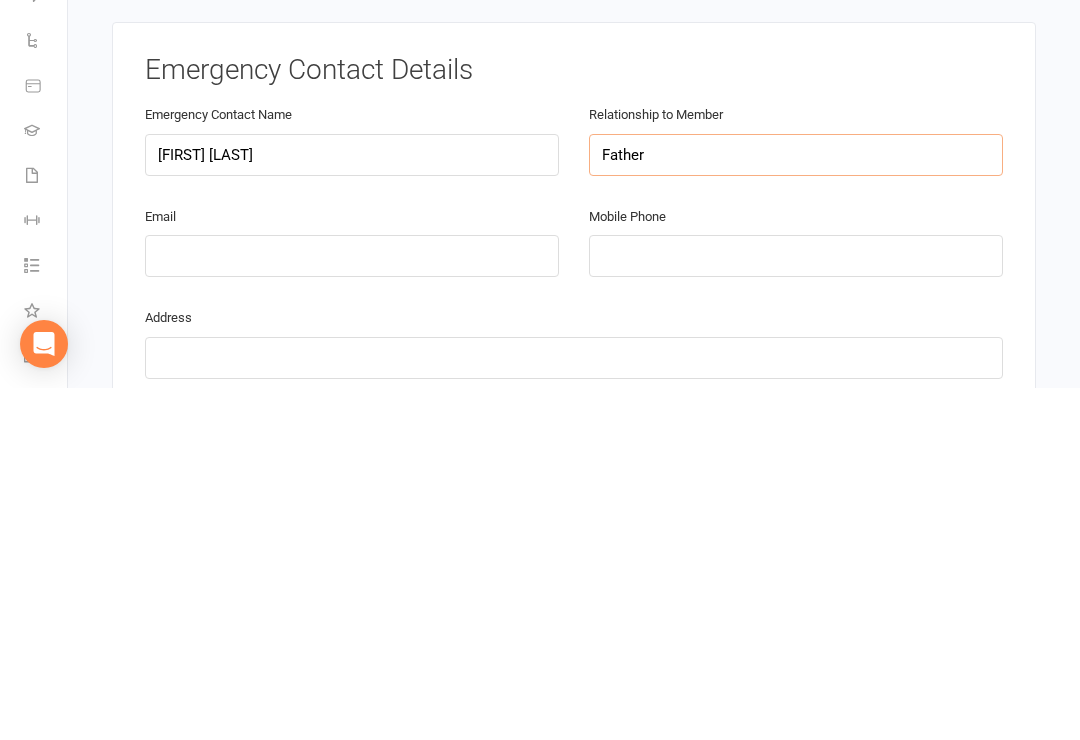 type on "Father" 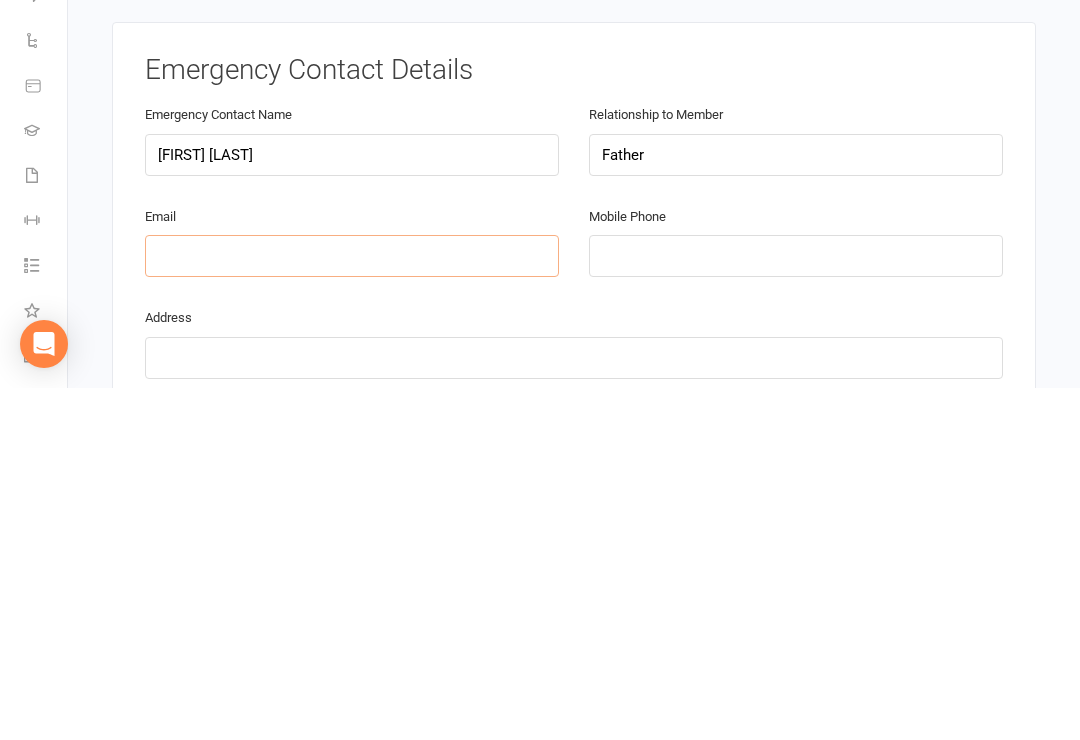 click at bounding box center [352, 608] 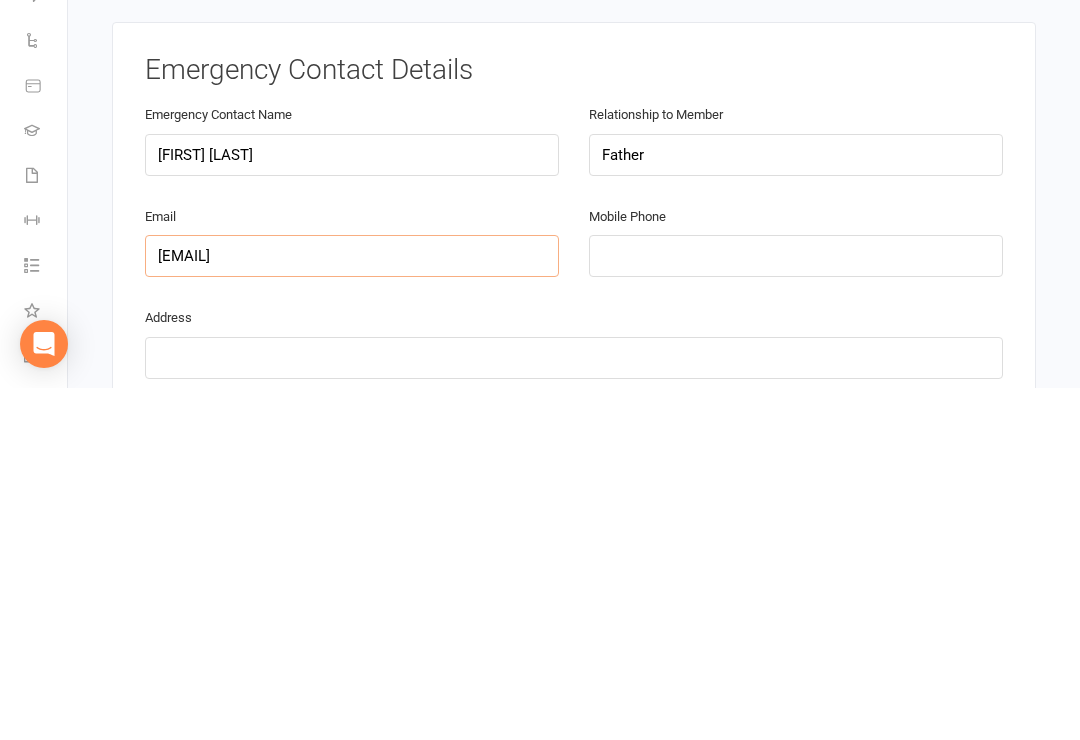 type on "[EMAIL]" 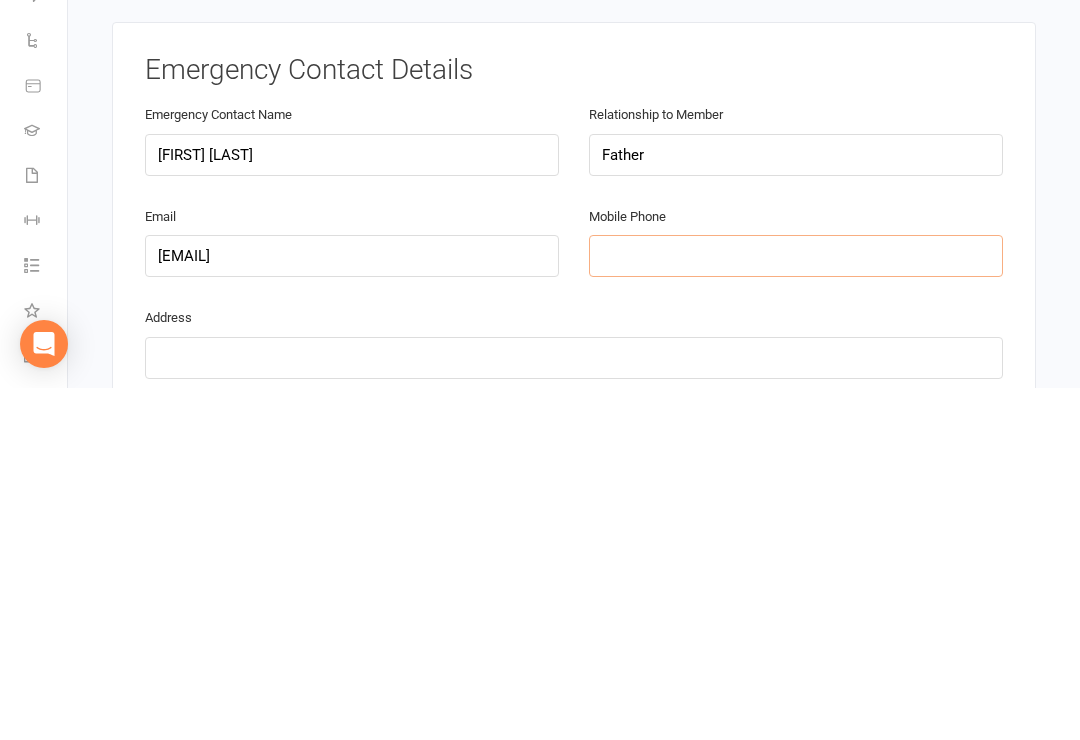 click at bounding box center (796, 608) 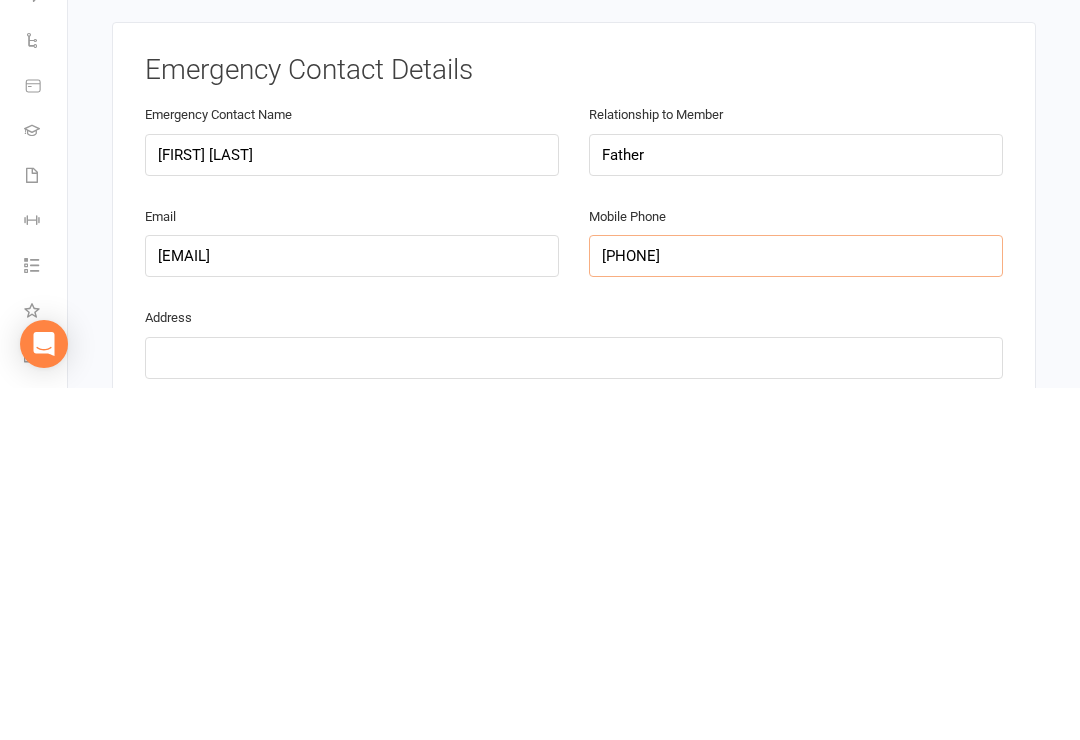 type on "[PHONE]" 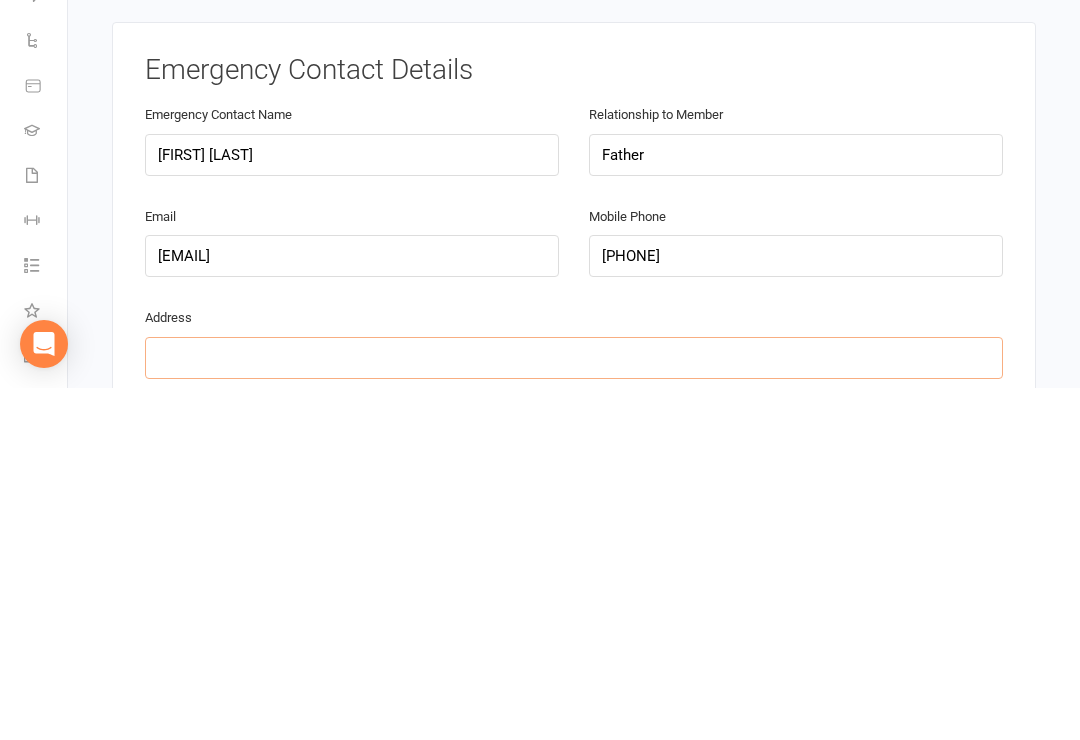 click at bounding box center (574, 710) 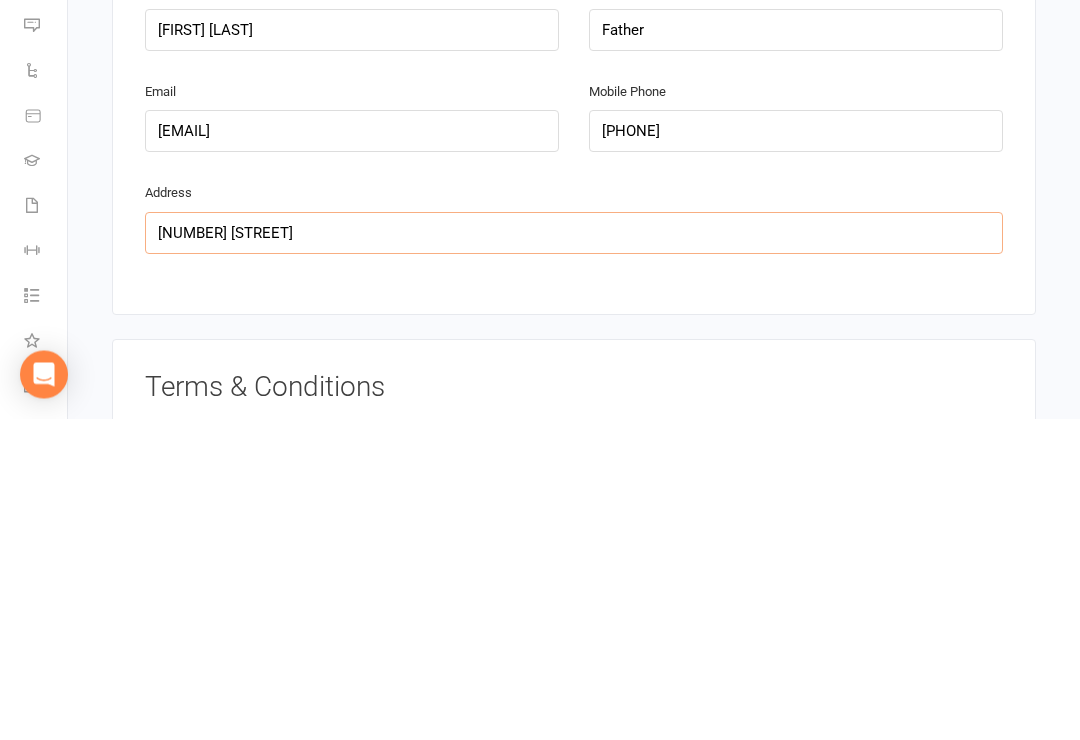scroll, scrollTop: 1690, scrollLeft: 0, axis: vertical 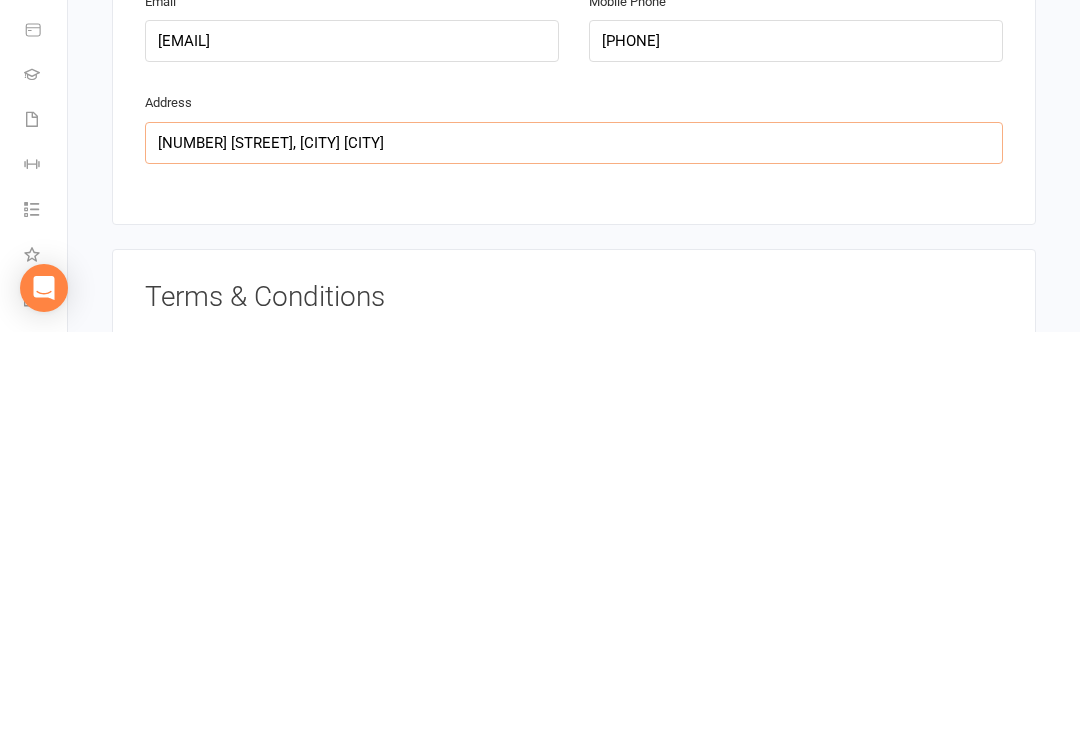 click on "[NUMBER] [STREET], [CITY] [CITY]" at bounding box center (574, 551) 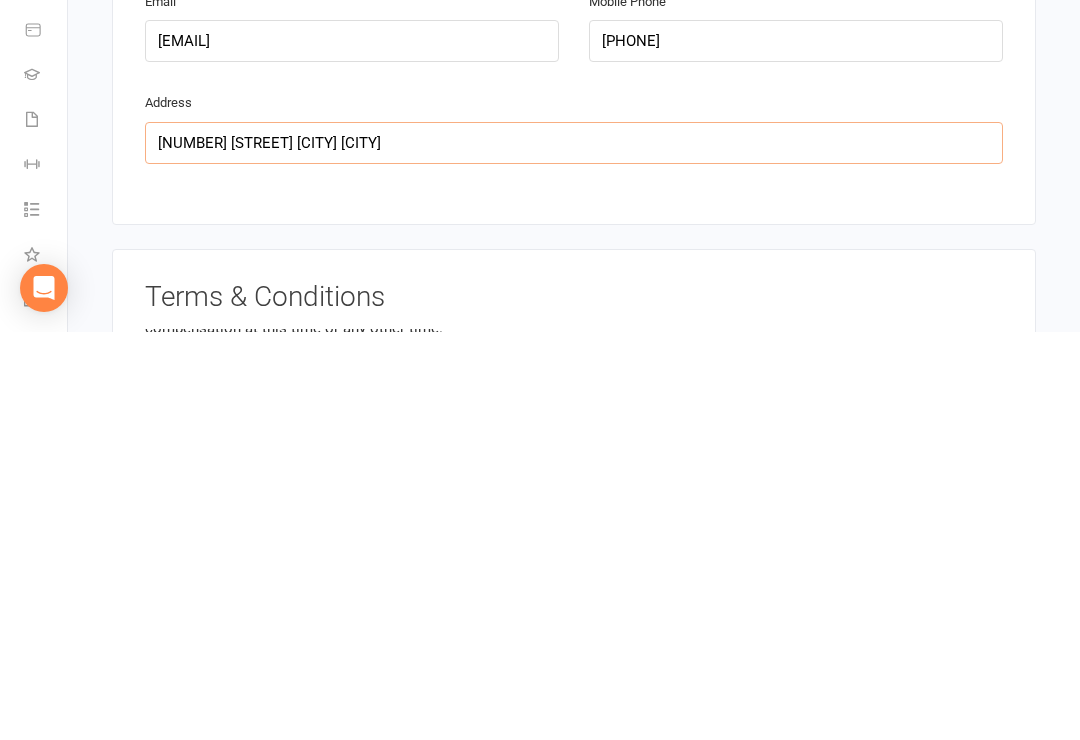scroll, scrollTop: 152, scrollLeft: 0, axis: vertical 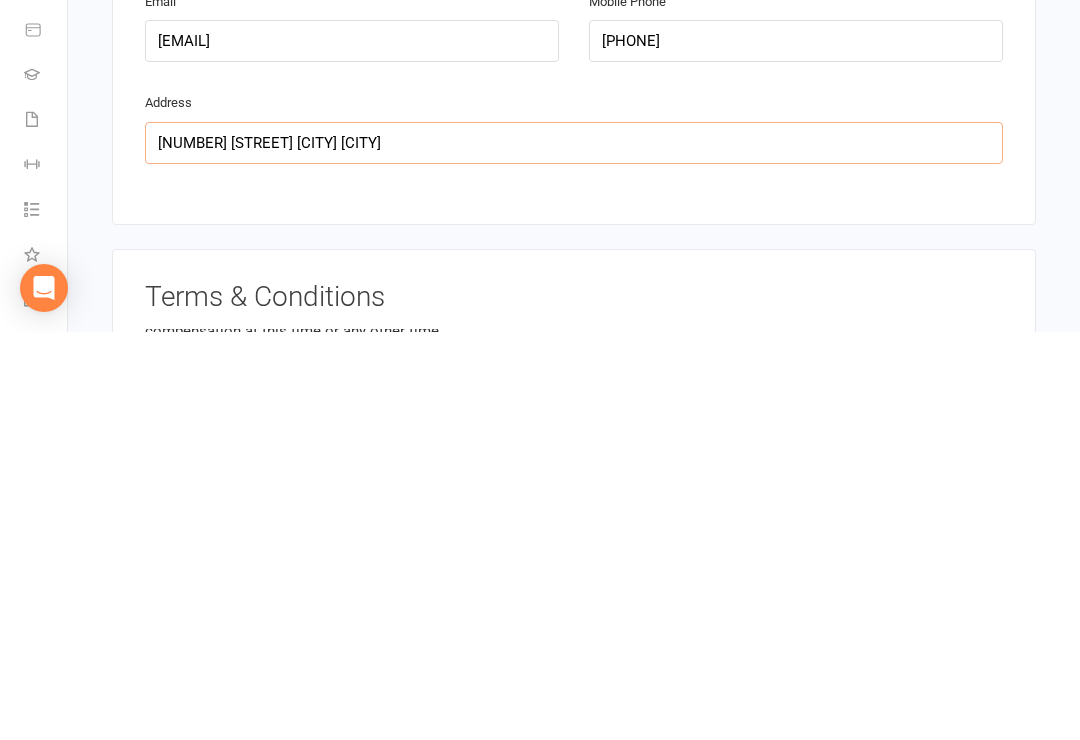 click on "[NUMBER] [STREET] [CITY] [CITY]" at bounding box center [574, 551] 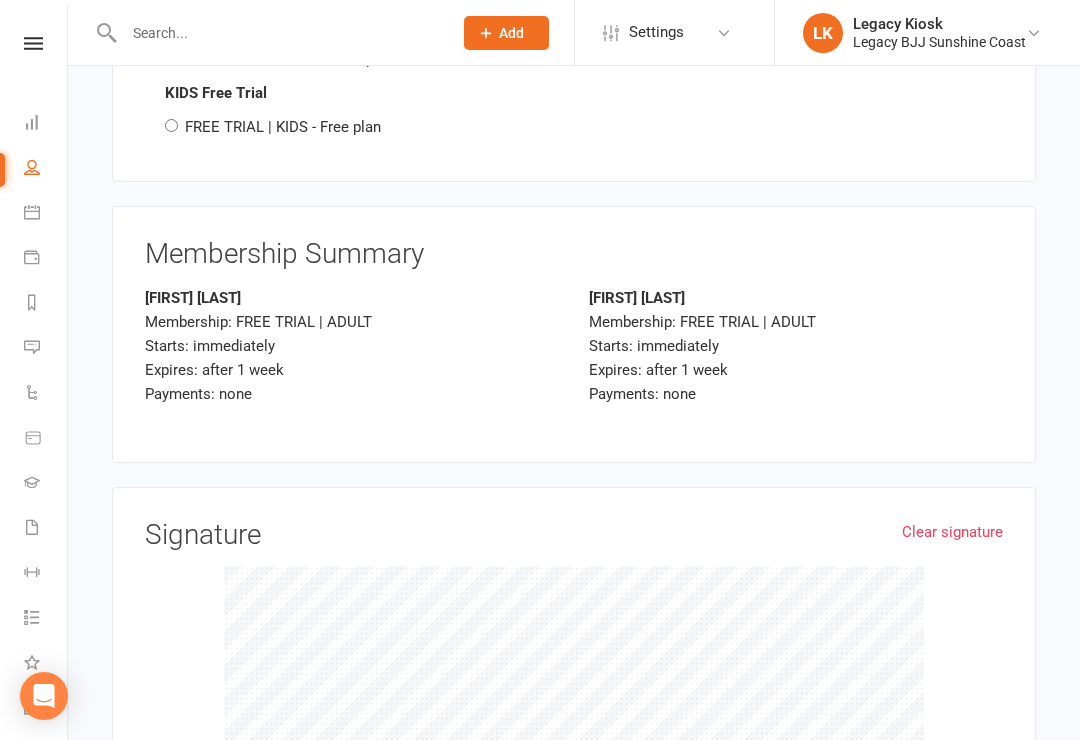 scroll, scrollTop: 3160, scrollLeft: 0, axis: vertical 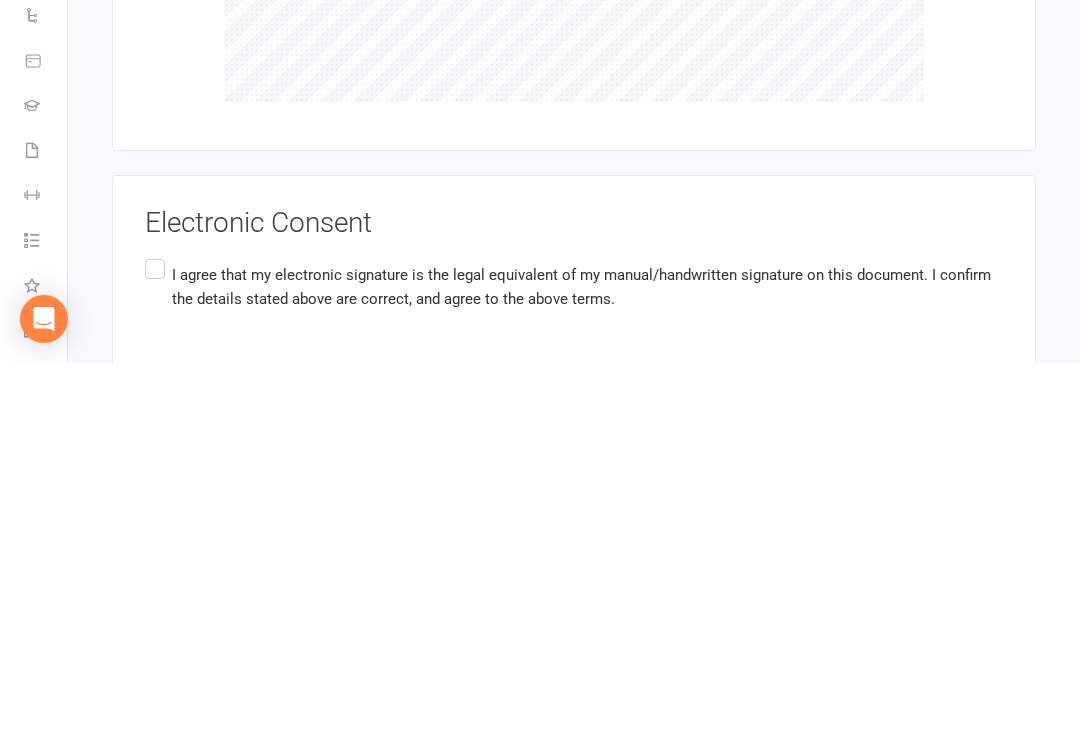 type on "[NUMBER] [STREET] [CITY] [CITY] [POSTAL_CODE]" 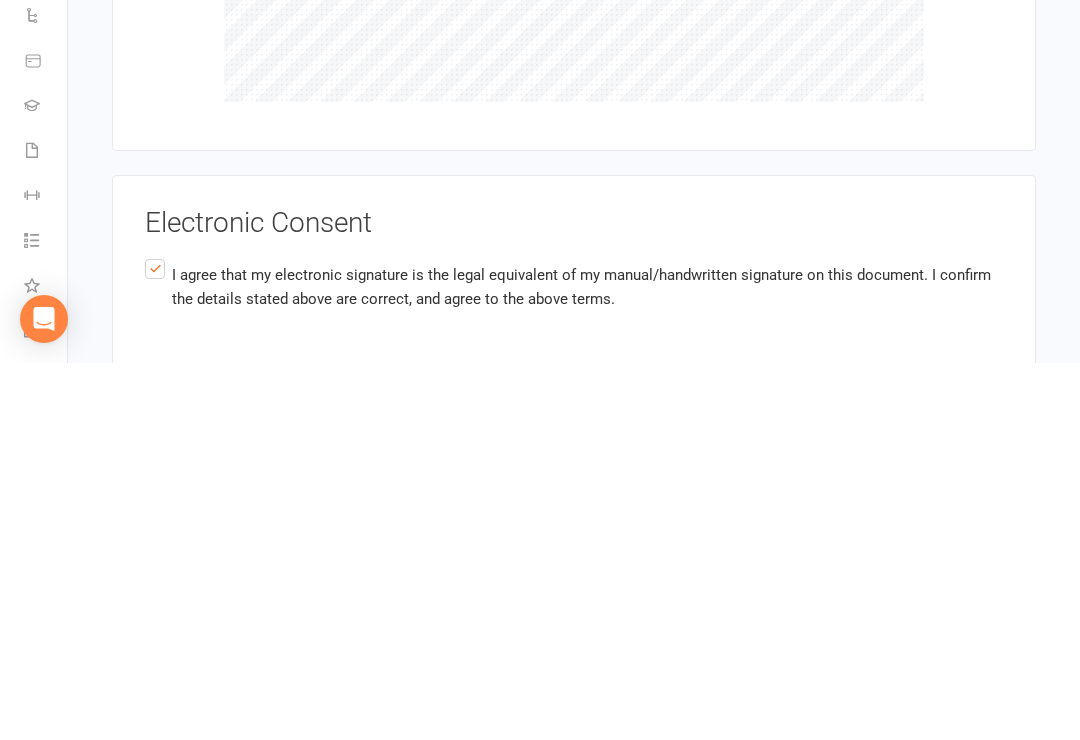 scroll, scrollTop: 3485, scrollLeft: 0, axis: vertical 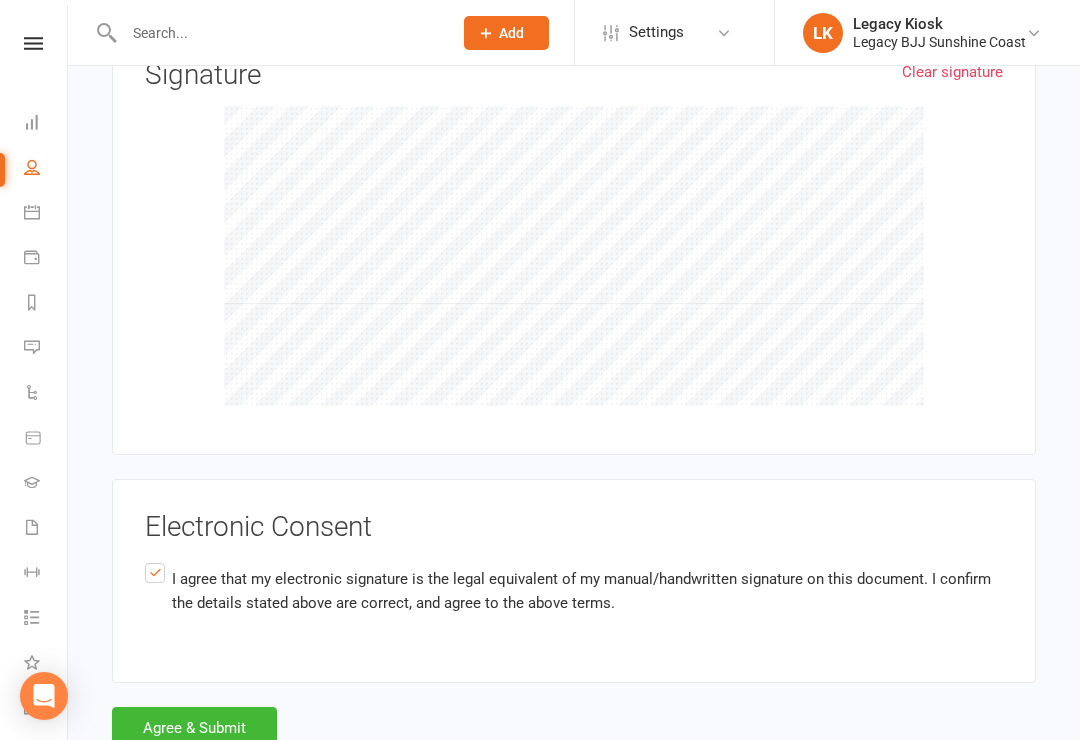 click on "Agree & Submit" at bounding box center [194, 728] 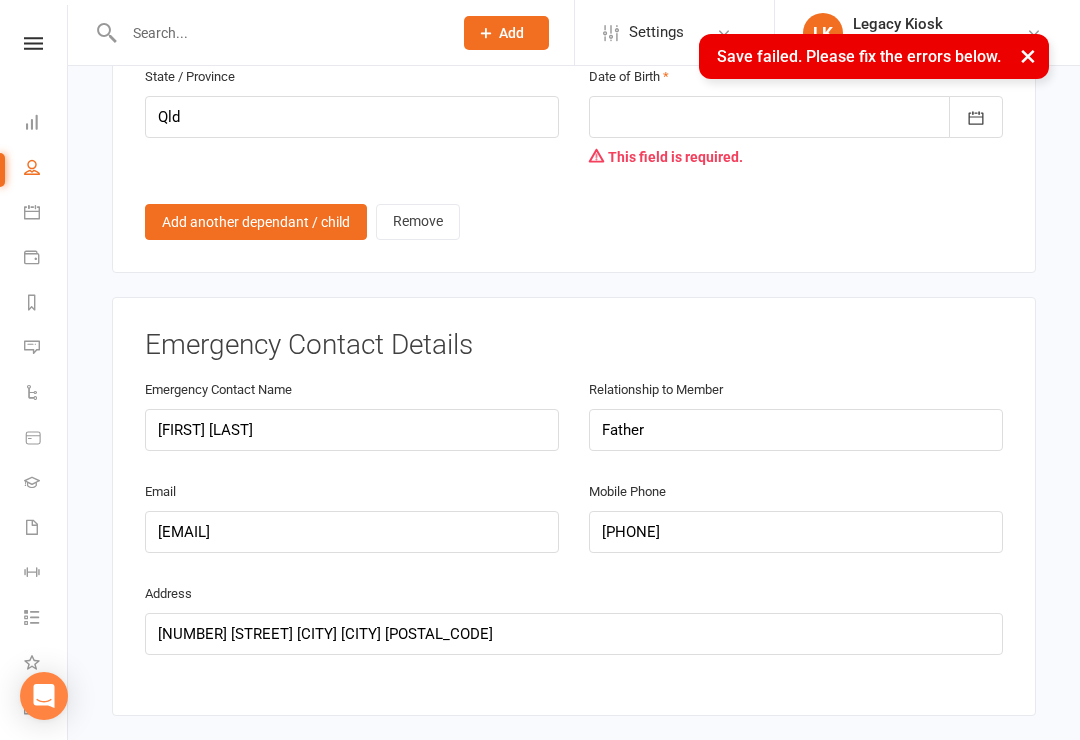 scroll, scrollTop: 1435, scrollLeft: 0, axis: vertical 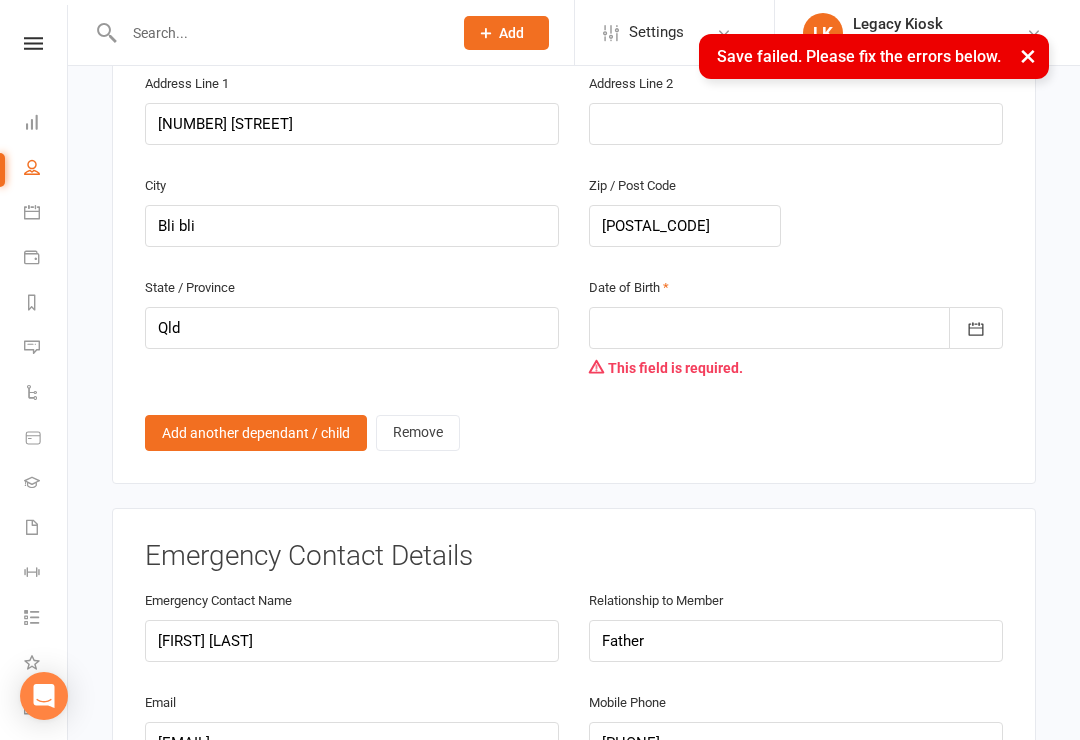 click at bounding box center [796, 328] 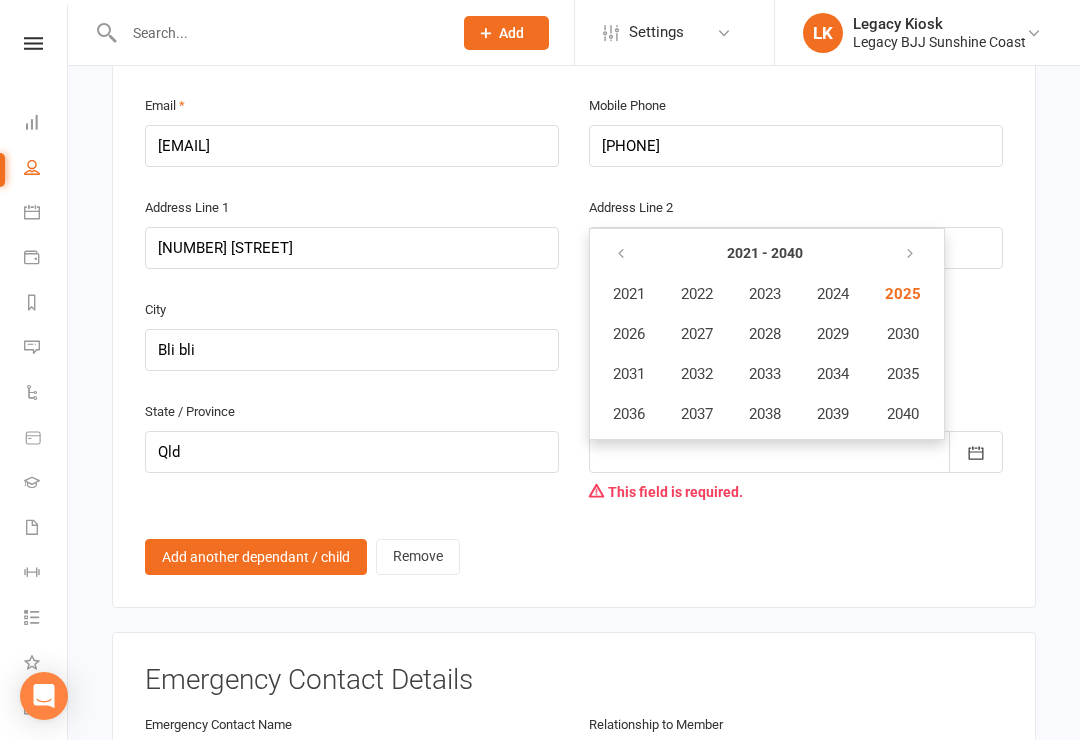 scroll, scrollTop: 1325, scrollLeft: 0, axis: vertical 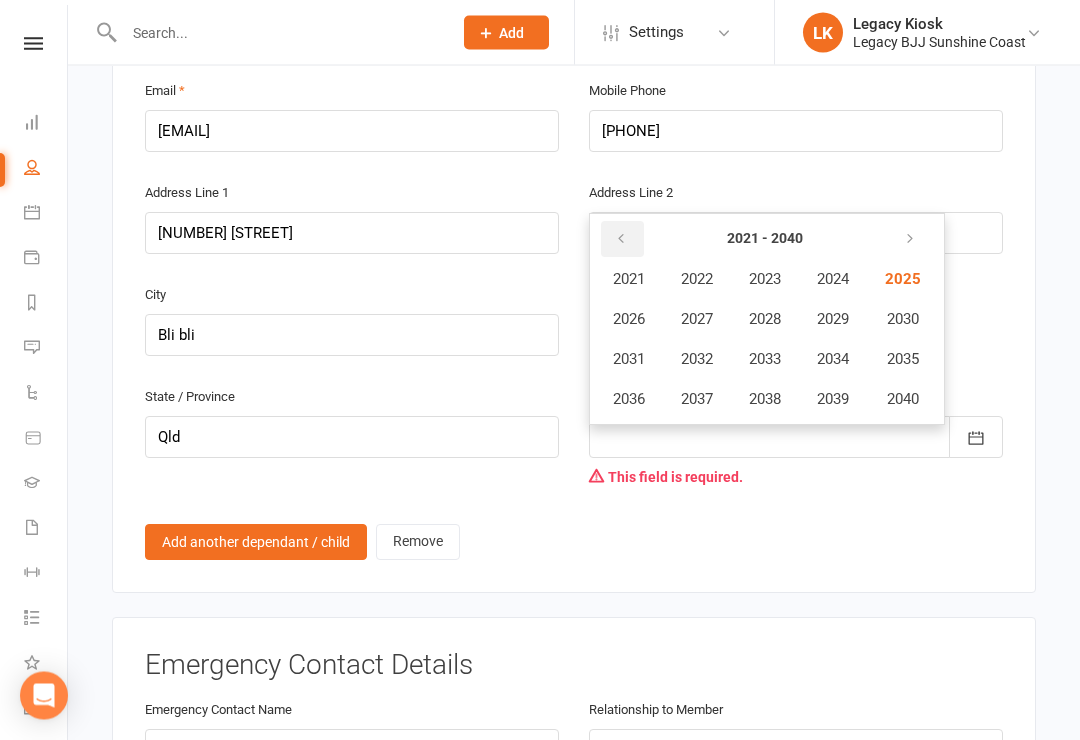 click at bounding box center (621, 240) 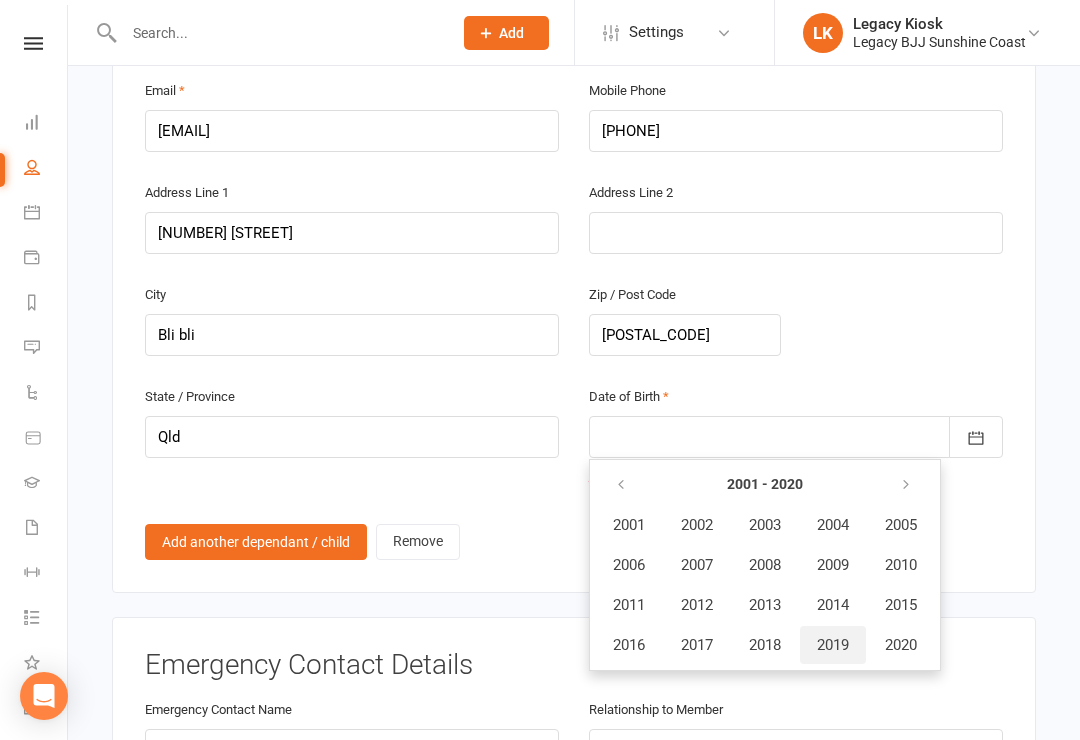 click on "2019" at bounding box center (833, 645) 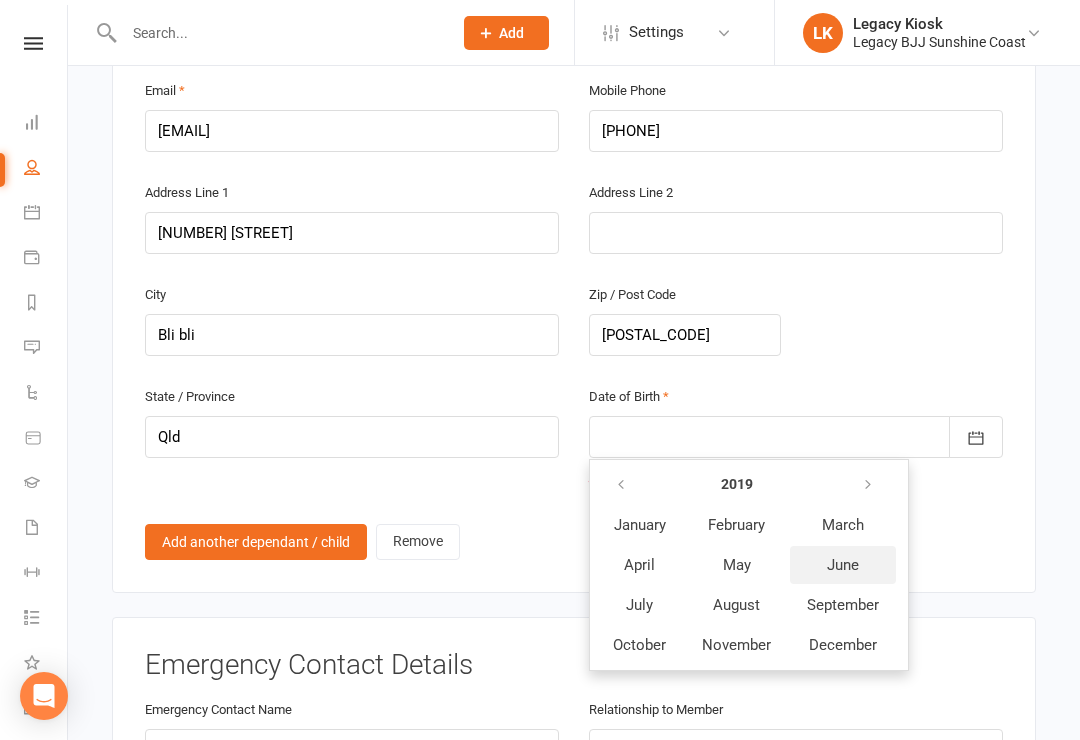 click on "June" at bounding box center (843, 565) 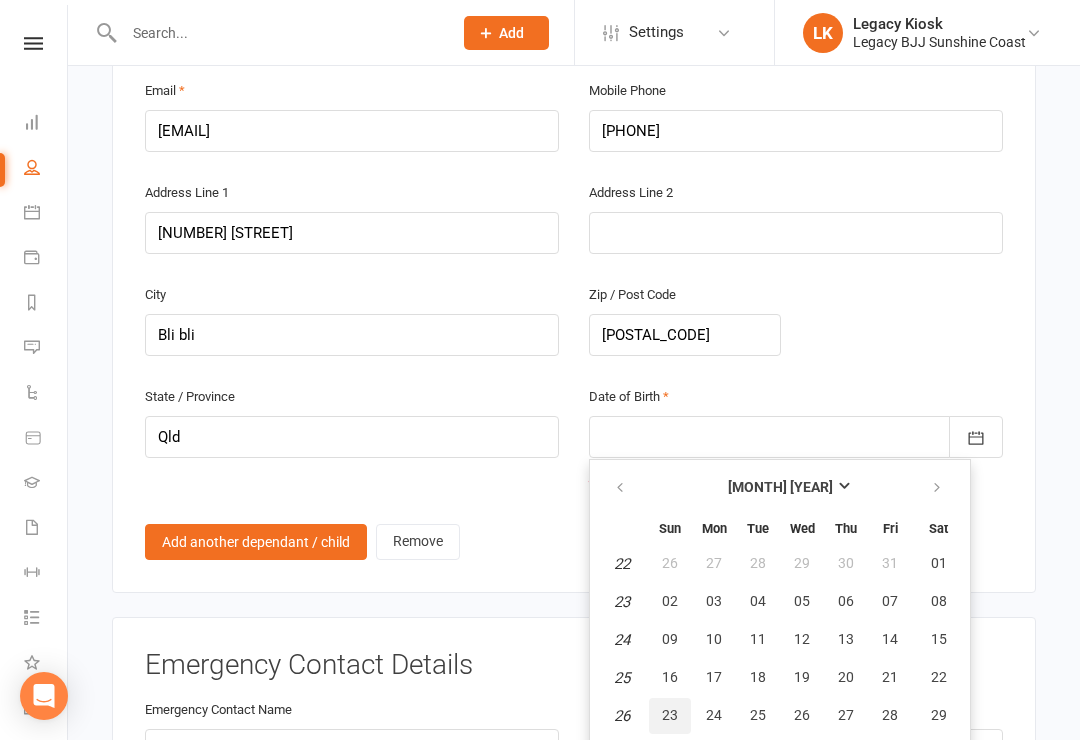 click on "23" at bounding box center [670, 716] 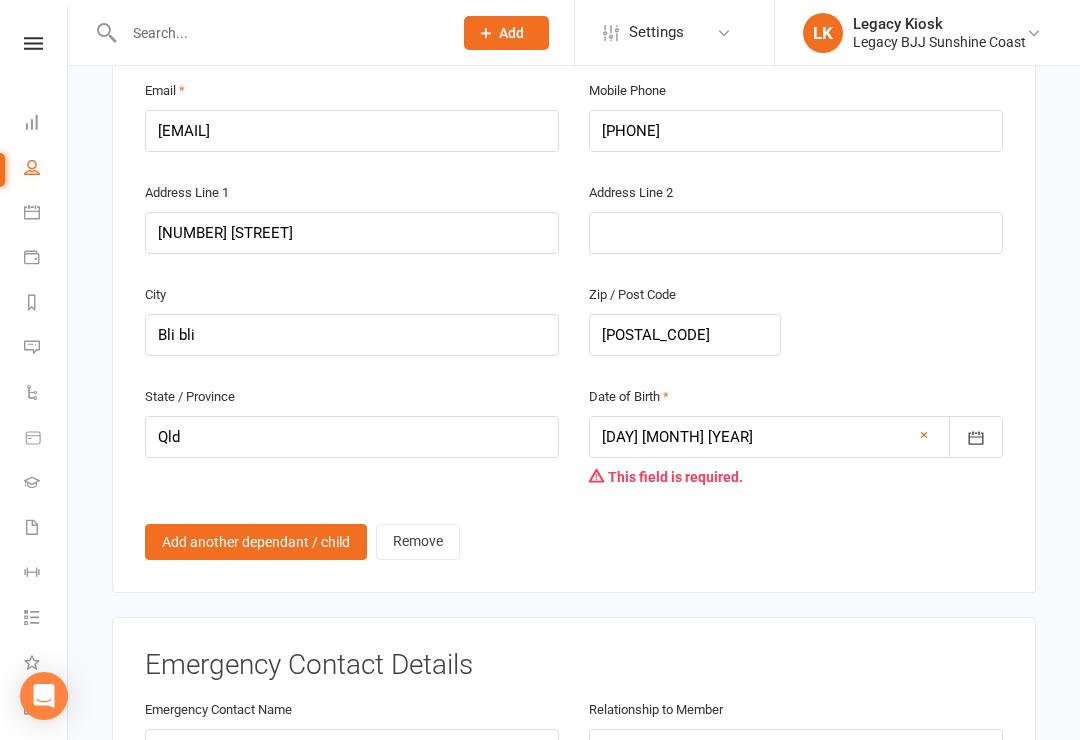 click at bounding box center (796, 437) 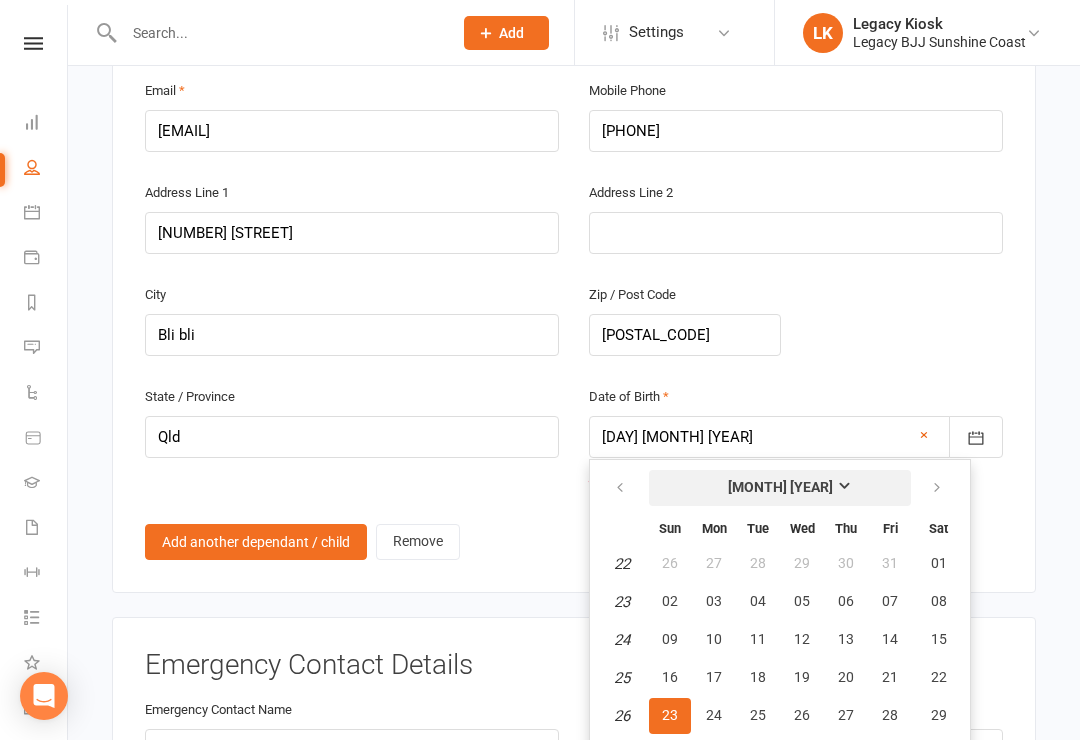 click on "[MONTH] [YEAR]" at bounding box center [780, 488] 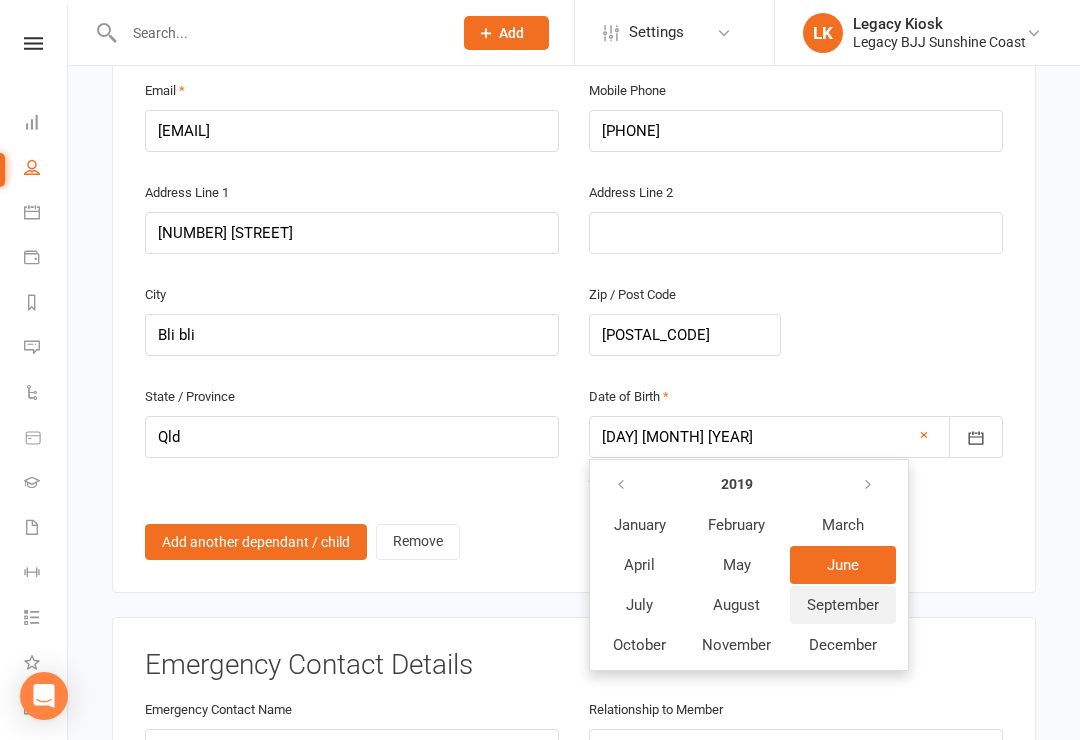 click on "September" at bounding box center (843, 605) 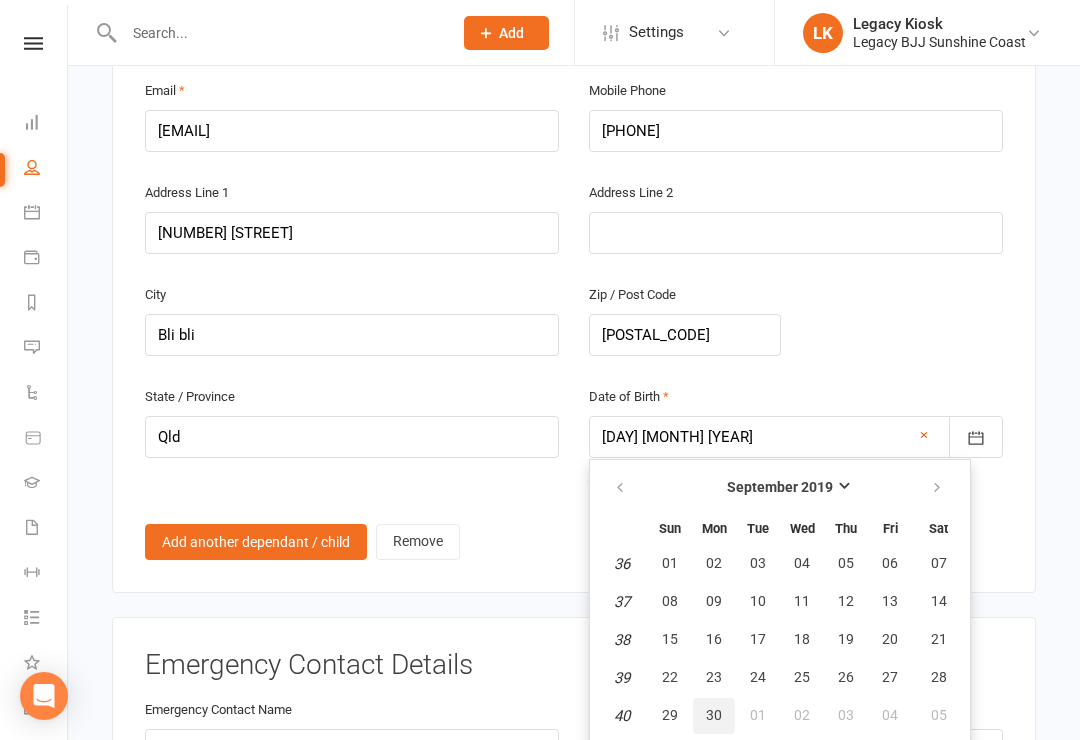 click on "30" at bounding box center (714, 716) 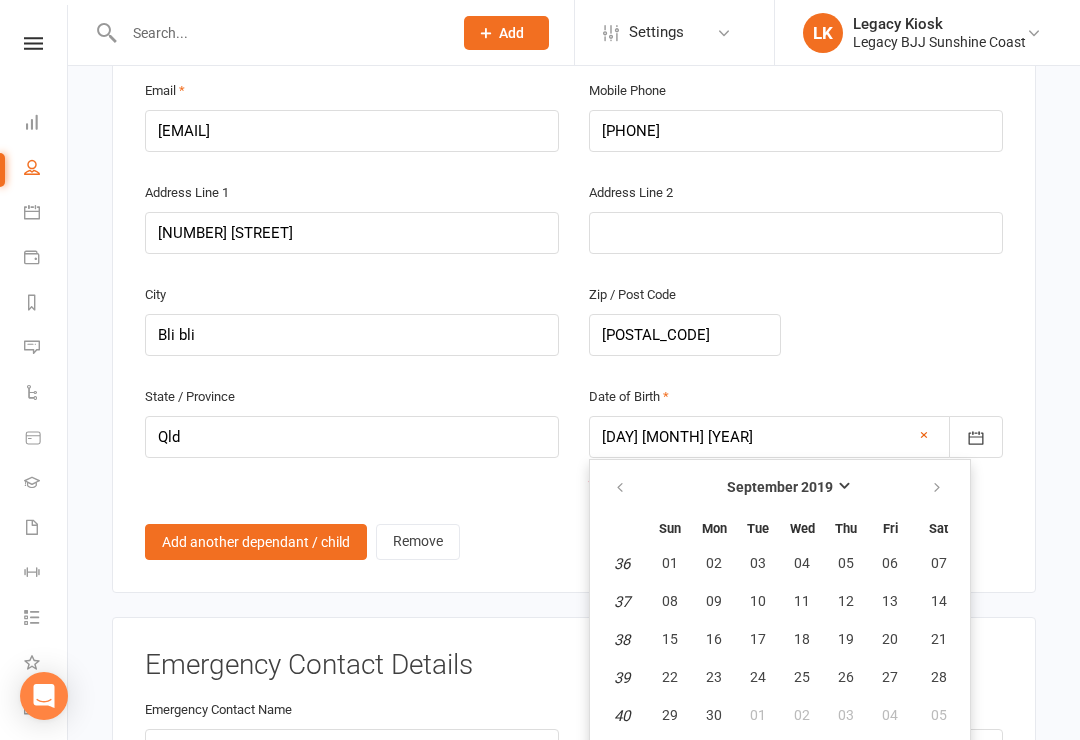 type on "[DAY] [MONTH] [YEAR]" 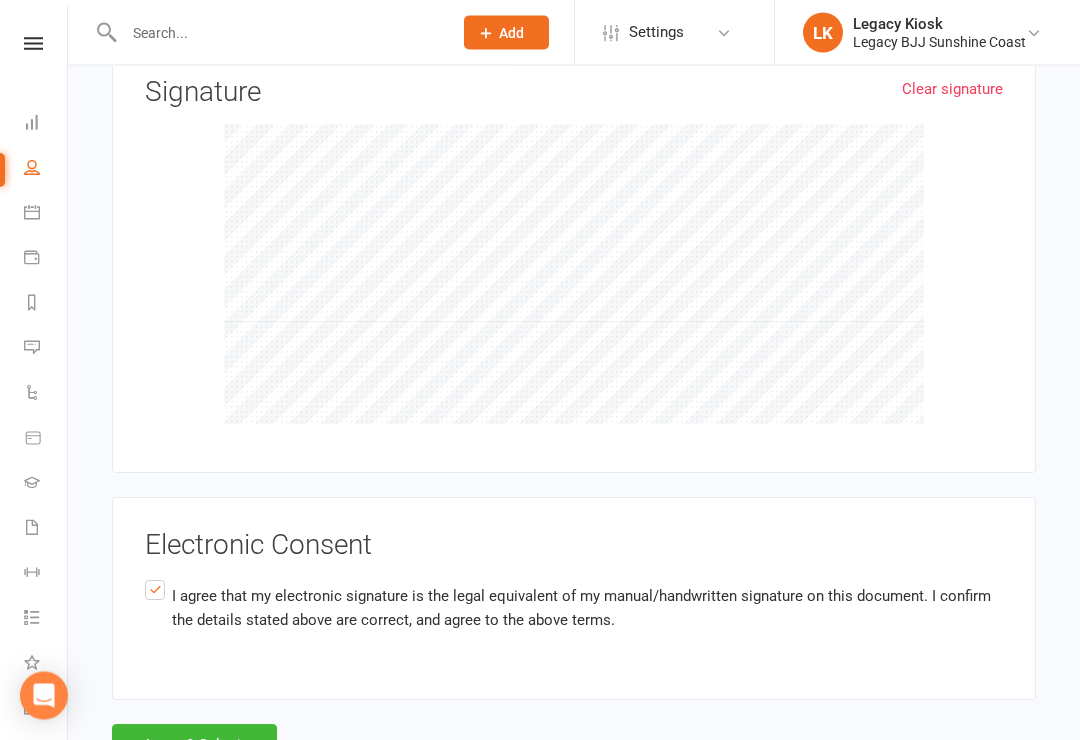 click on "Agree & Submit" at bounding box center [194, 746] 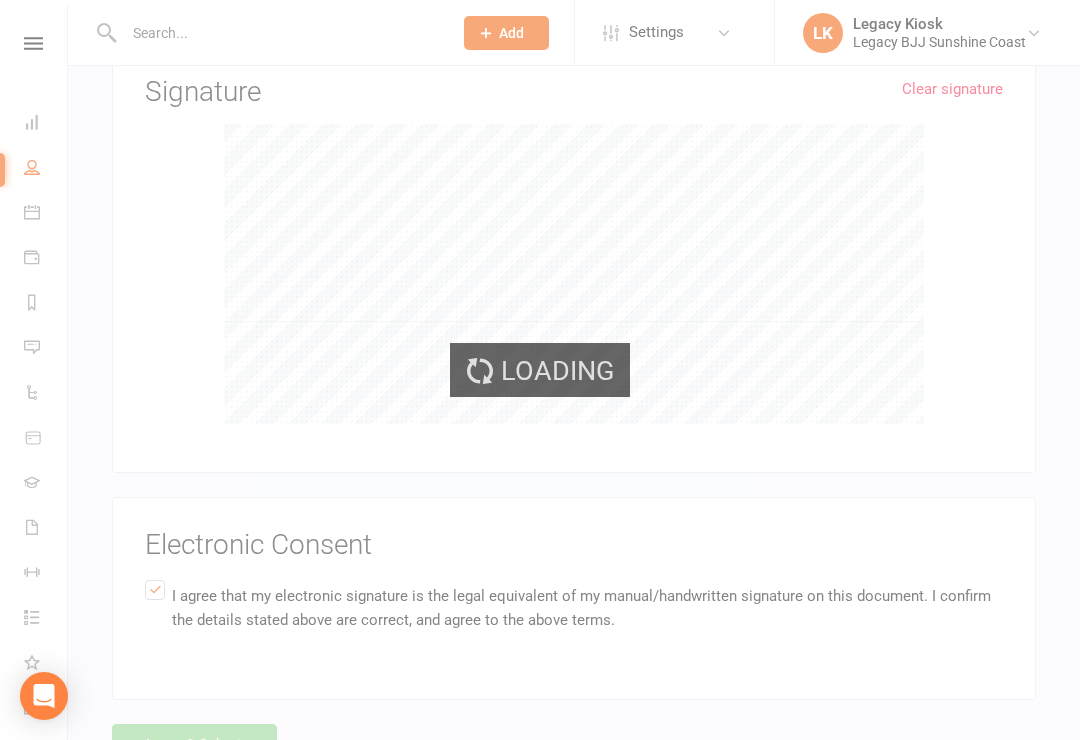 scroll, scrollTop: 3485, scrollLeft: 0, axis: vertical 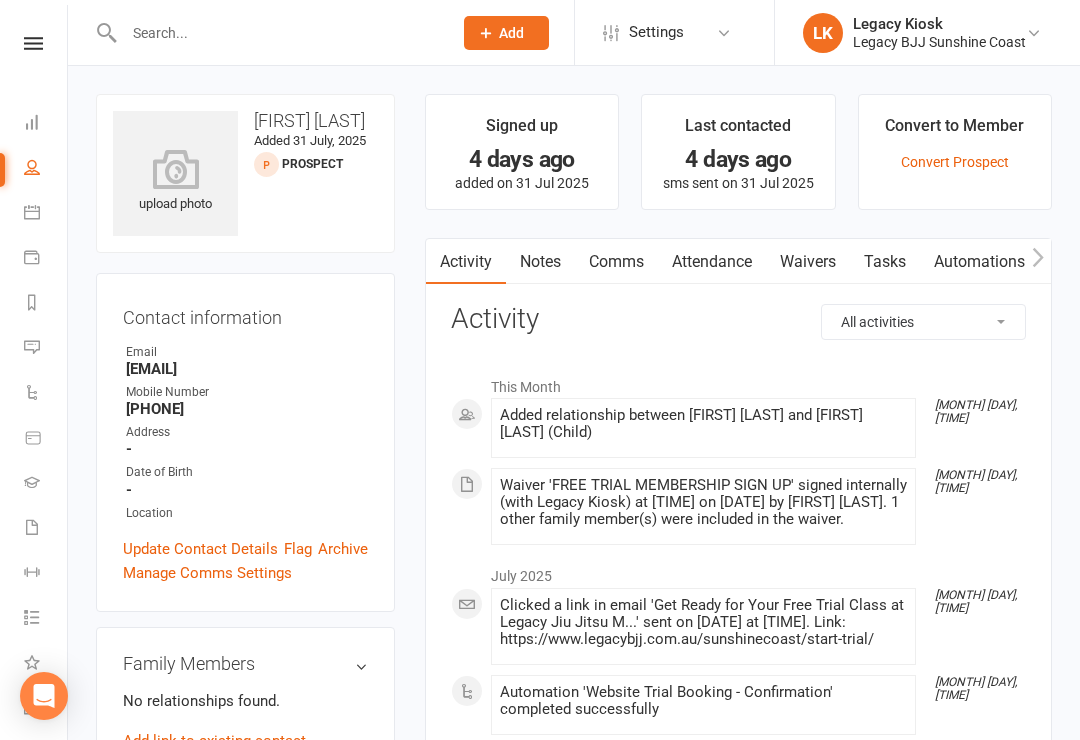 click on "Legacy BJJ Sunshine Coast" at bounding box center [939, 42] 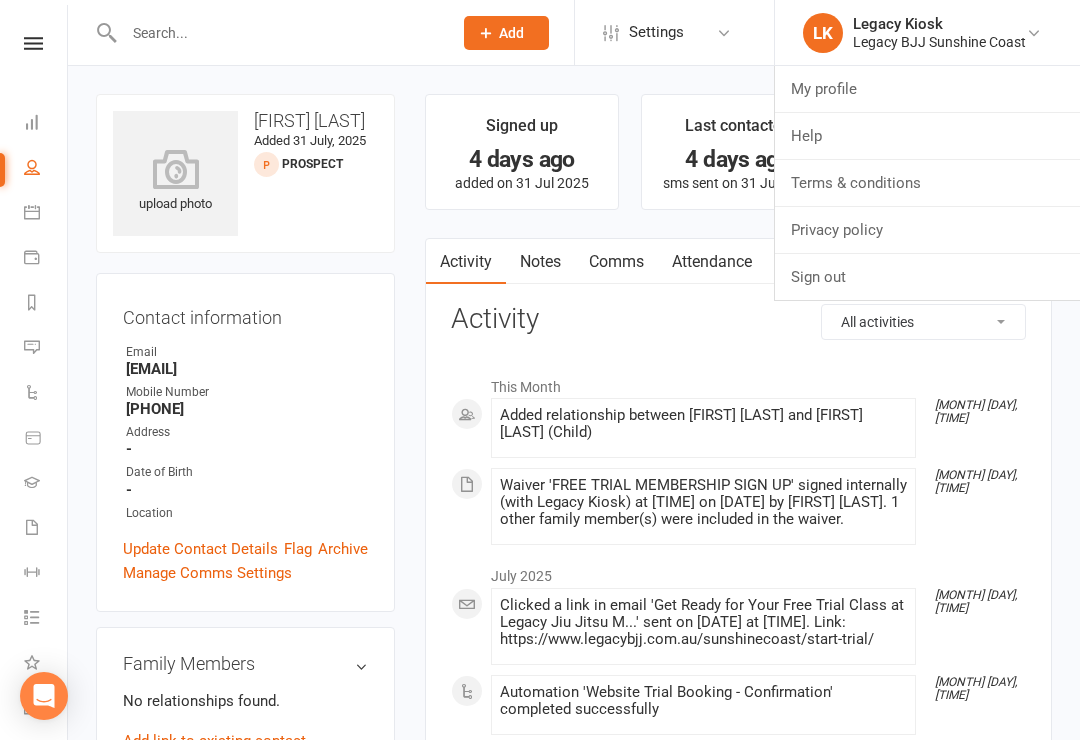 click on "Dashboard" at bounding box center [33, 124] 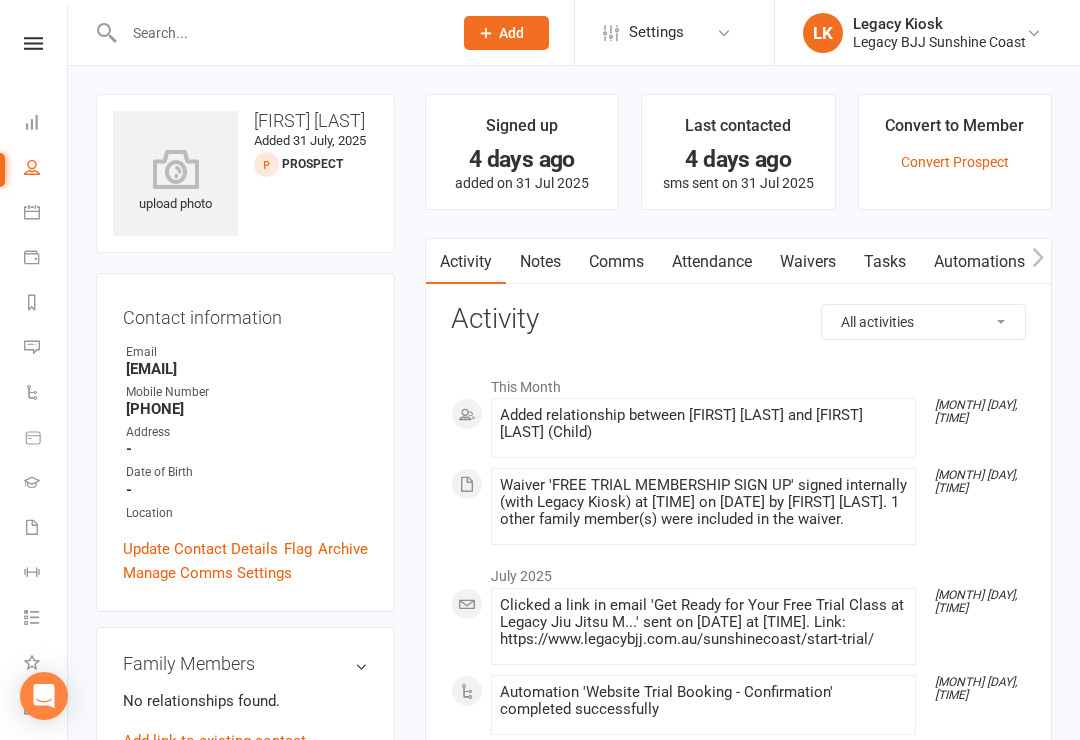 click on "Clubworx Dashboard People Calendar Payments Reports Messages   3 Automations   Product Sales Gradings   Waivers   7 Workouts   Tasks   5 What's New Check-in Kiosk modes General attendance Roll call Class check-in" at bounding box center (34, 375) 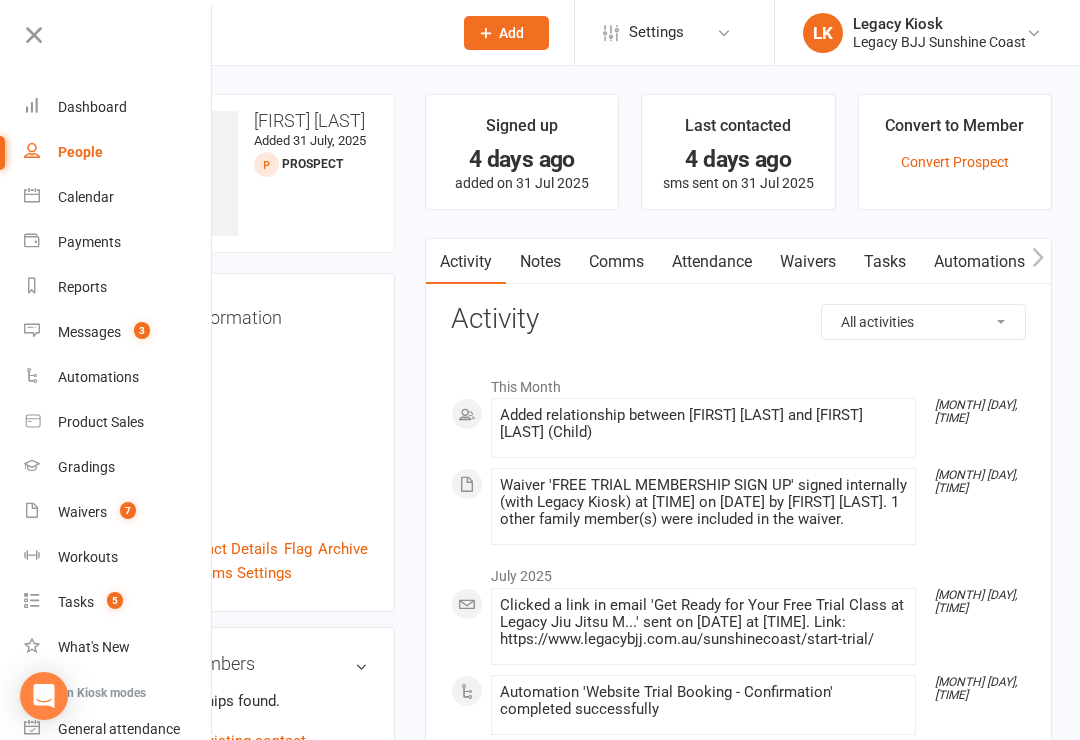 click on "Dashboard" at bounding box center [92, 107] 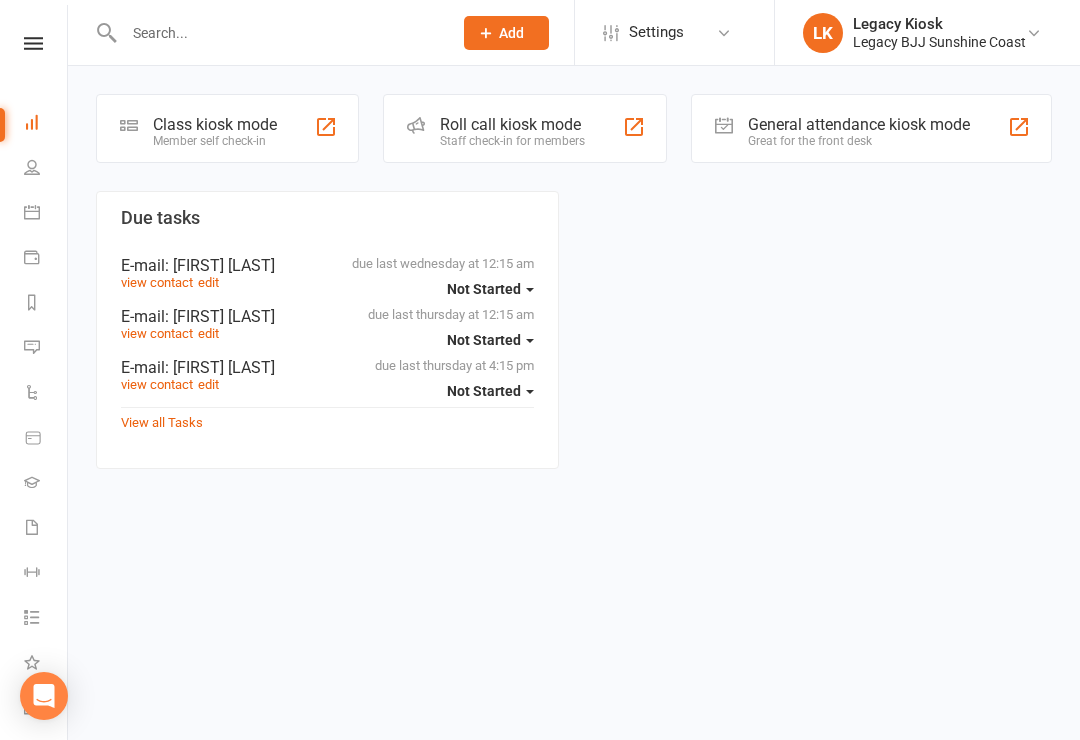 click on "Class kiosk mode" at bounding box center [215, 124] 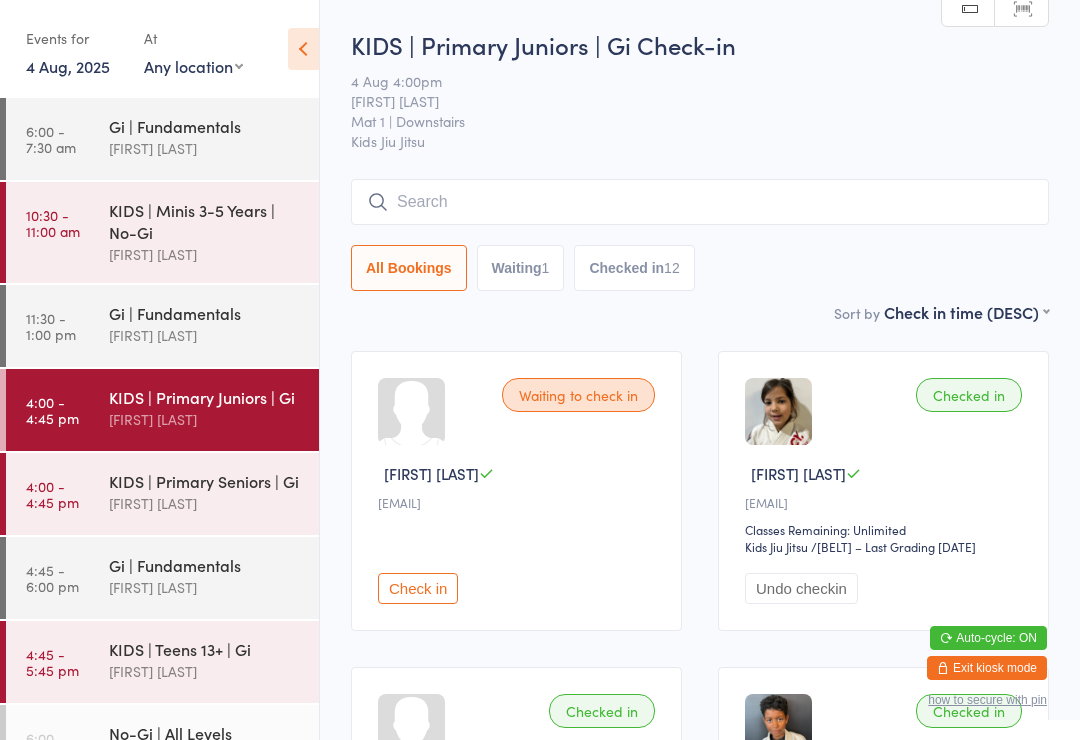 scroll, scrollTop: 155, scrollLeft: 0, axis: vertical 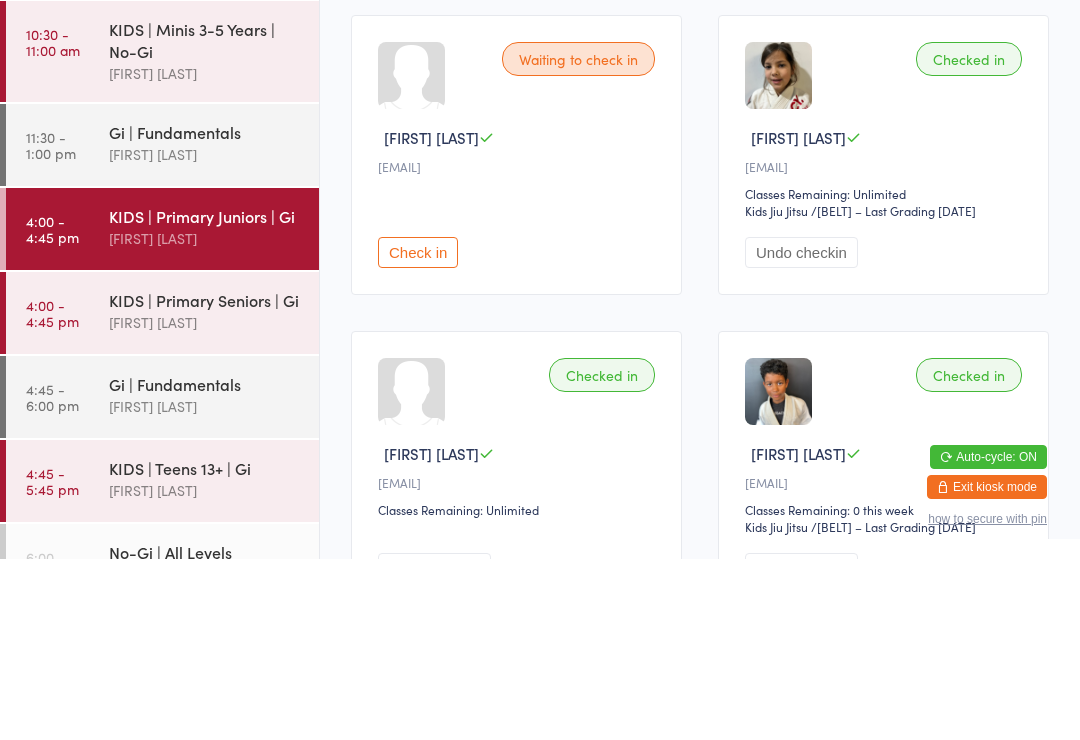 type on "[FIRST]" 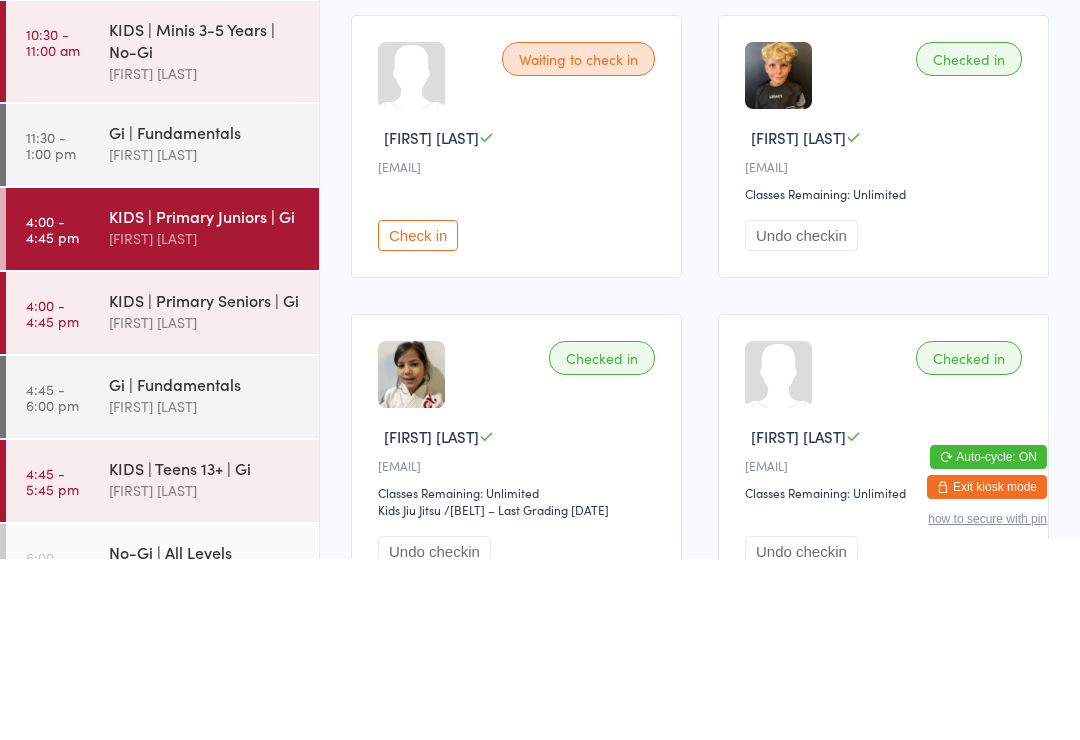 scroll, scrollTop: 181, scrollLeft: 0, axis: vertical 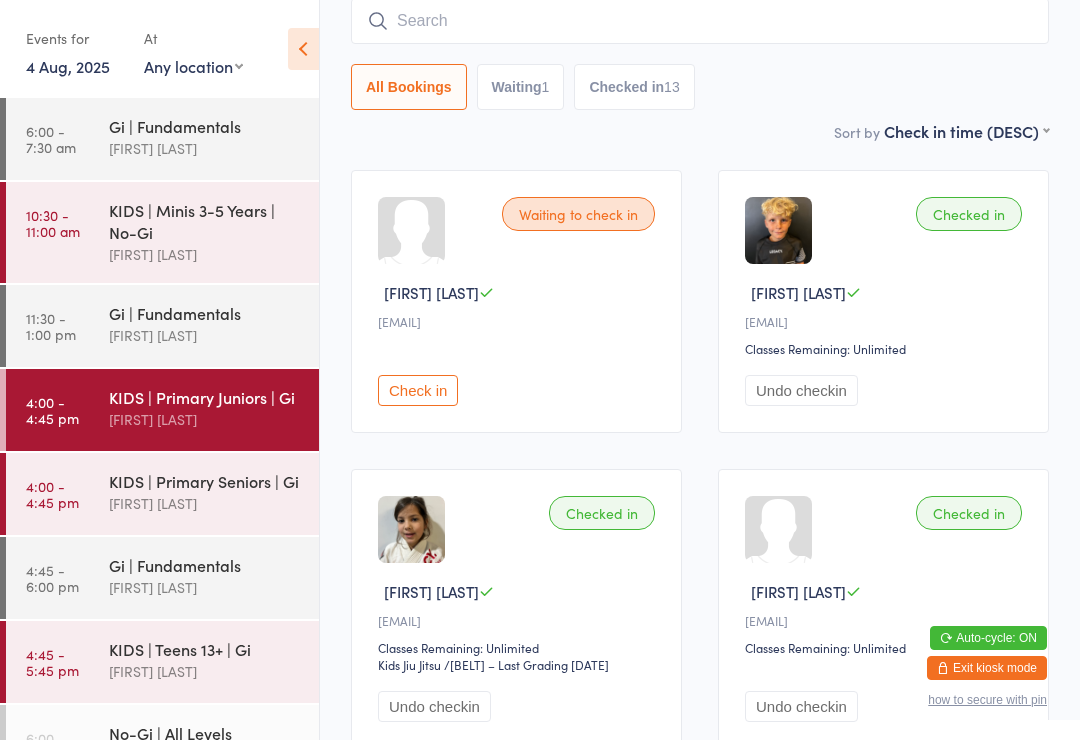 click on "[FIRST] [LAST]" at bounding box center [205, 419] 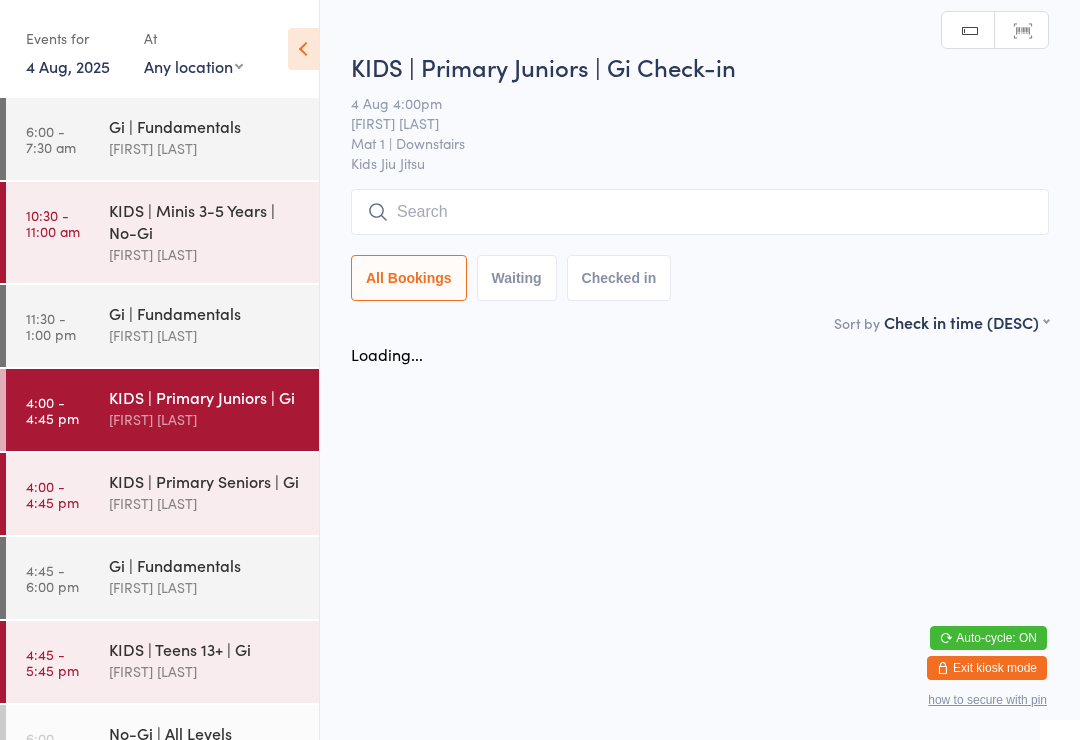 scroll, scrollTop: 0, scrollLeft: 0, axis: both 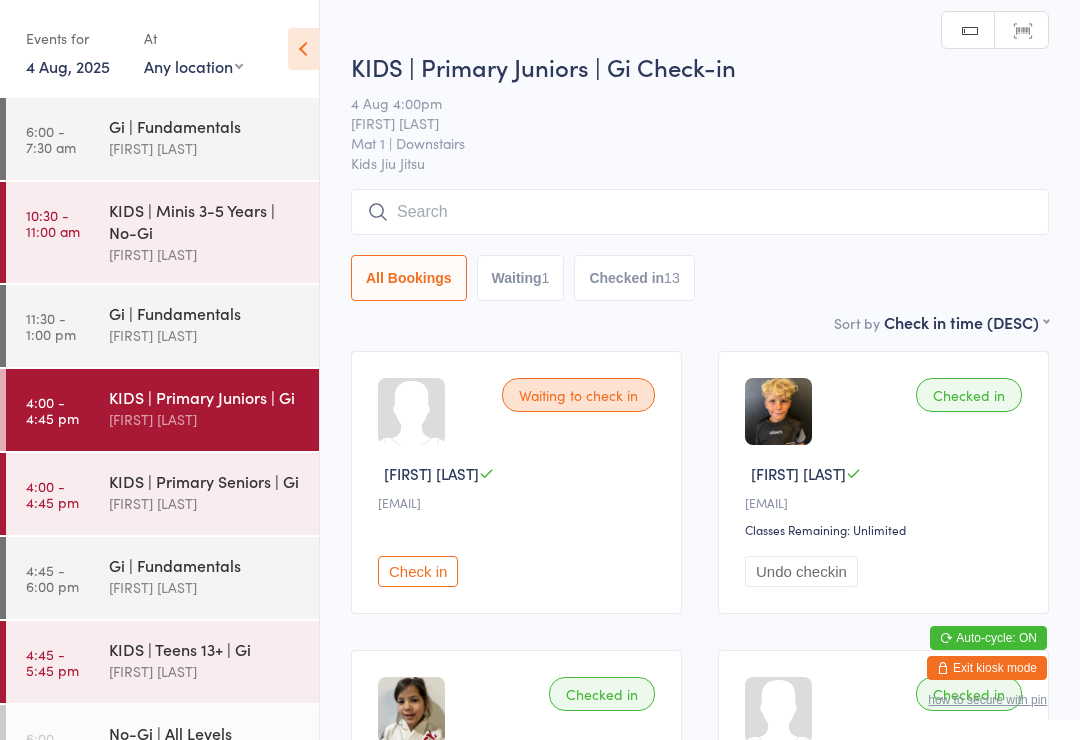 click at bounding box center (700, 212) 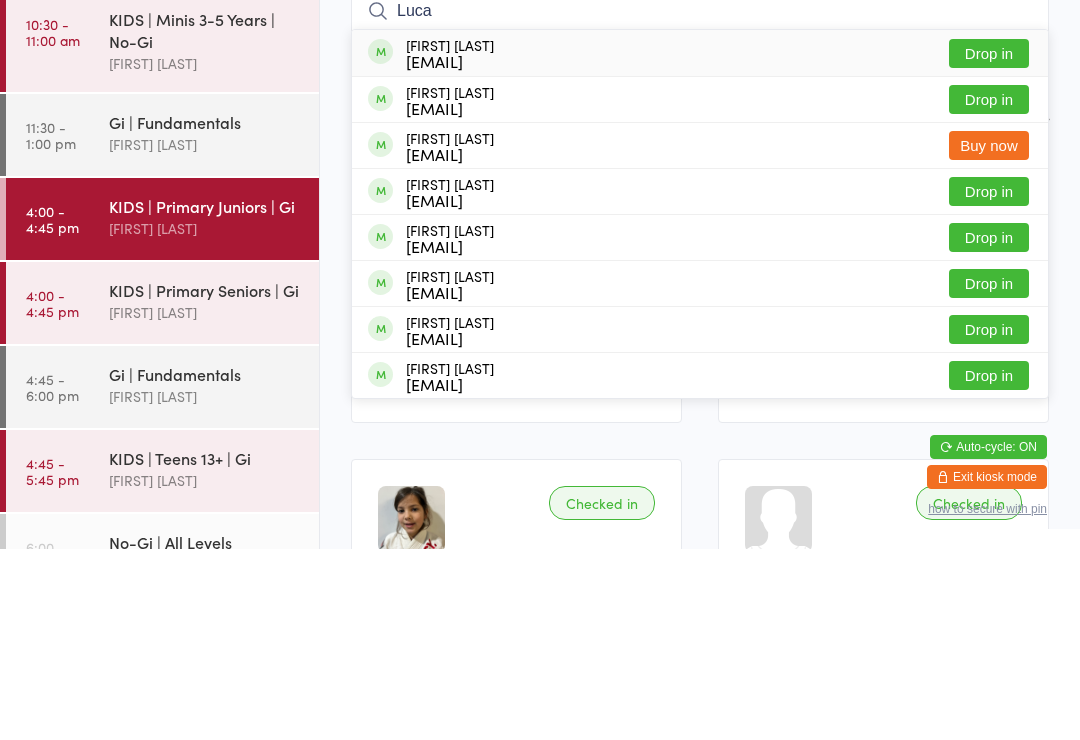 type on "Luca" 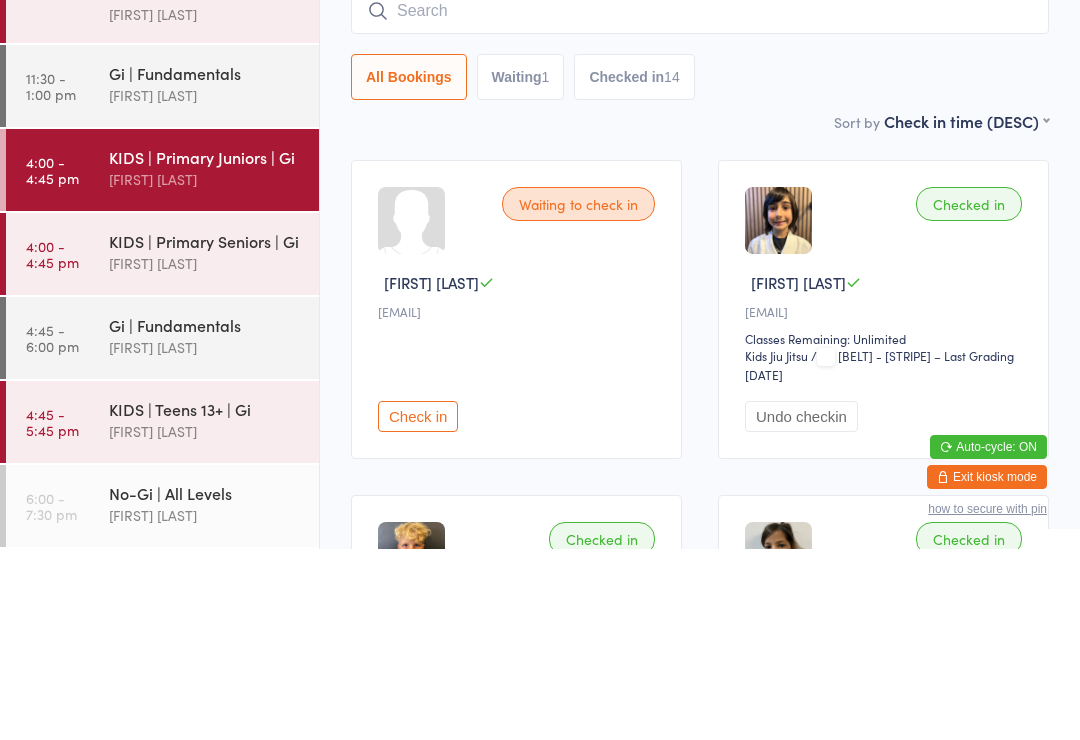 scroll, scrollTop: 53, scrollLeft: 0, axis: vertical 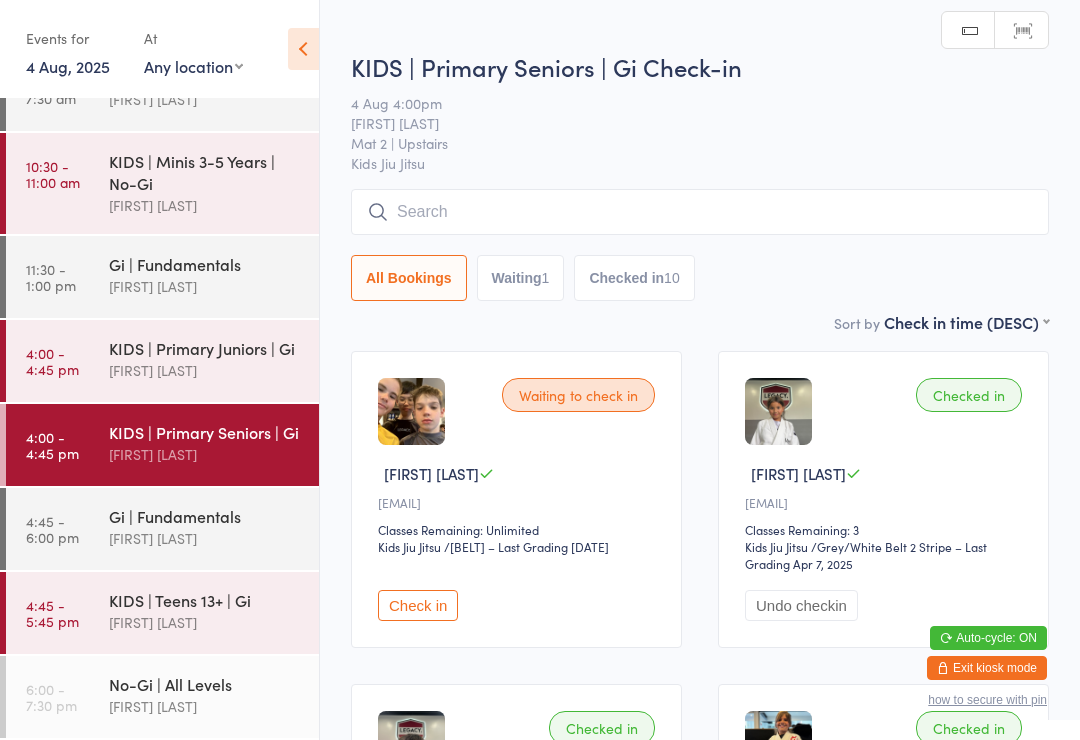 click on "Lucas Costa Santana" at bounding box center [205, 538] 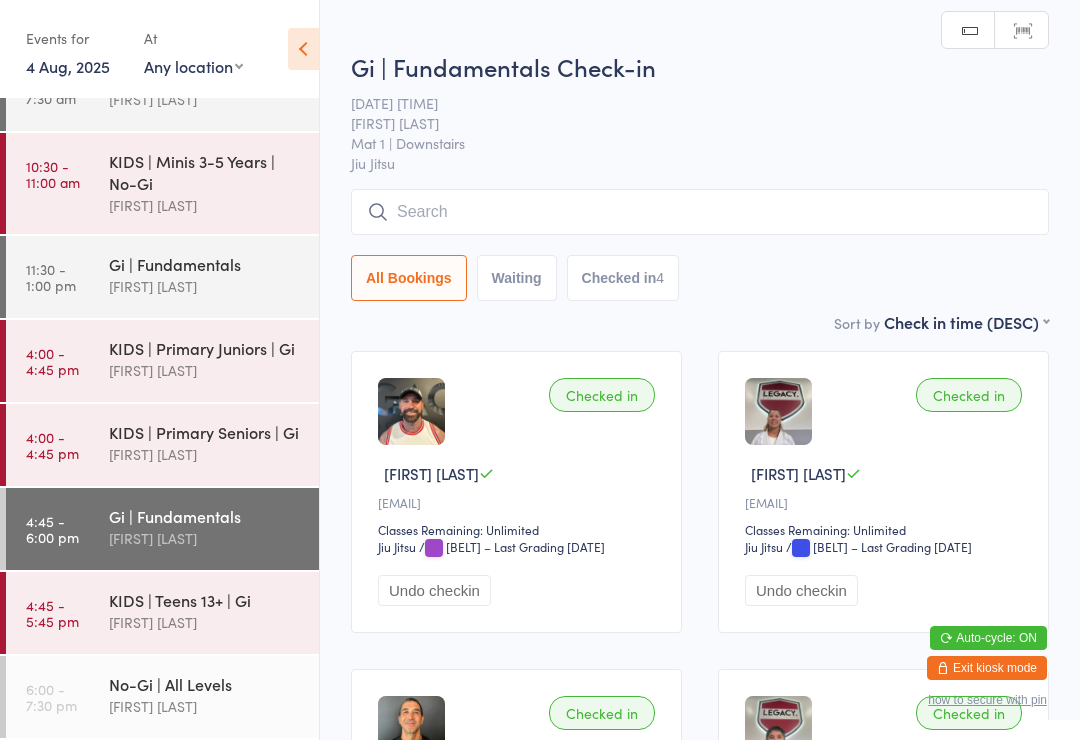 click at bounding box center [700, 212] 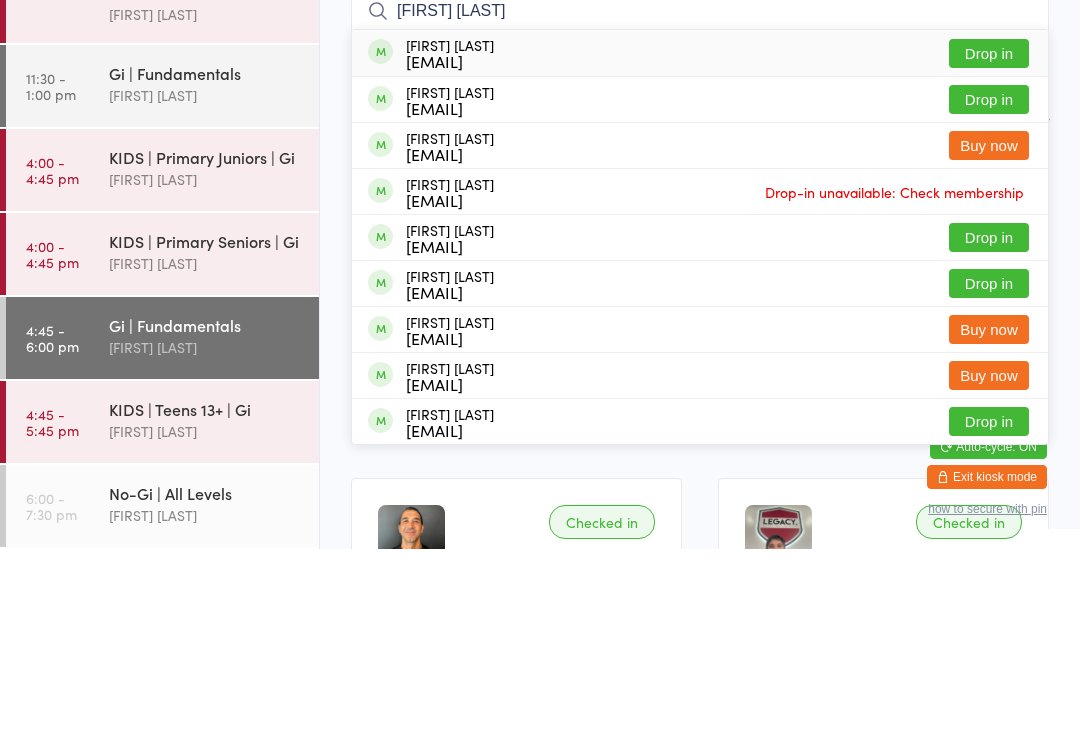 type on "Alex sch" 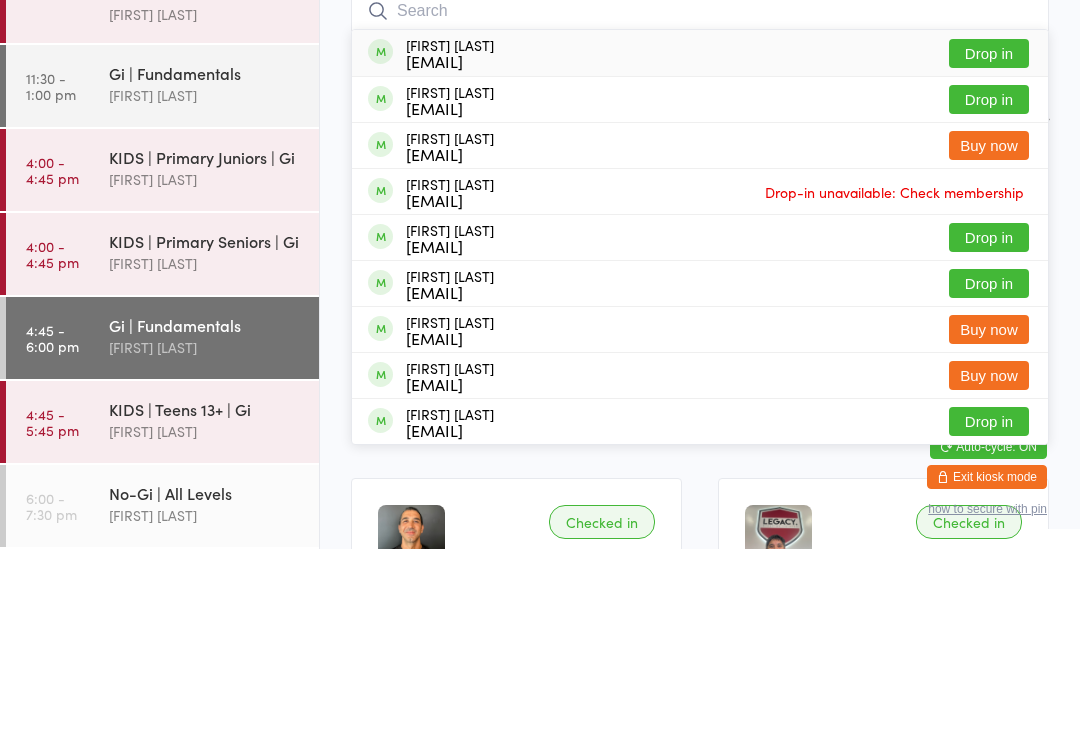 scroll, scrollTop: 191, scrollLeft: 0, axis: vertical 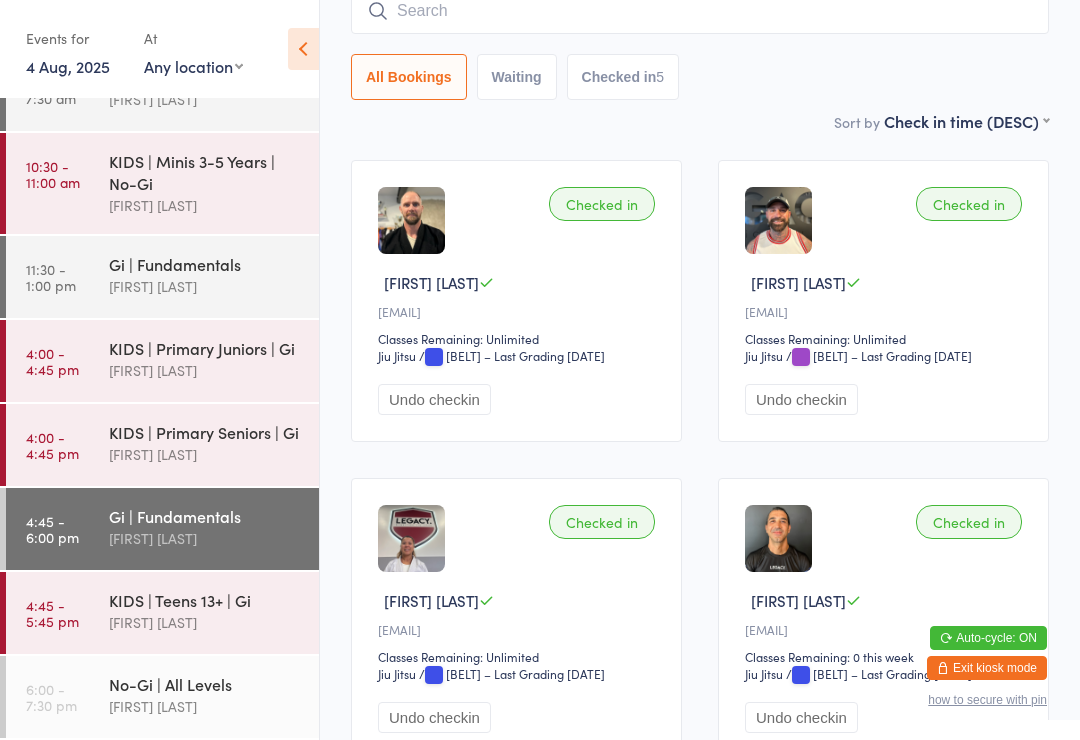 click at bounding box center (700, 11) 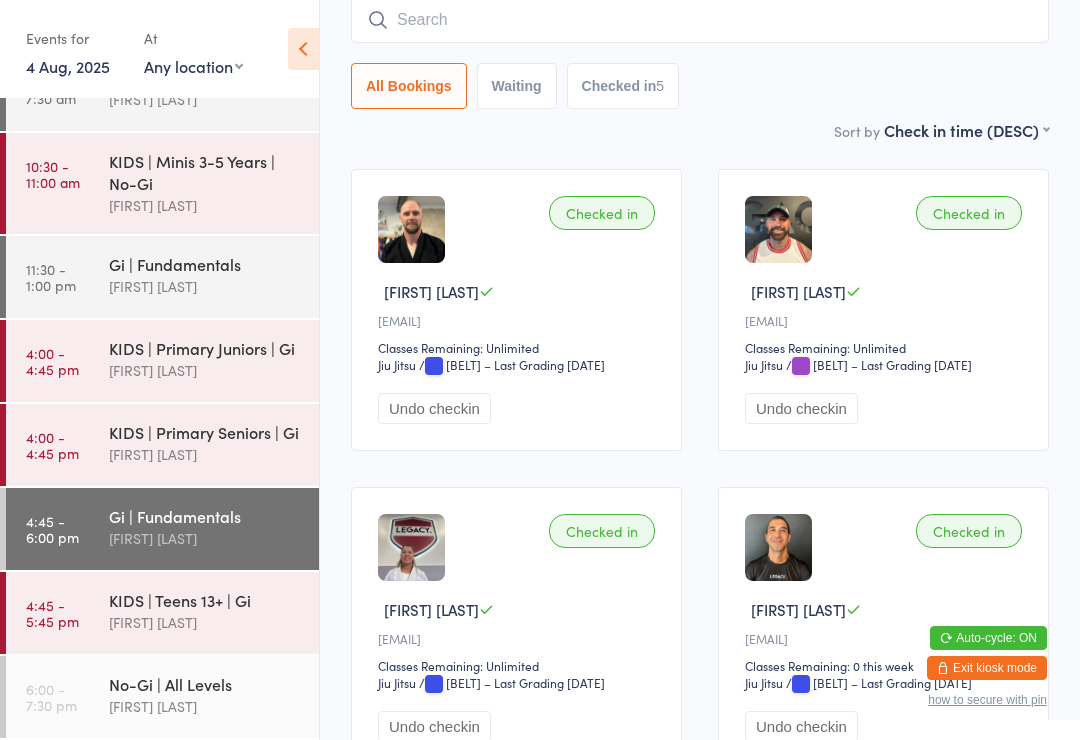 scroll, scrollTop: 181, scrollLeft: 0, axis: vertical 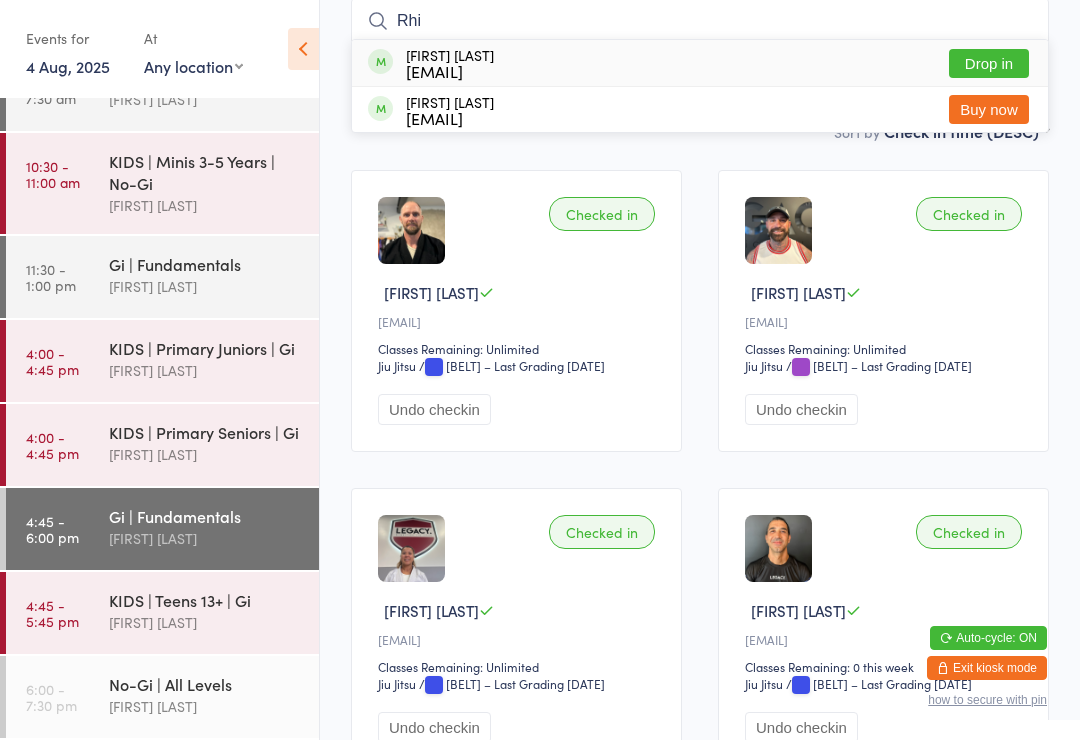 type on "Rhi" 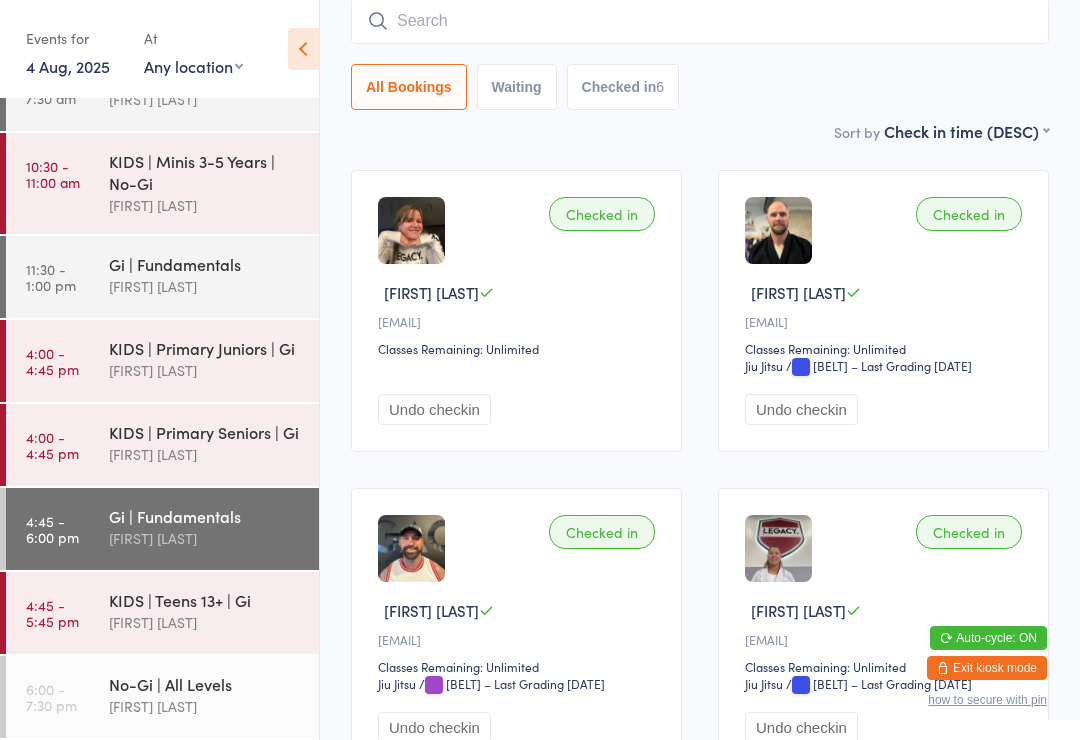 scroll, scrollTop: 22, scrollLeft: 0, axis: vertical 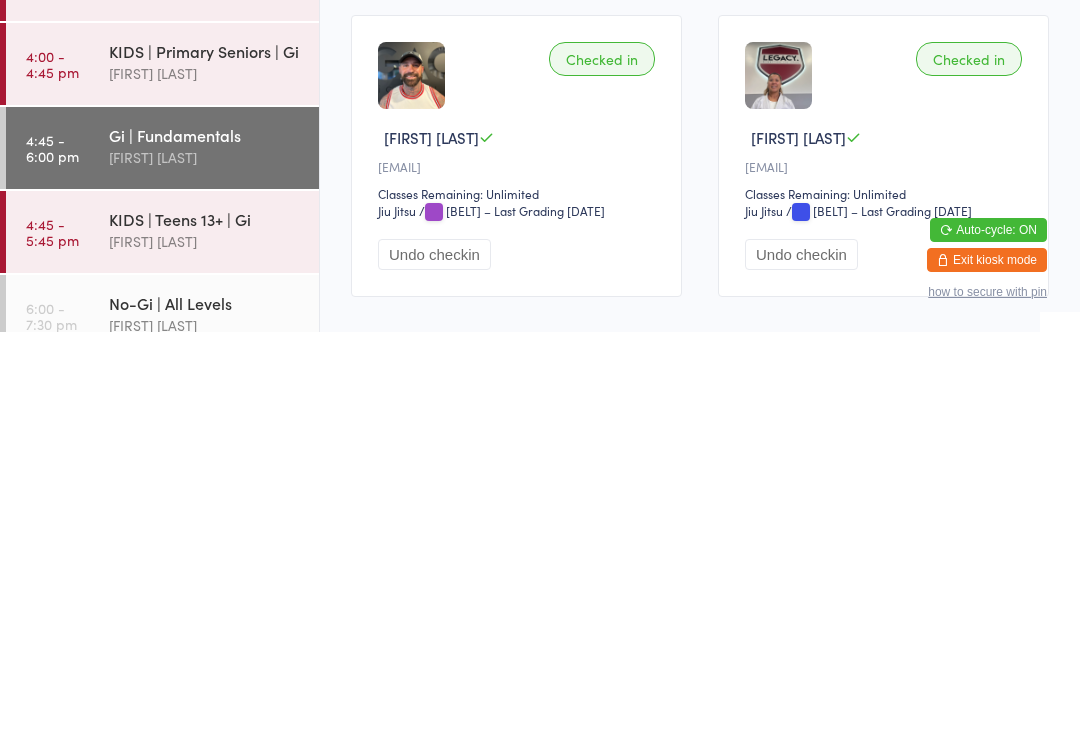 click on "4:45 - 5:45 pm" at bounding box center [52, 640] 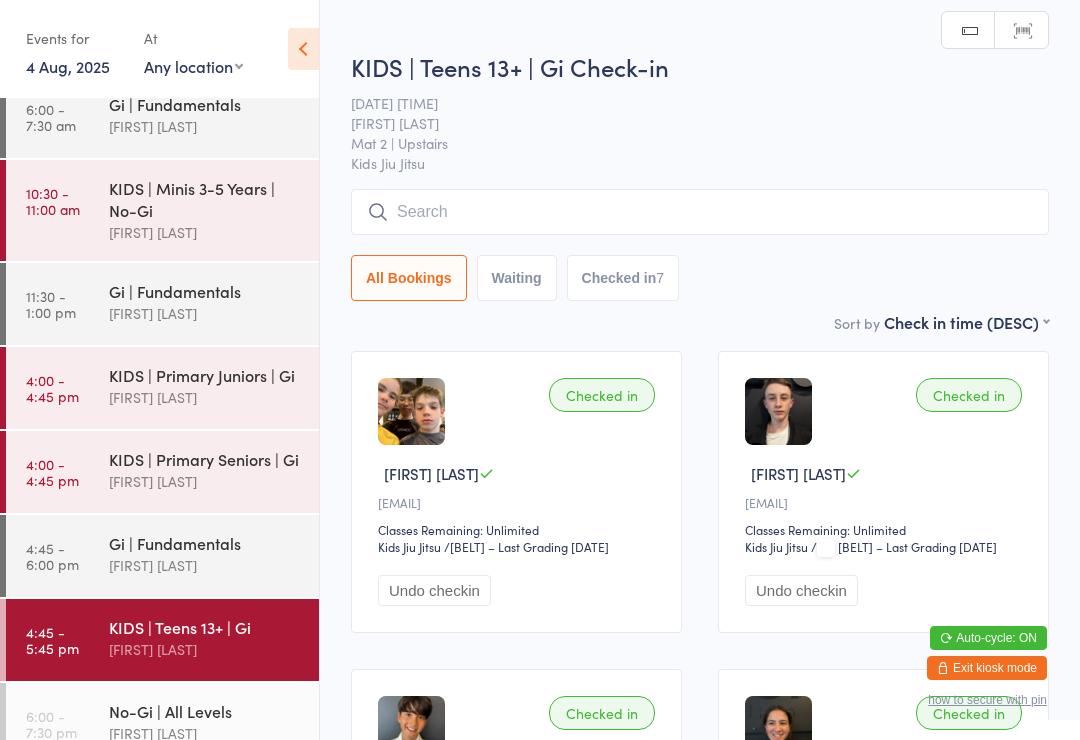 click at bounding box center (700, 212) 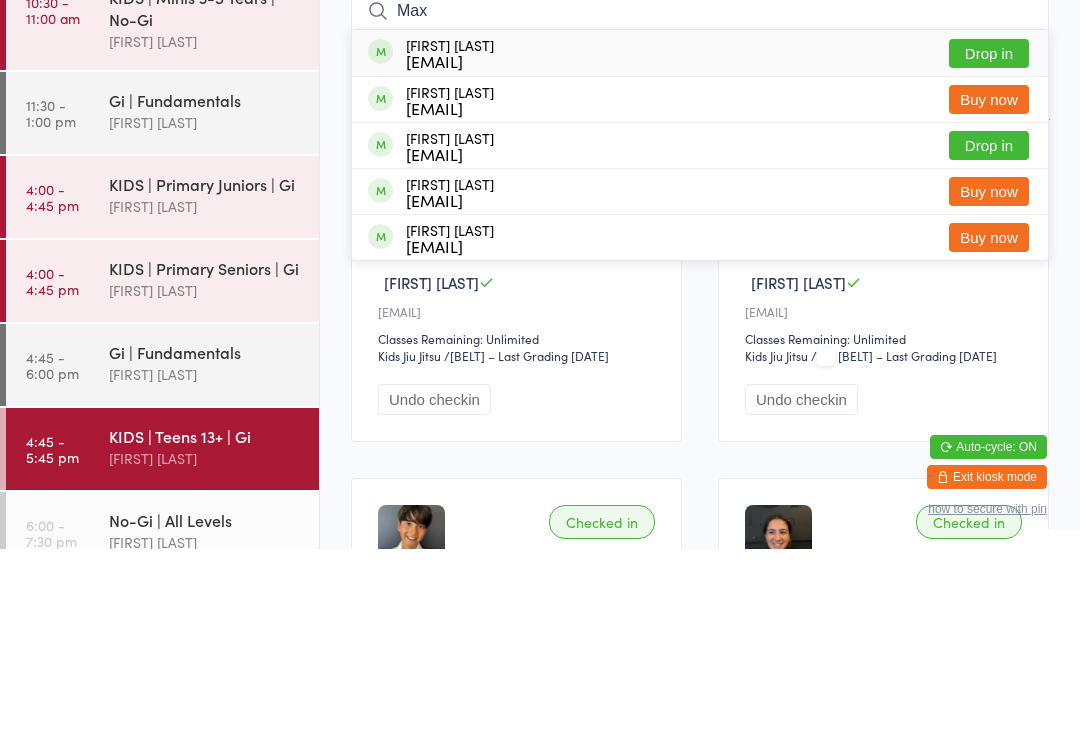 type on "Max" 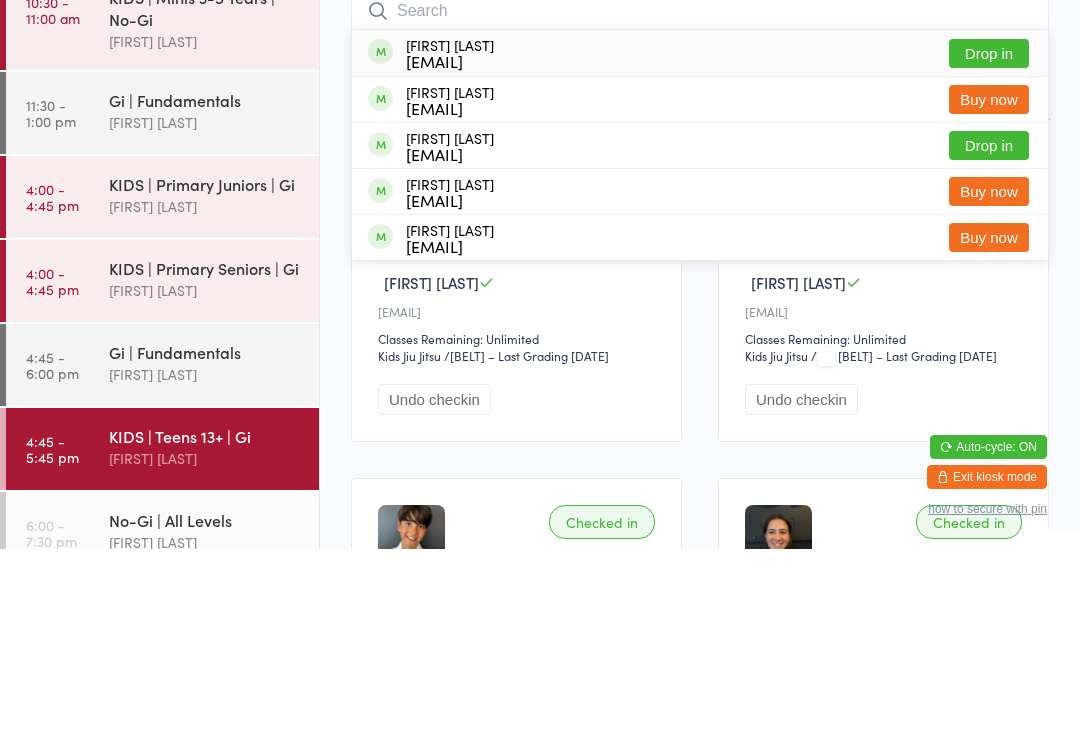 scroll, scrollTop: 191, scrollLeft: 0, axis: vertical 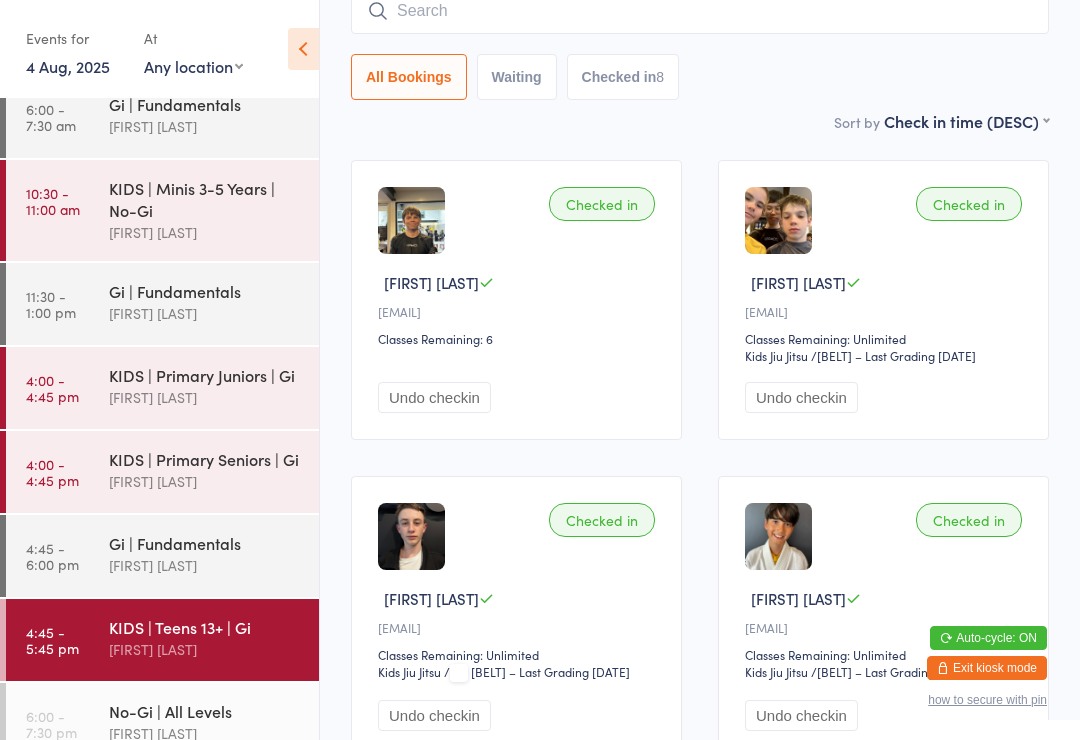 click on "[FIRST] [LAST]" at bounding box center (205, 397) 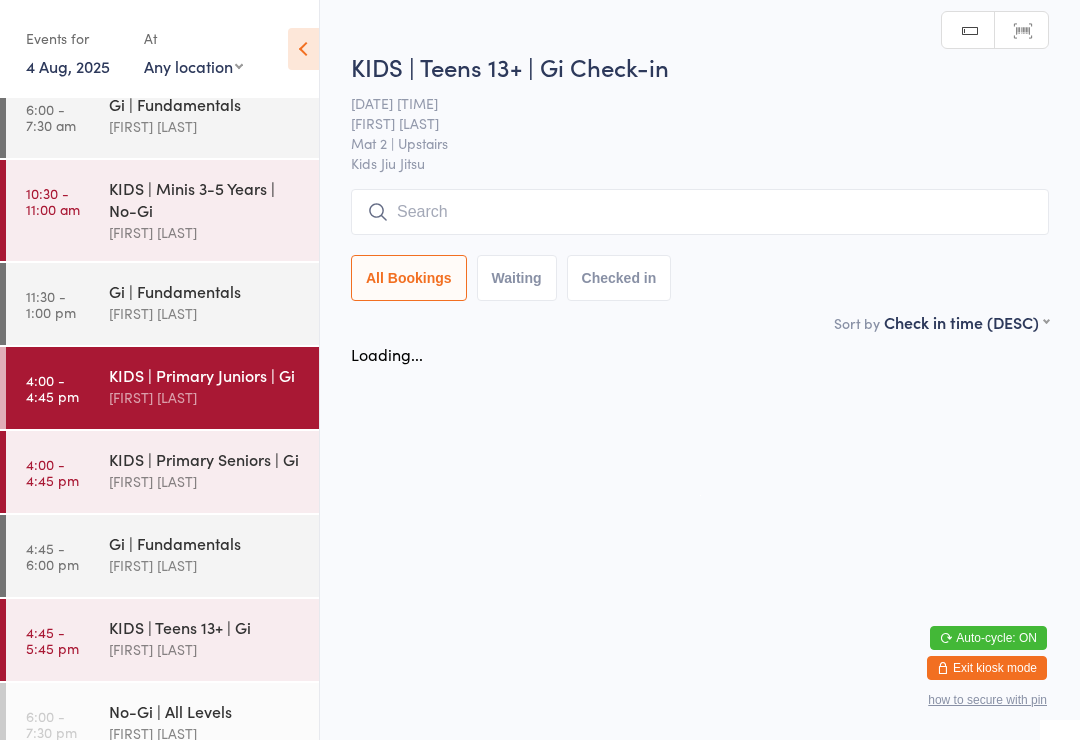 scroll, scrollTop: 0, scrollLeft: 0, axis: both 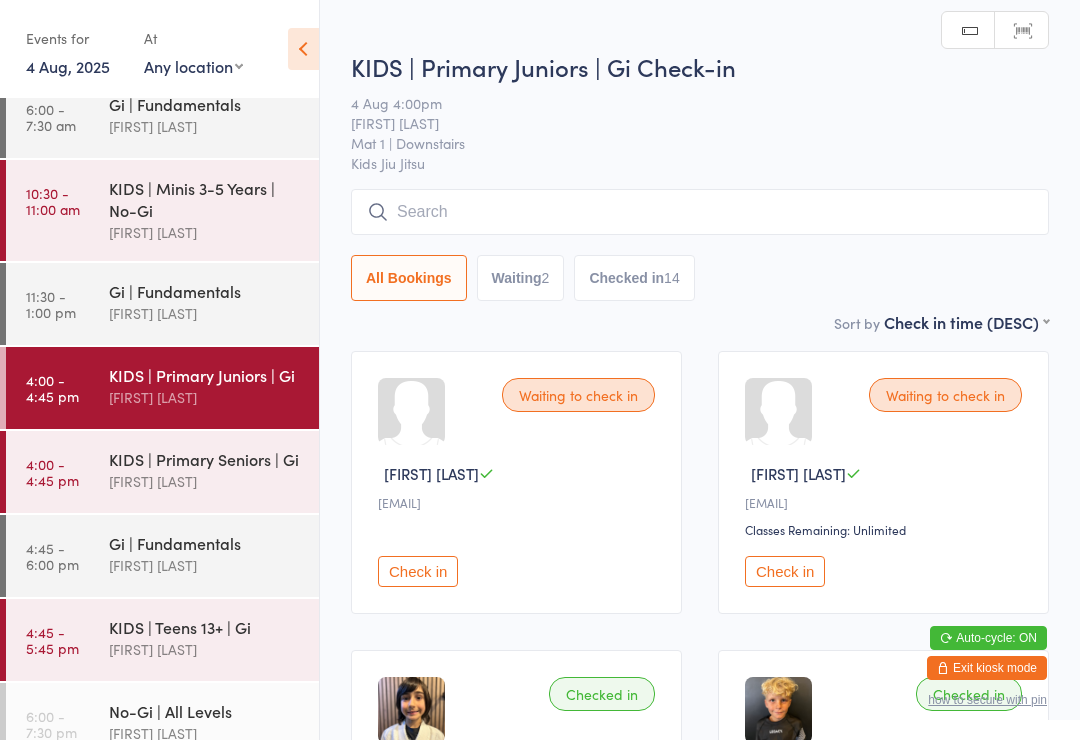 click on "KIDS | Teens 13+ | Gi Lucas Costa Santana" at bounding box center [214, 638] 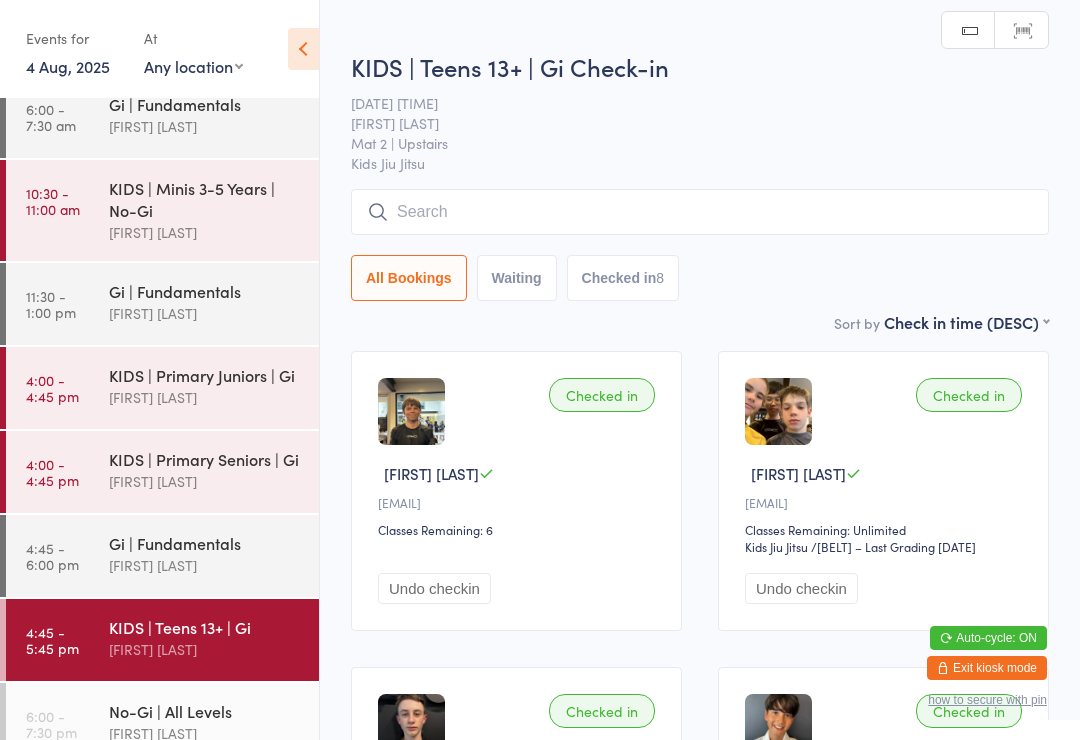 click at bounding box center (700, 212) 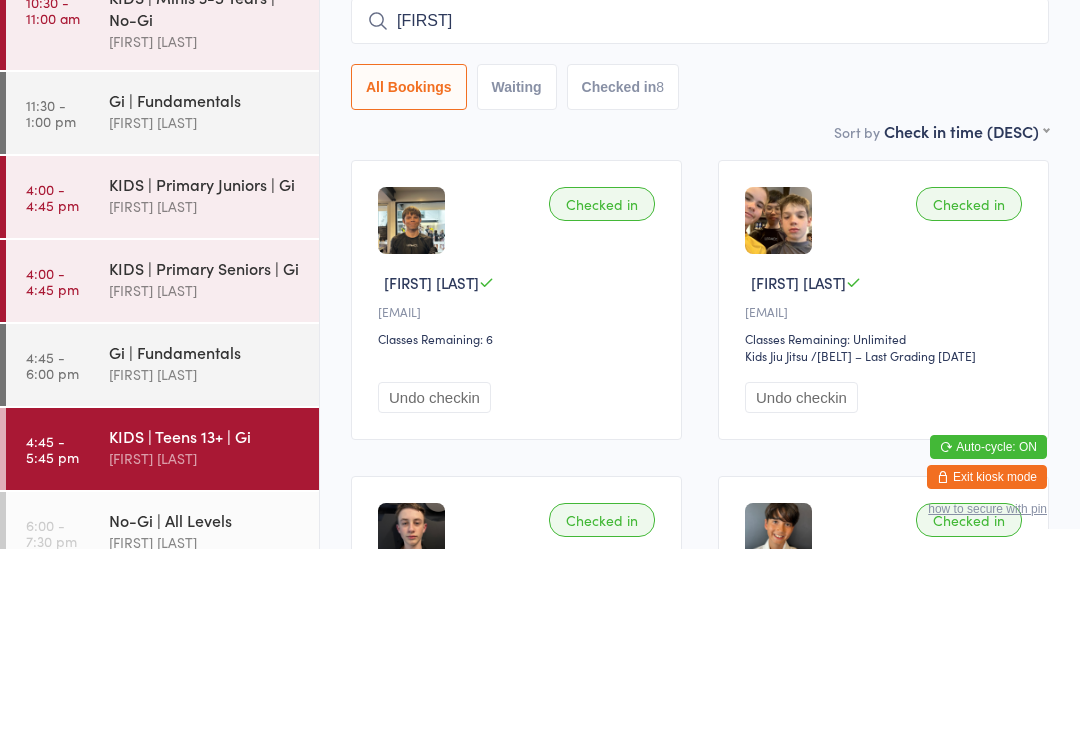 type on "Casey" 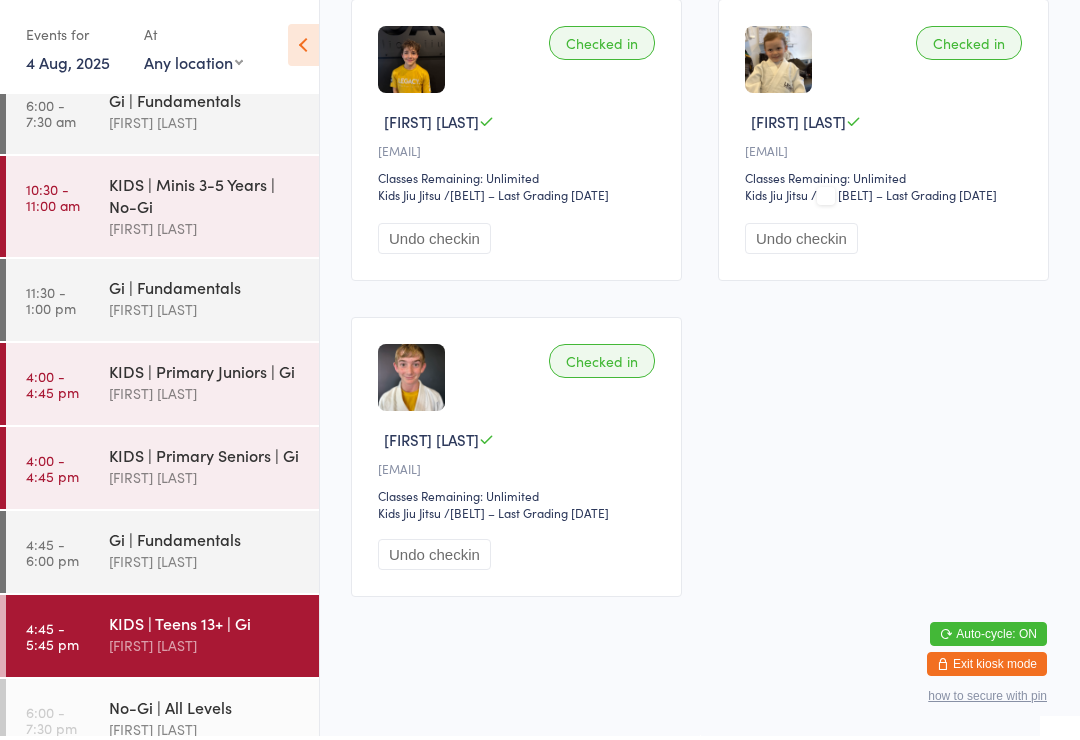 scroll, scrollTop: 1388, scrollLeft: 0, axis: vertical 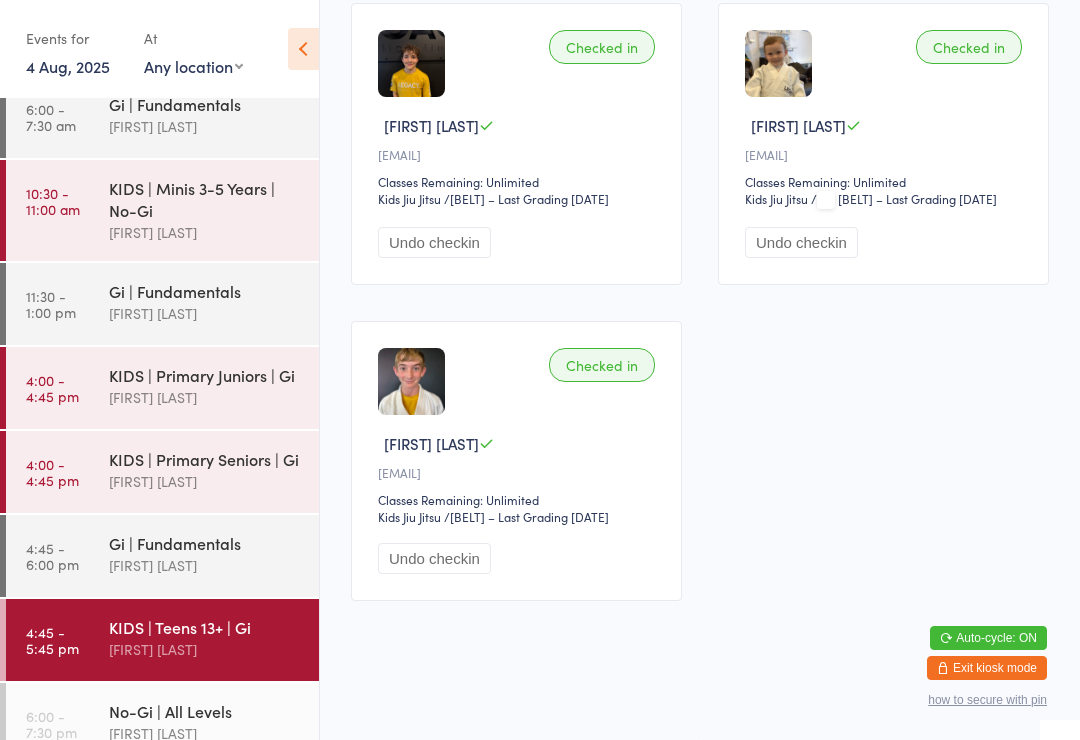 click on "Undo checkin" at bounding box center (801, 242) 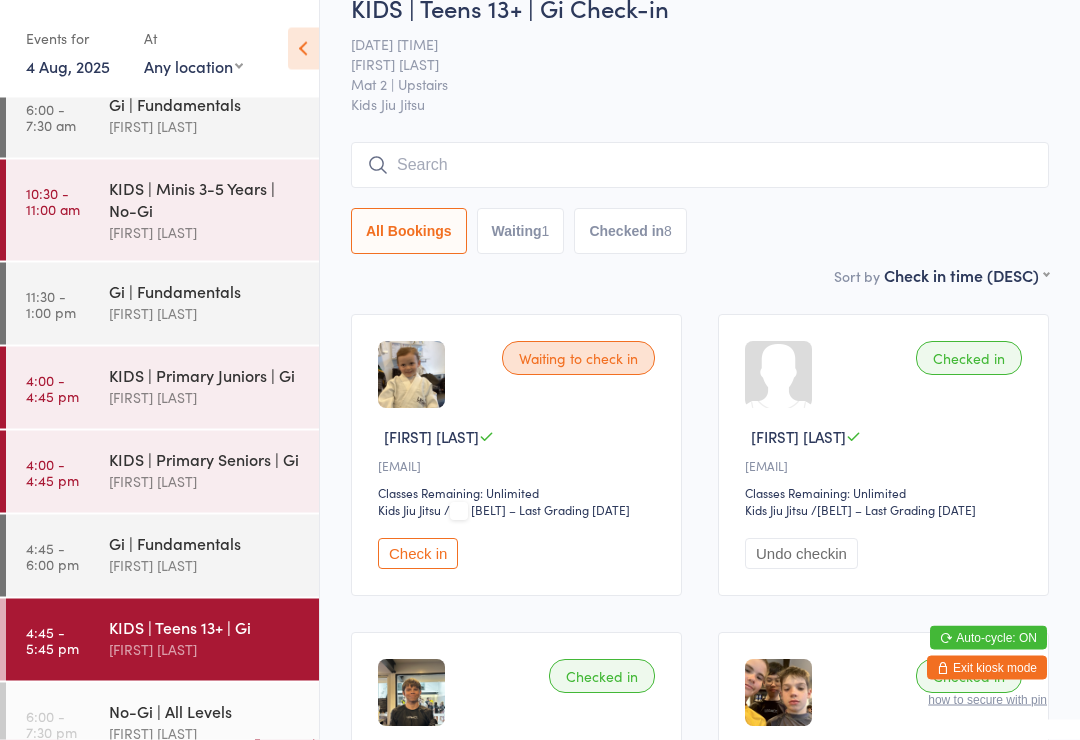 scroll, scrollTop: 0, scrollLeft: 0, axis: both 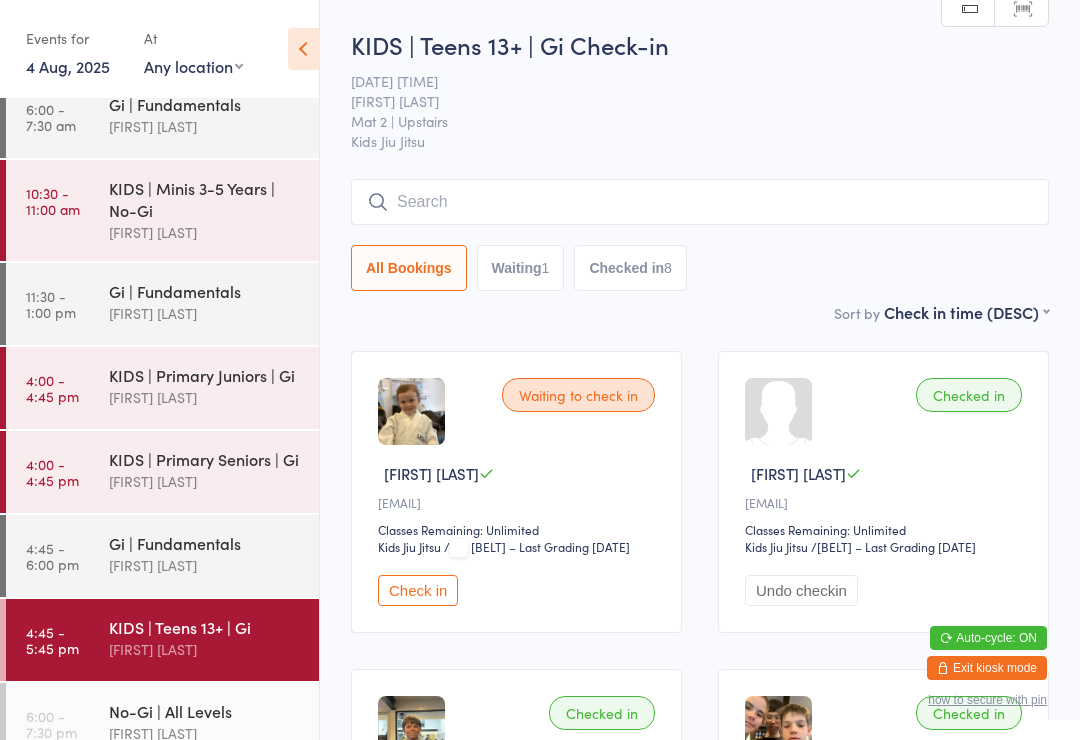 click at bounding box center (700, 202) 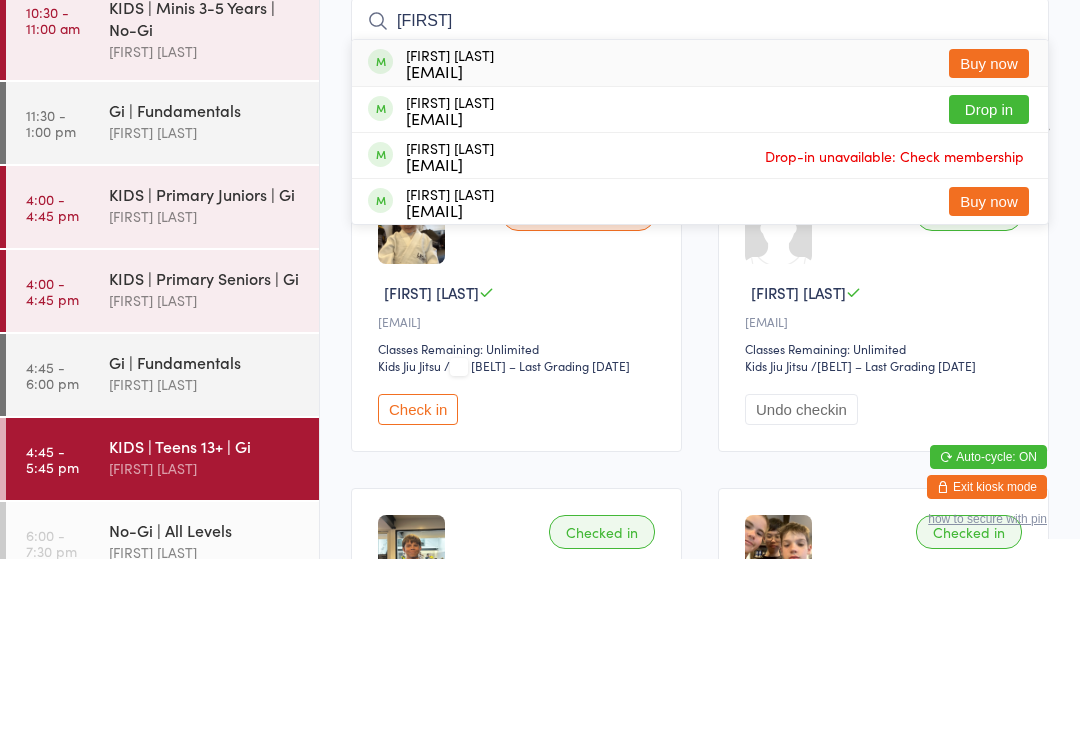 type on "Benjamin" 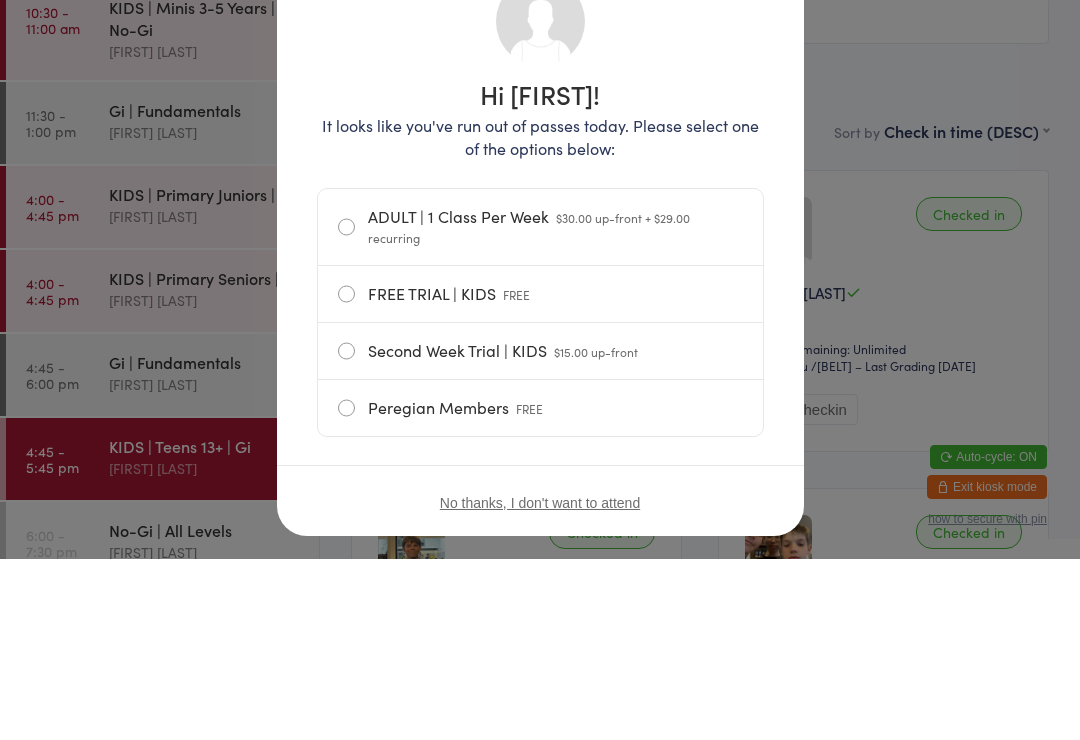 scroll, scrollTop: 181, scrollLeft: 0, axis: vertical 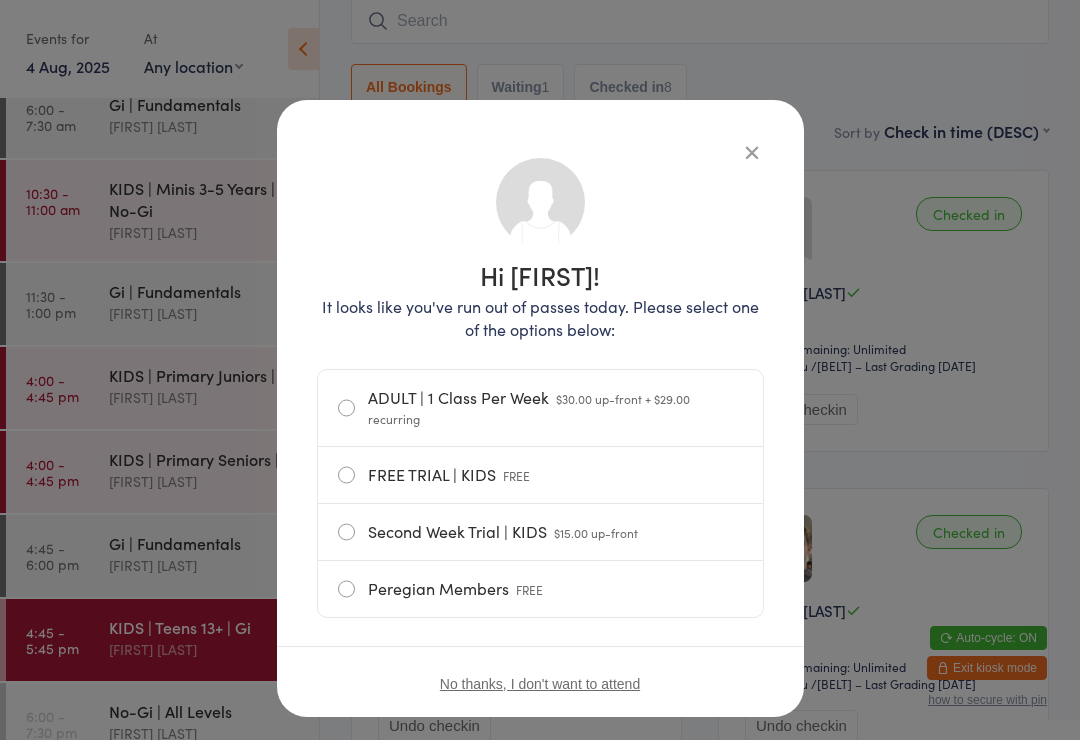 click at bounding box center [752, 152] 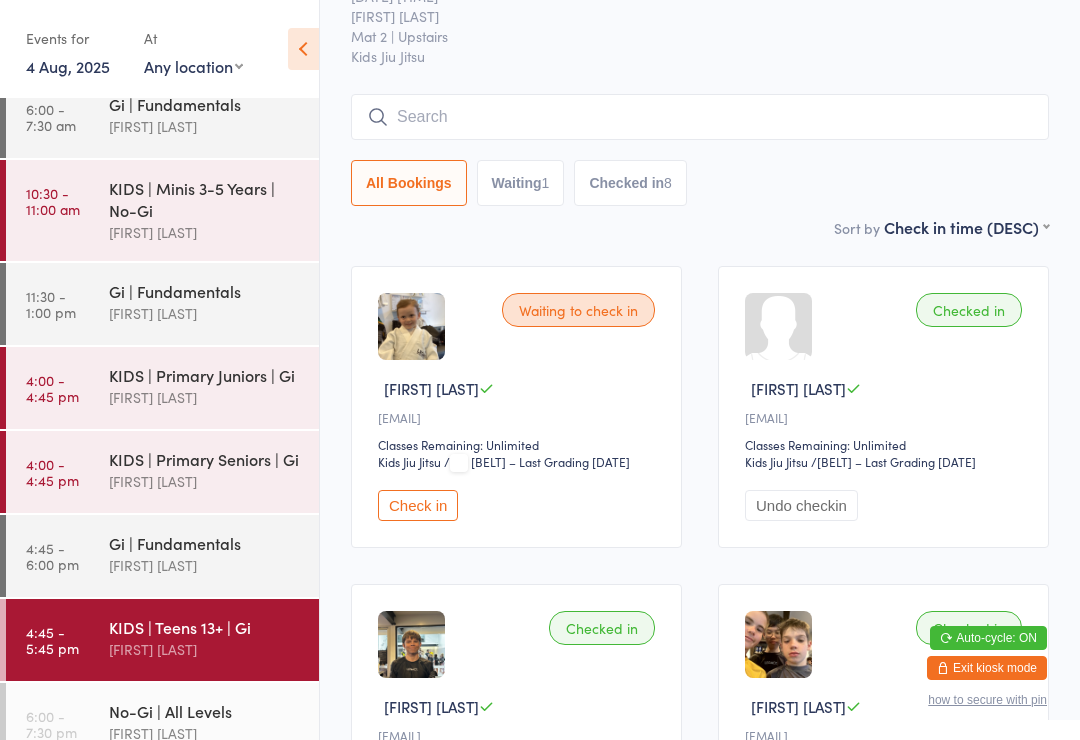 scroll, scrollTop: 69, scrollLeft: 0, axis: vertical 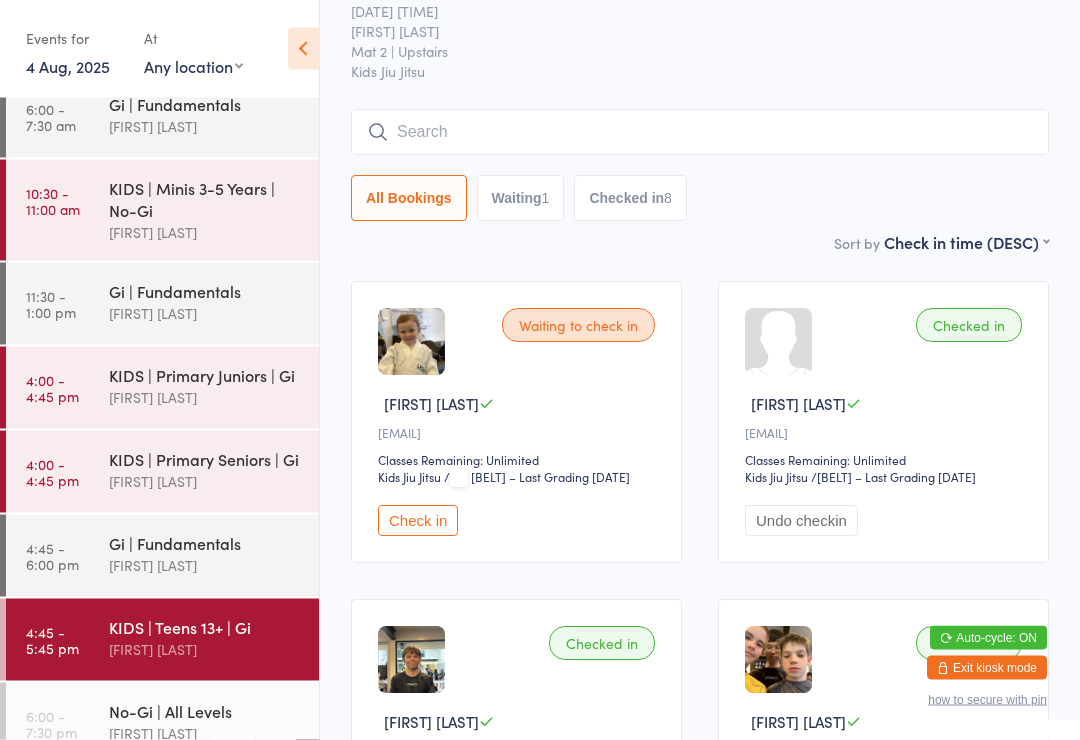 click at bounding box center (700, 133) 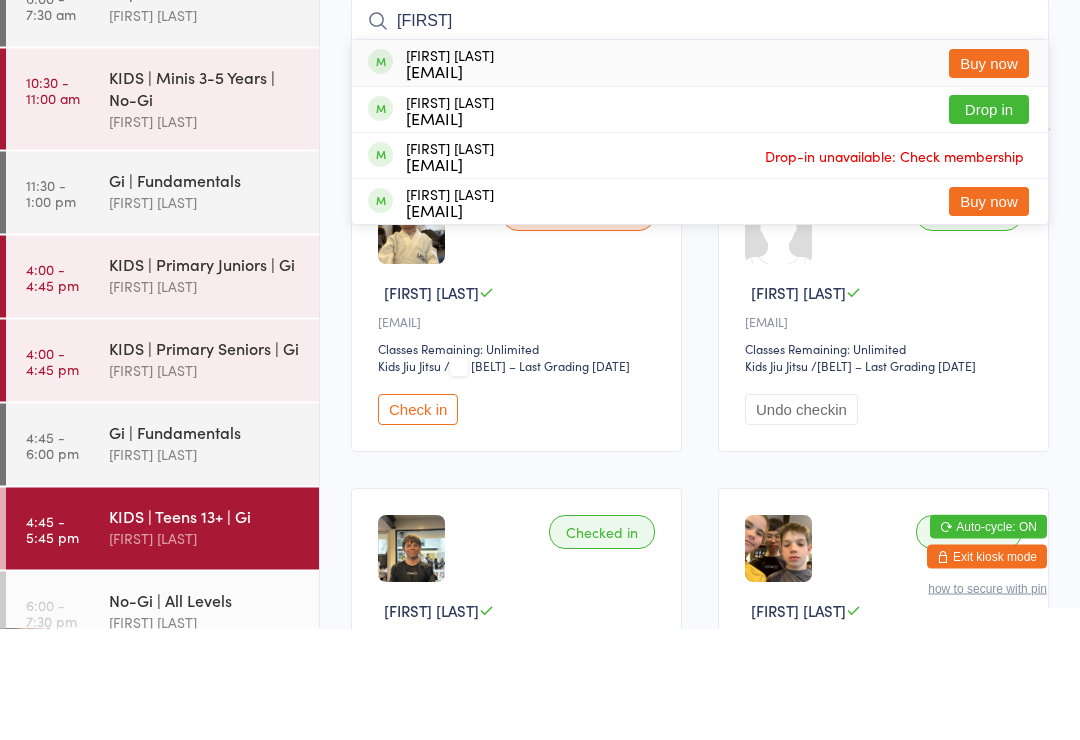 type on "Benjamin" 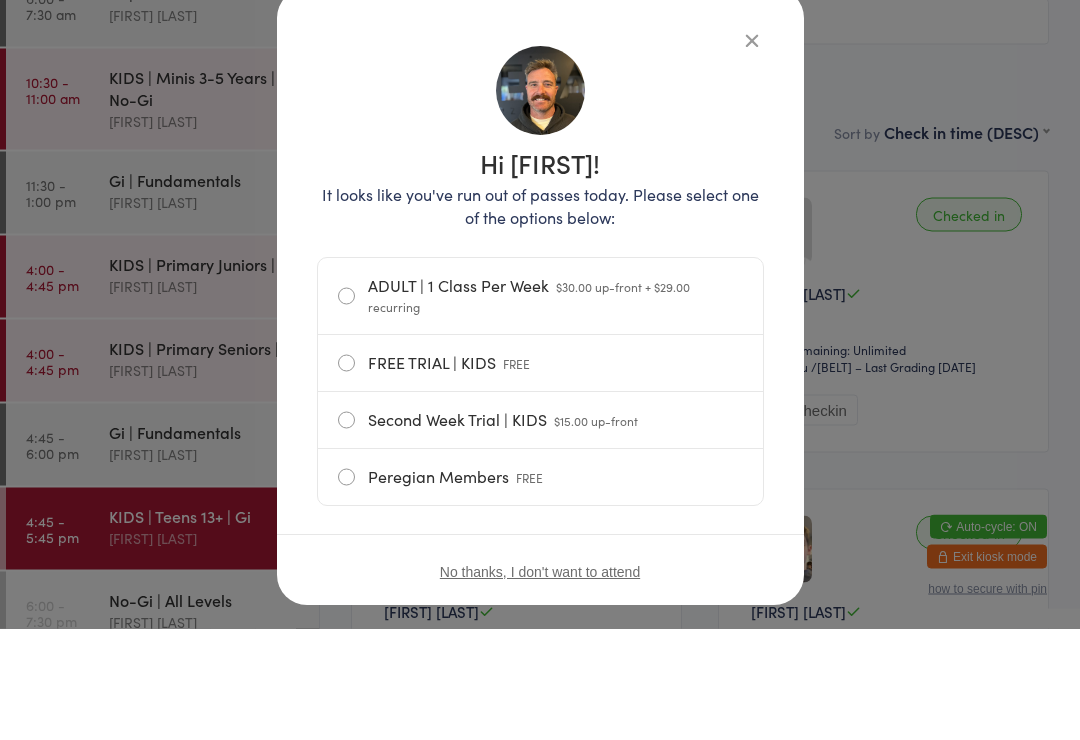 scroll, scrollTop: 181, scrollLeft: 0, axis: vertical 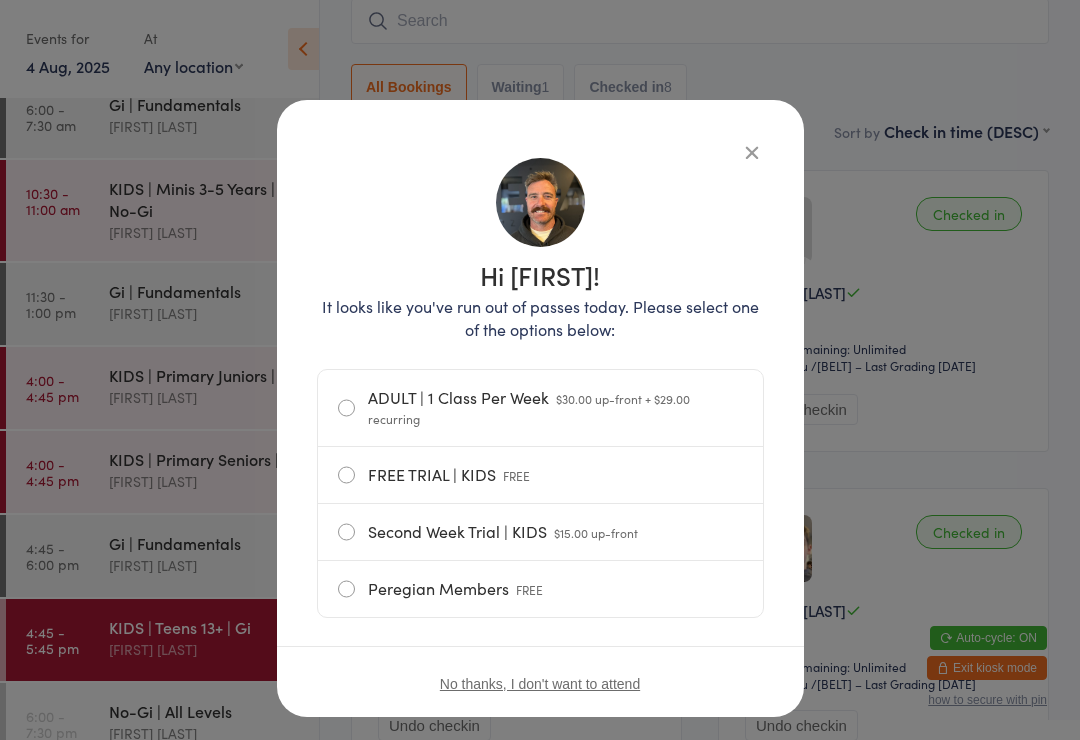click at bounding box center [752, 152] 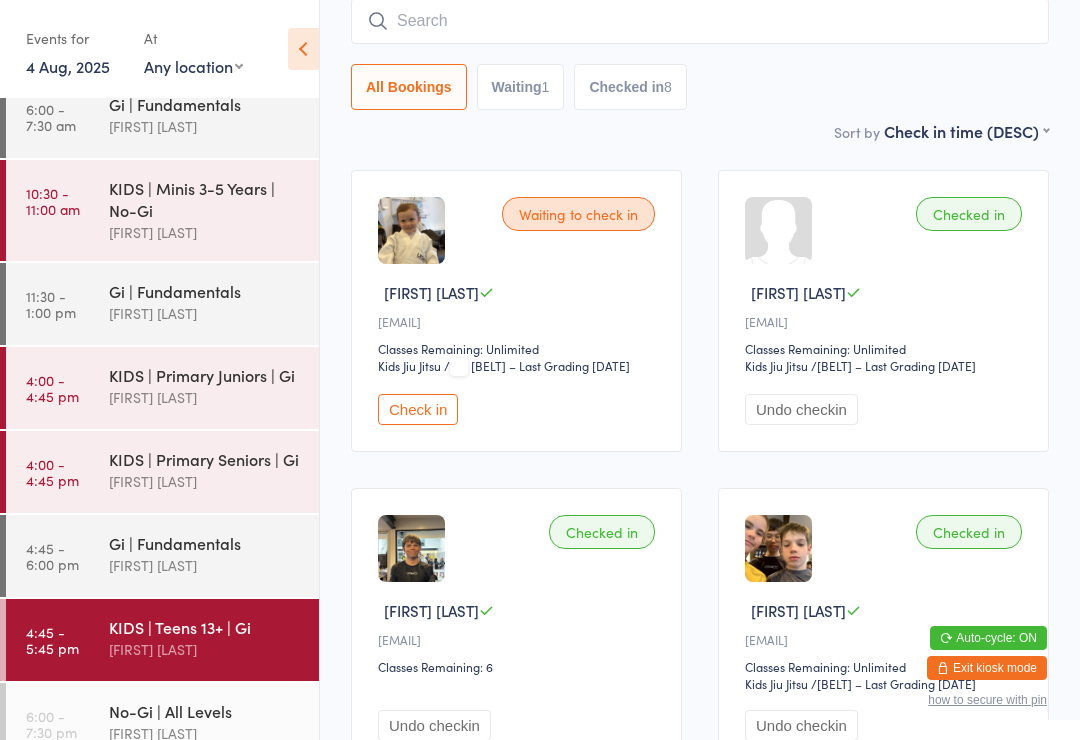 click at bounding box center (700, 21) 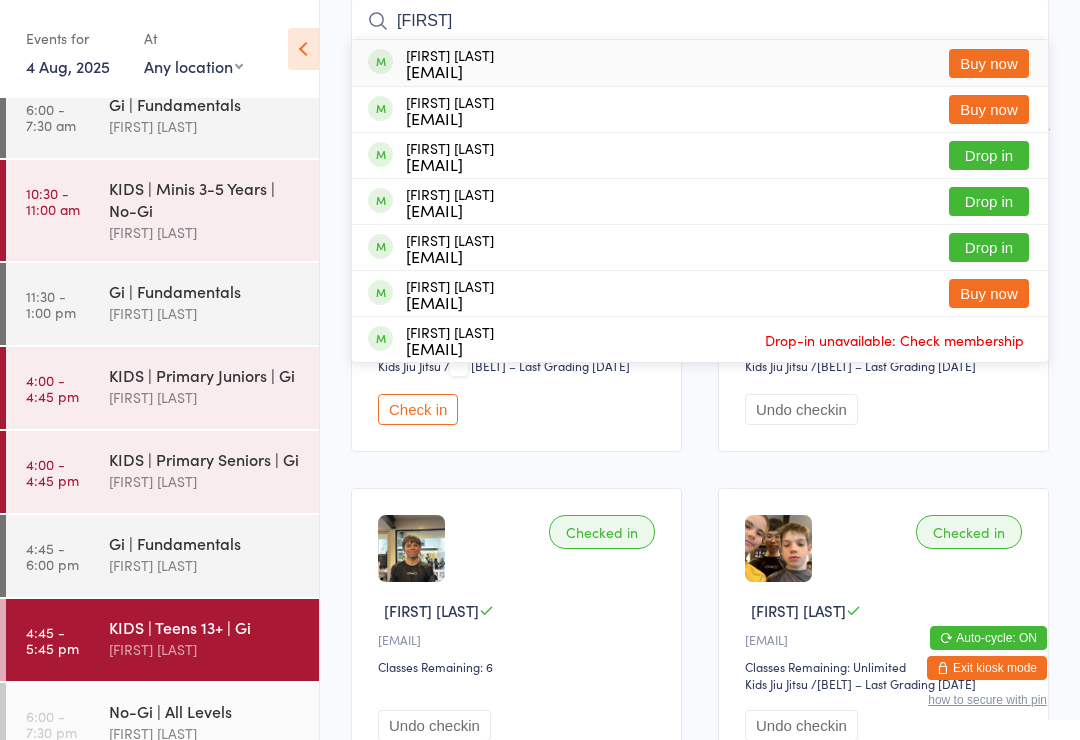 type on "Benjamin" 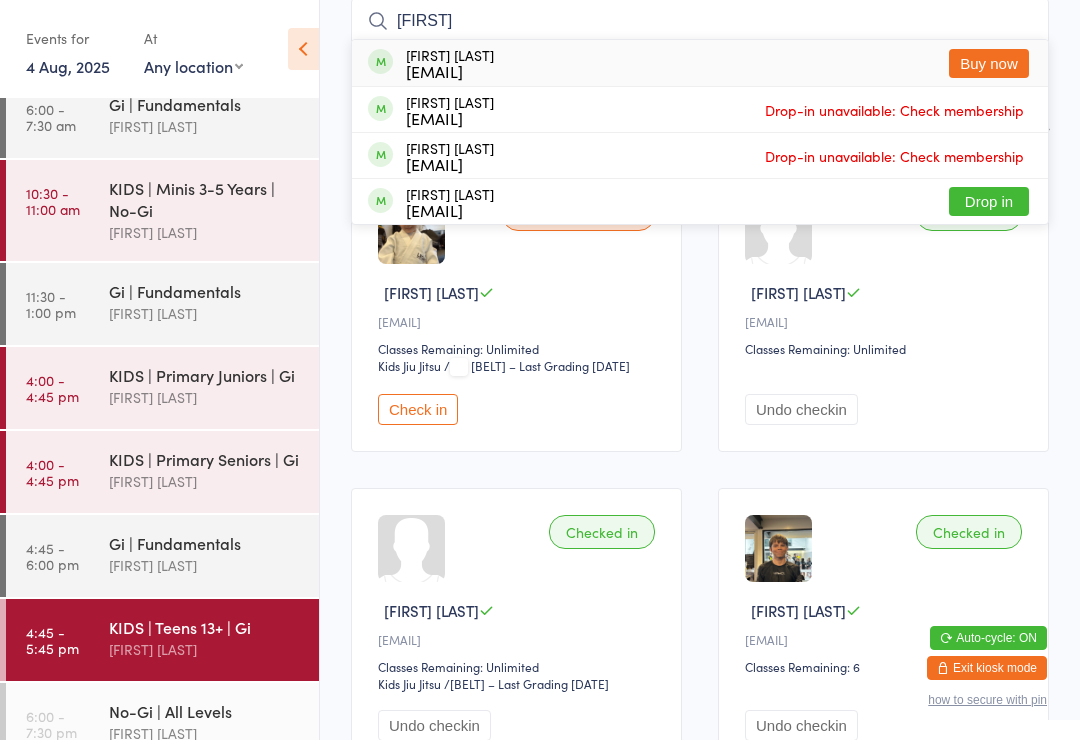 type on "bento" 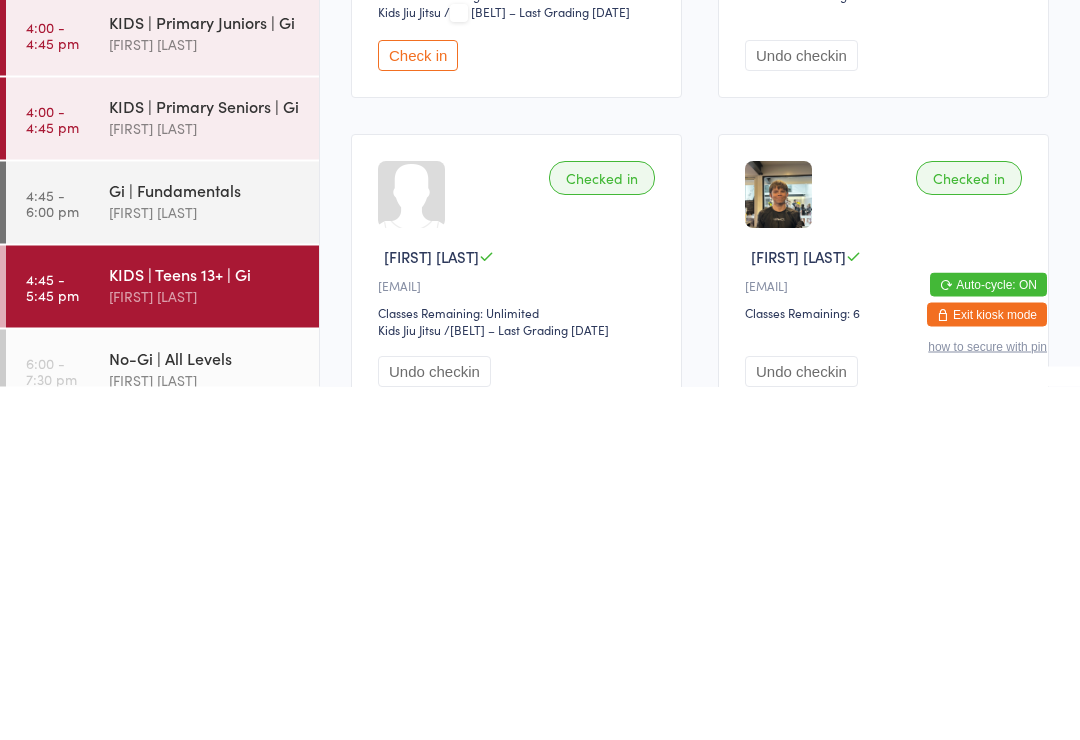 click on "Gi | Fundamentals" at bounding box center (205, 543) 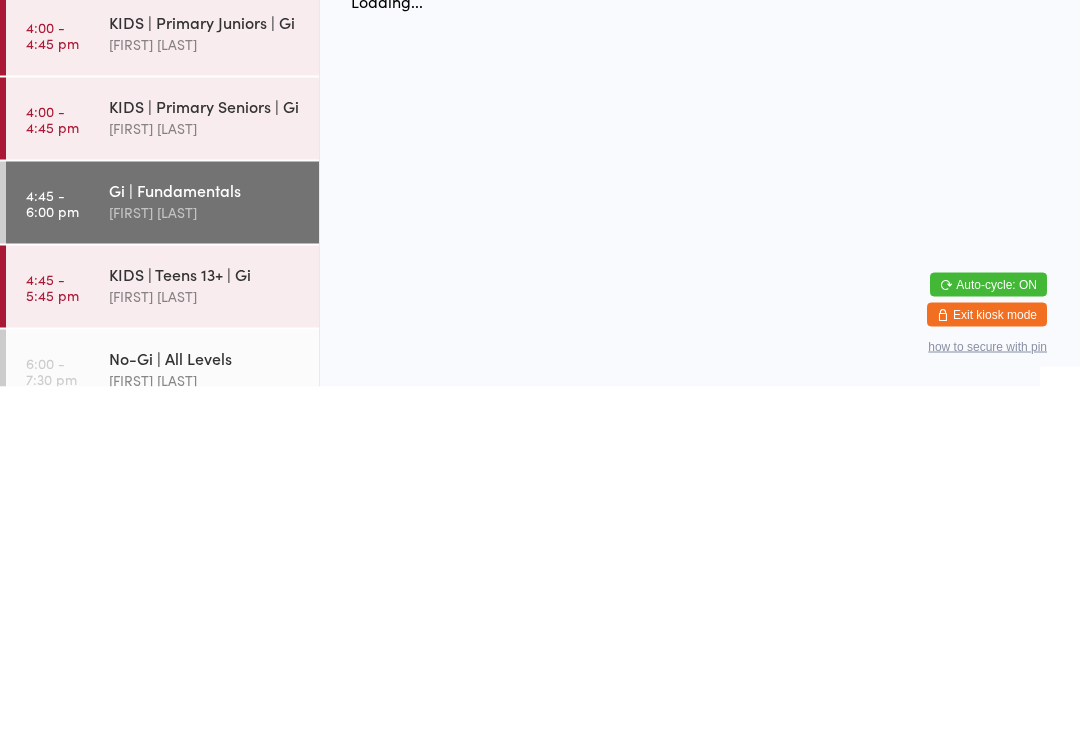 scroll, scrollTop: 0, scrollLeft: 0, axis: both 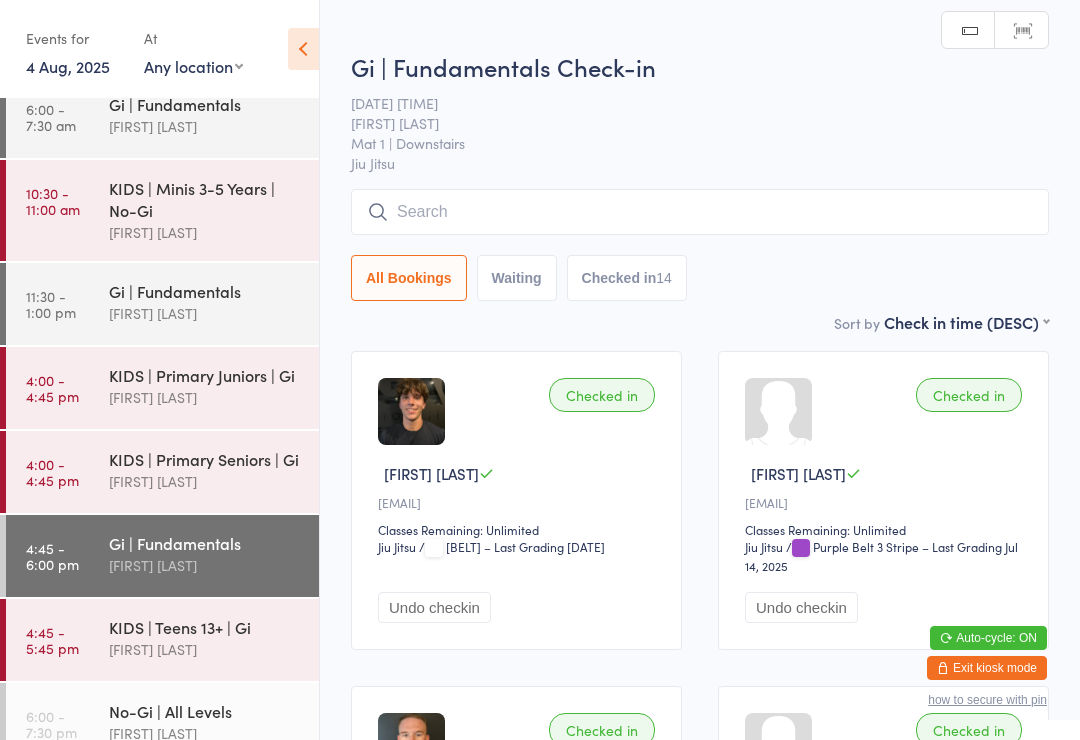 click at bounding box center (700, 212) 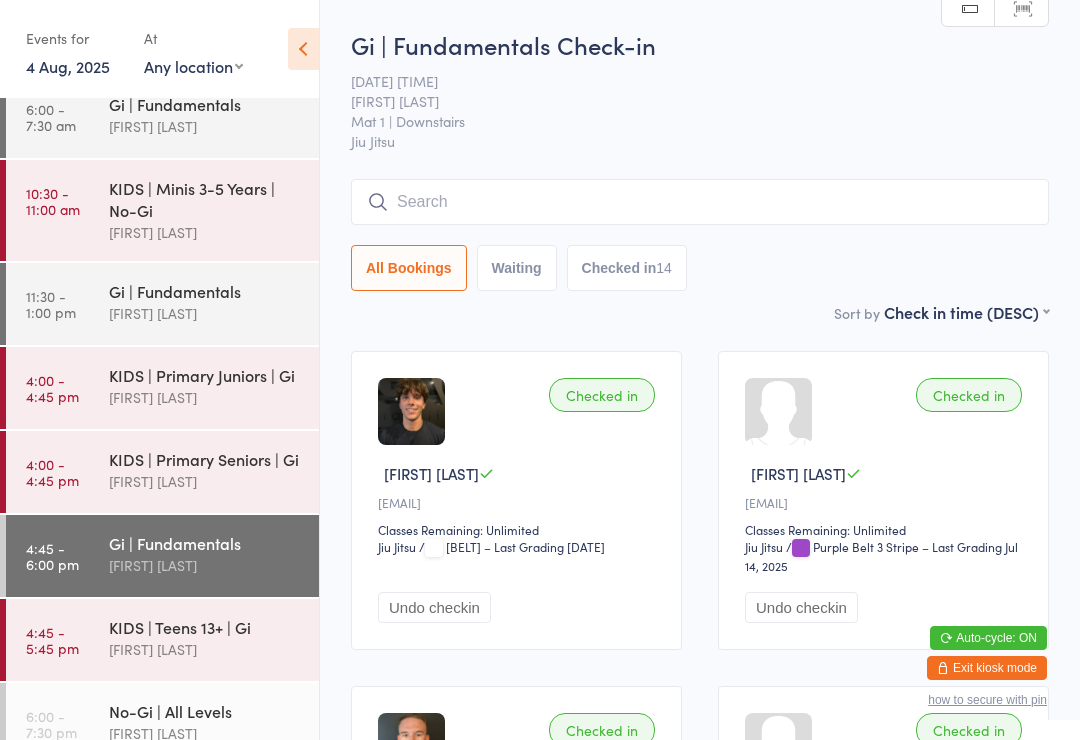 click at bounding box center (700, 202) 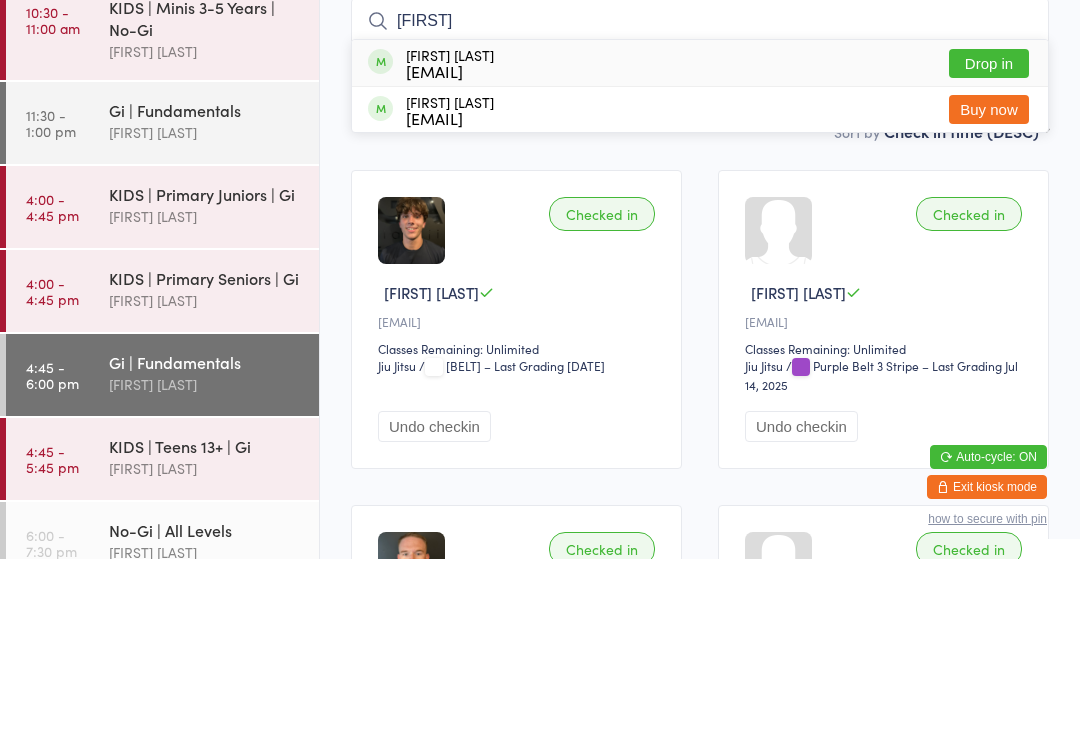 type on "Luis" 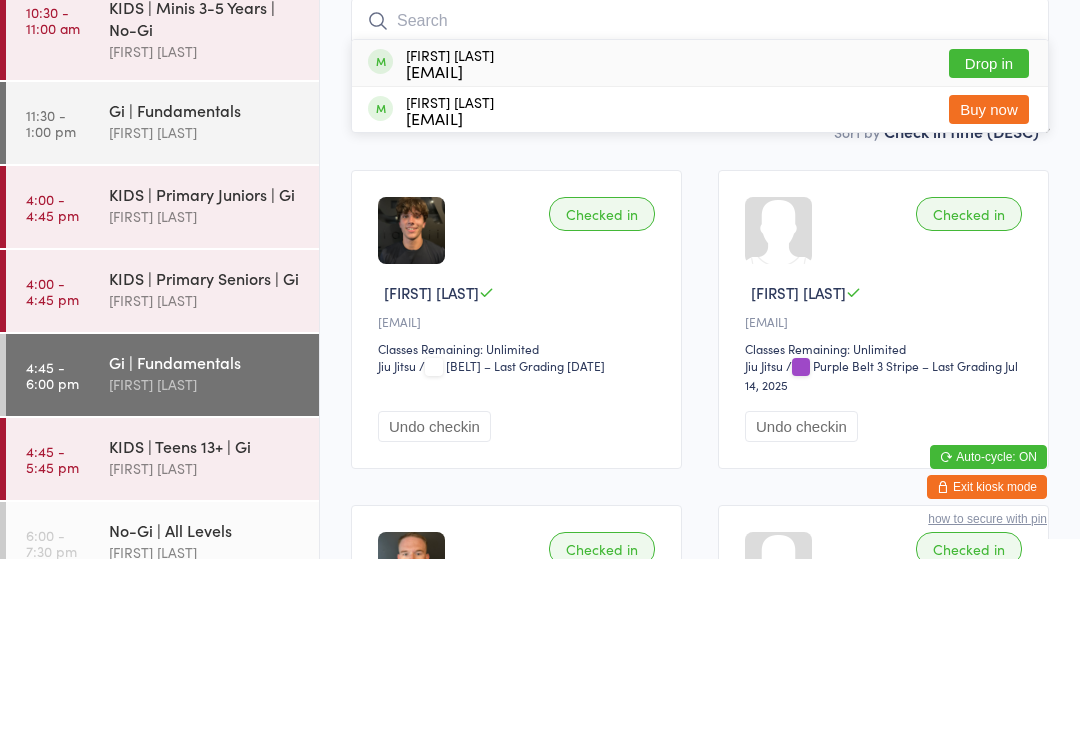 scroll, scrollTop: 181, scrollLeft: 0, axis: vertical 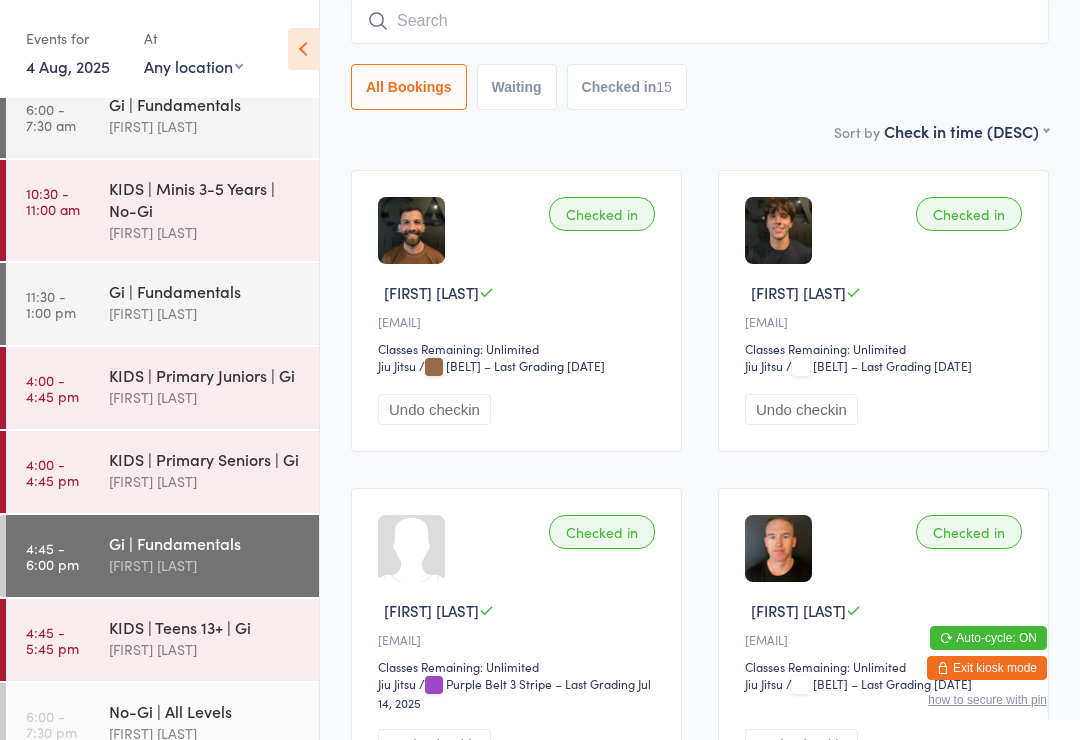 click at bounding box center [700, 21] 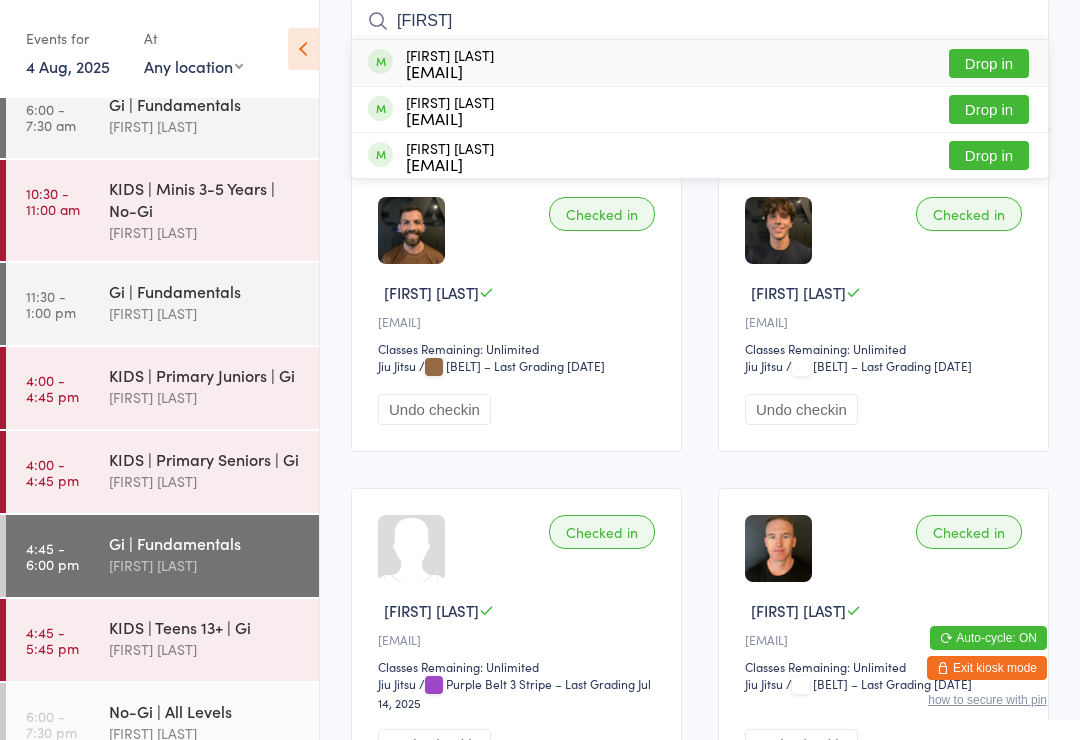 type on "Danny" 